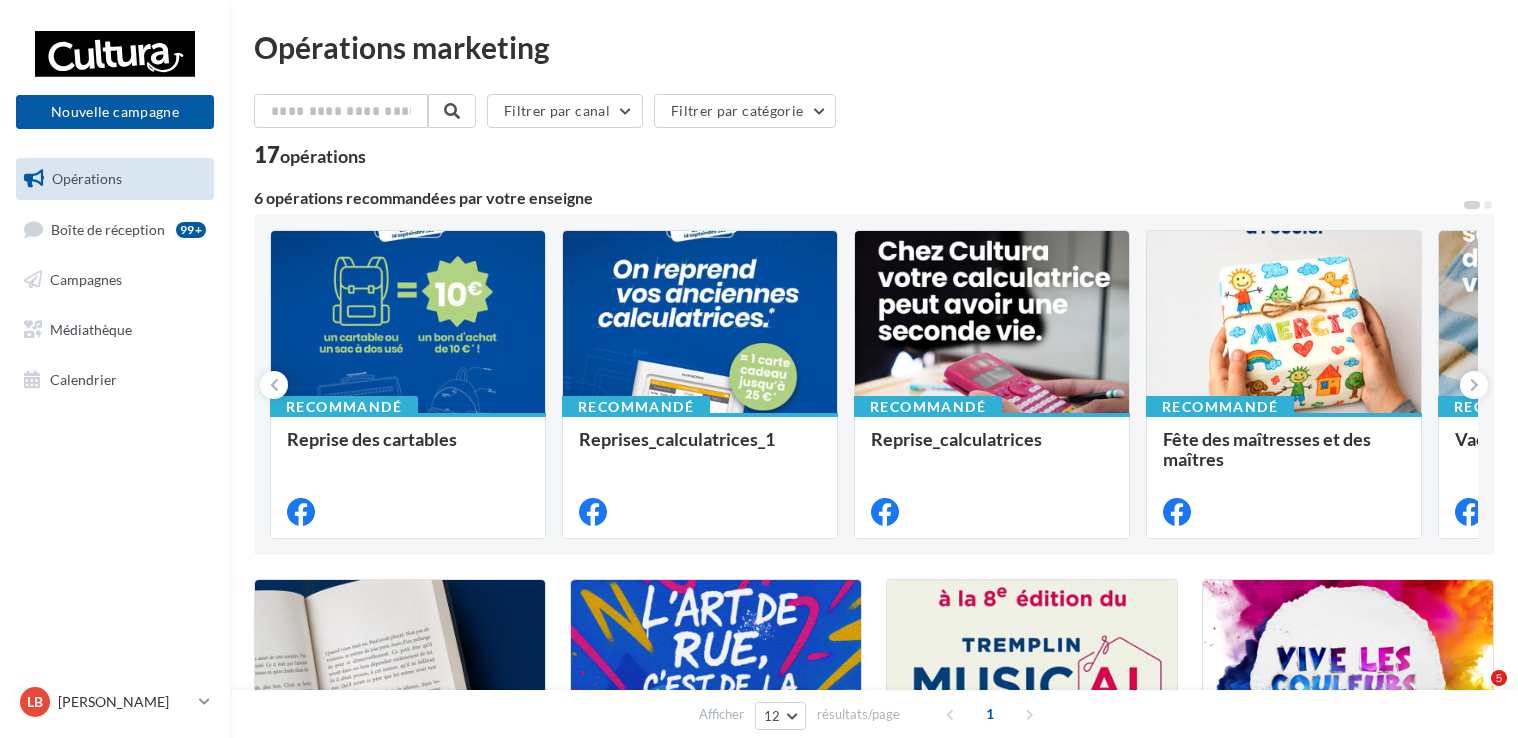 scroll, scrollTop: 0, scrollLeft: 0, axis: both 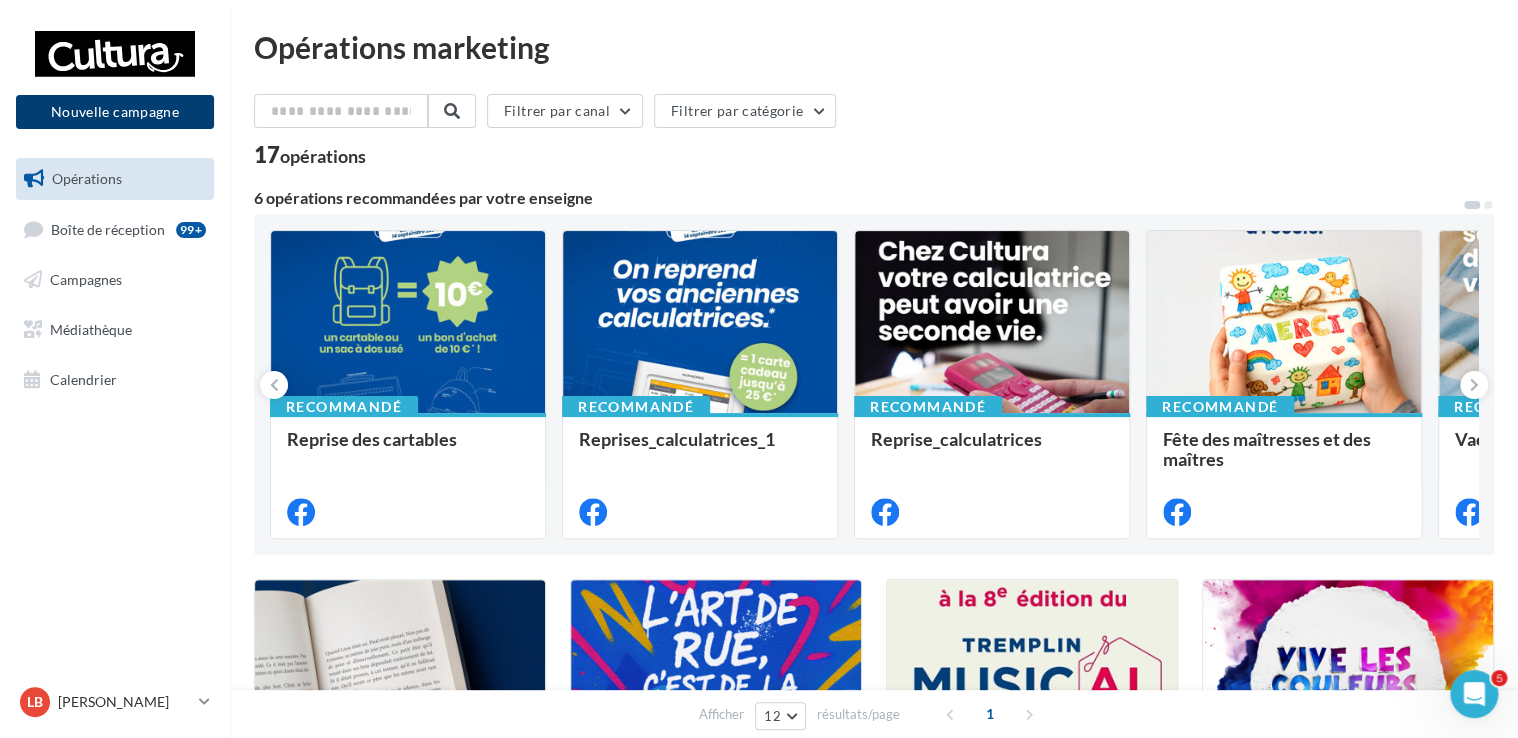 click on "Nouvelle campagne" at bounding box center (115, 112) 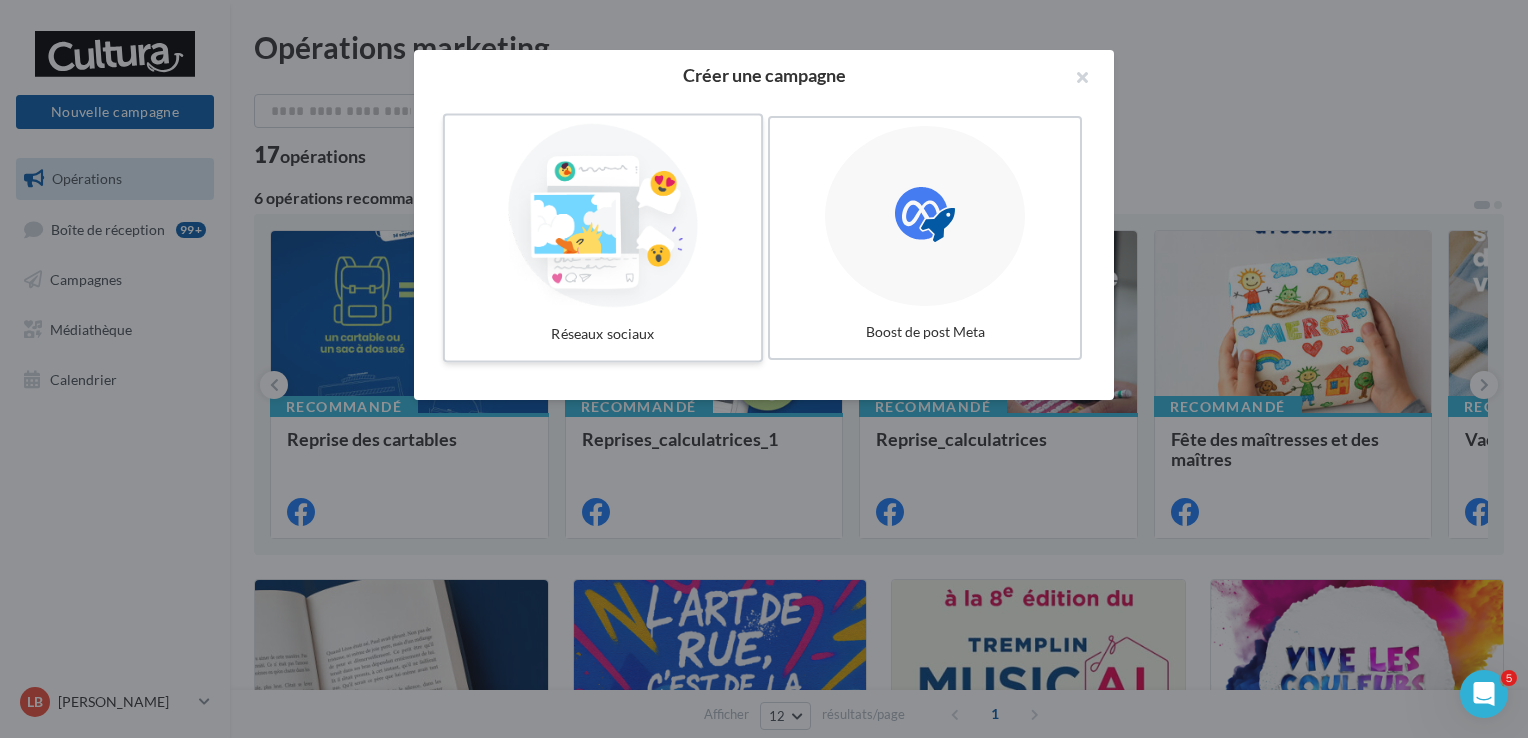 click at bounding box center [603, 216] 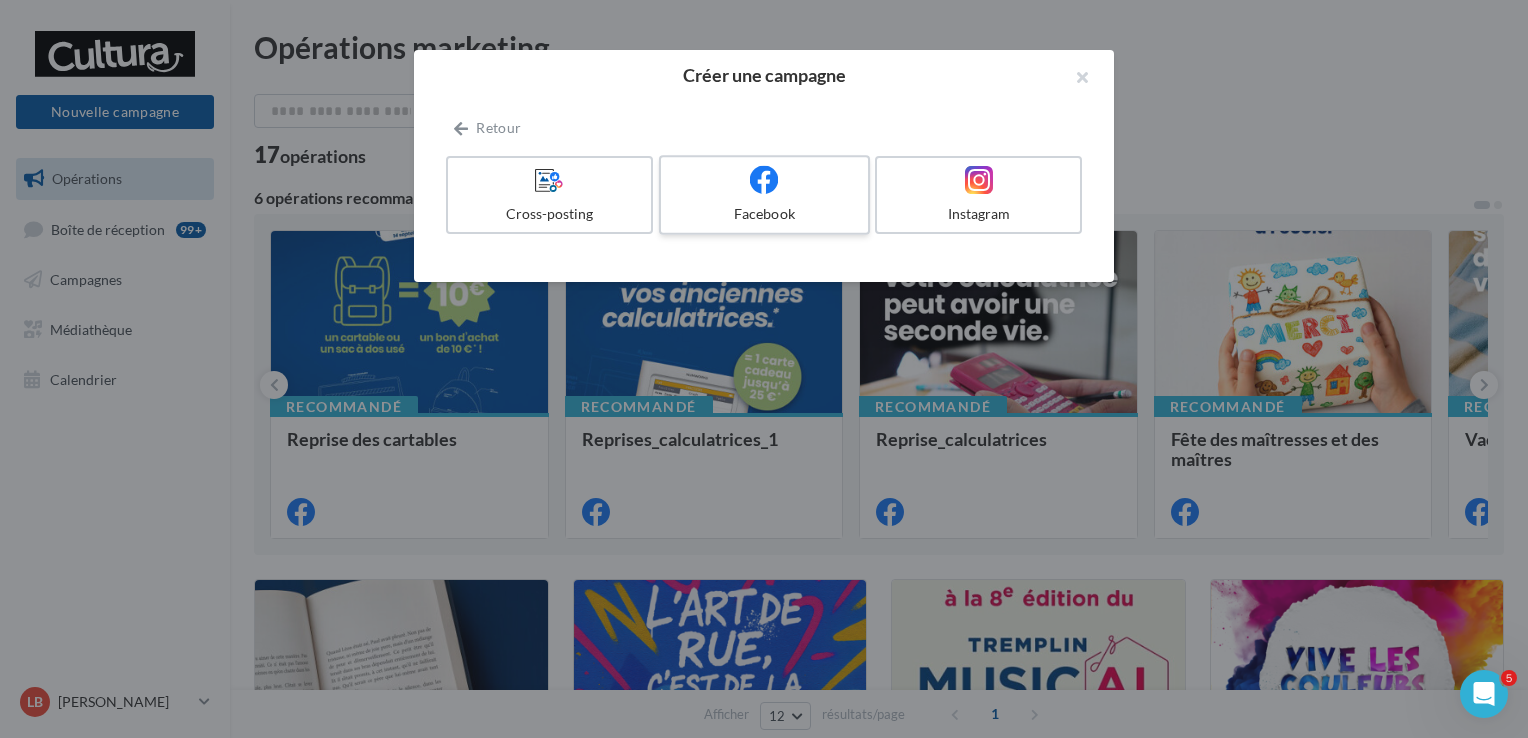 click at bounding box center [764, 180] 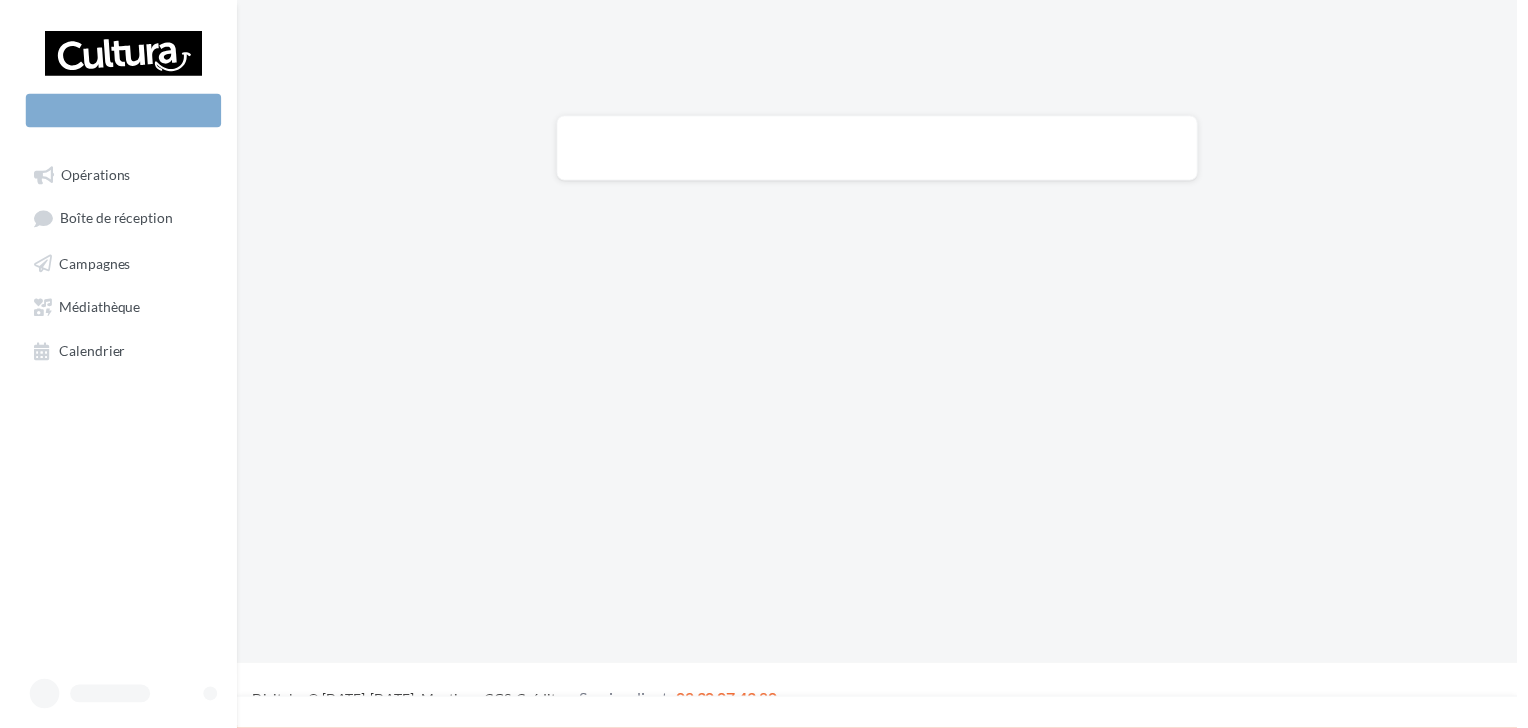 scroll, scrollTop: 0, scrollLeft: 0, axis: both 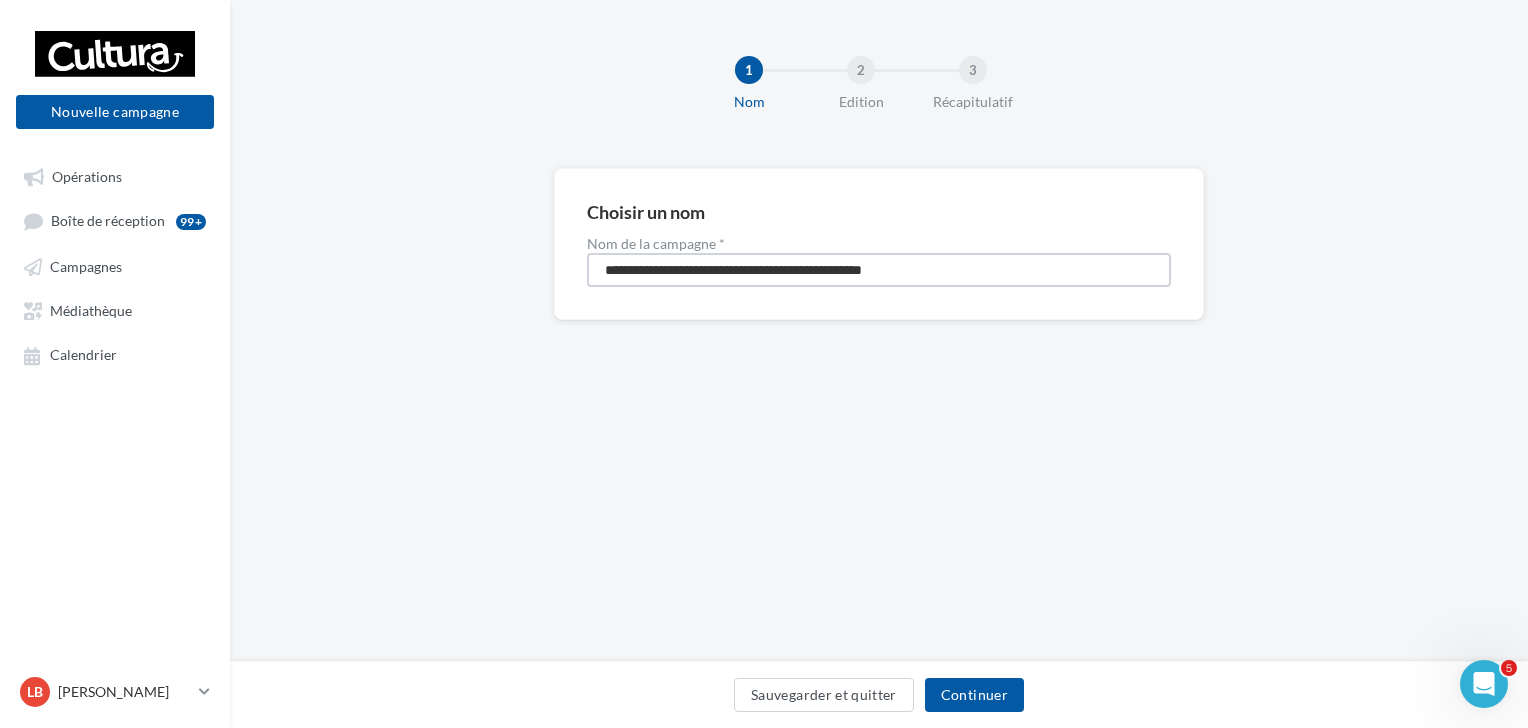 click on "**********" at bounding box center (879, 270) 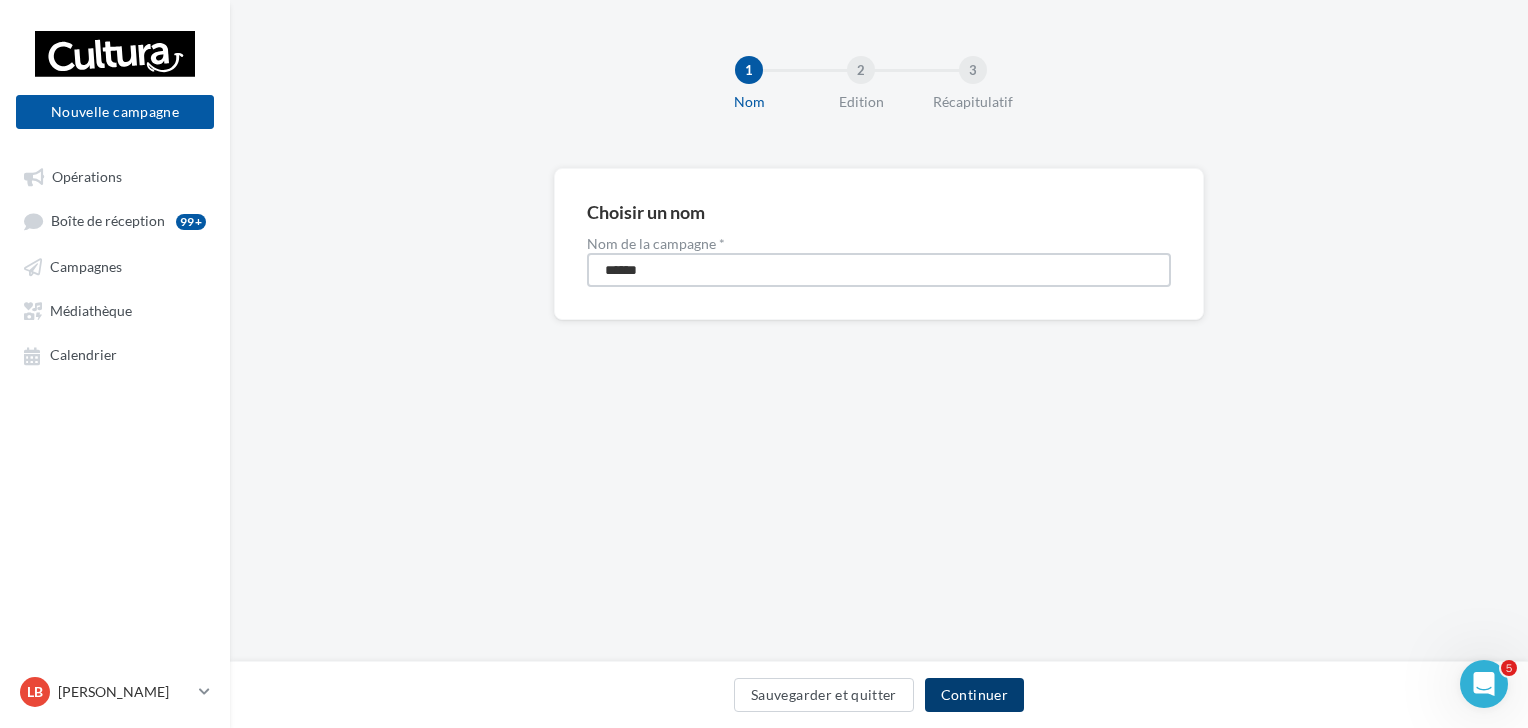 type on "******" 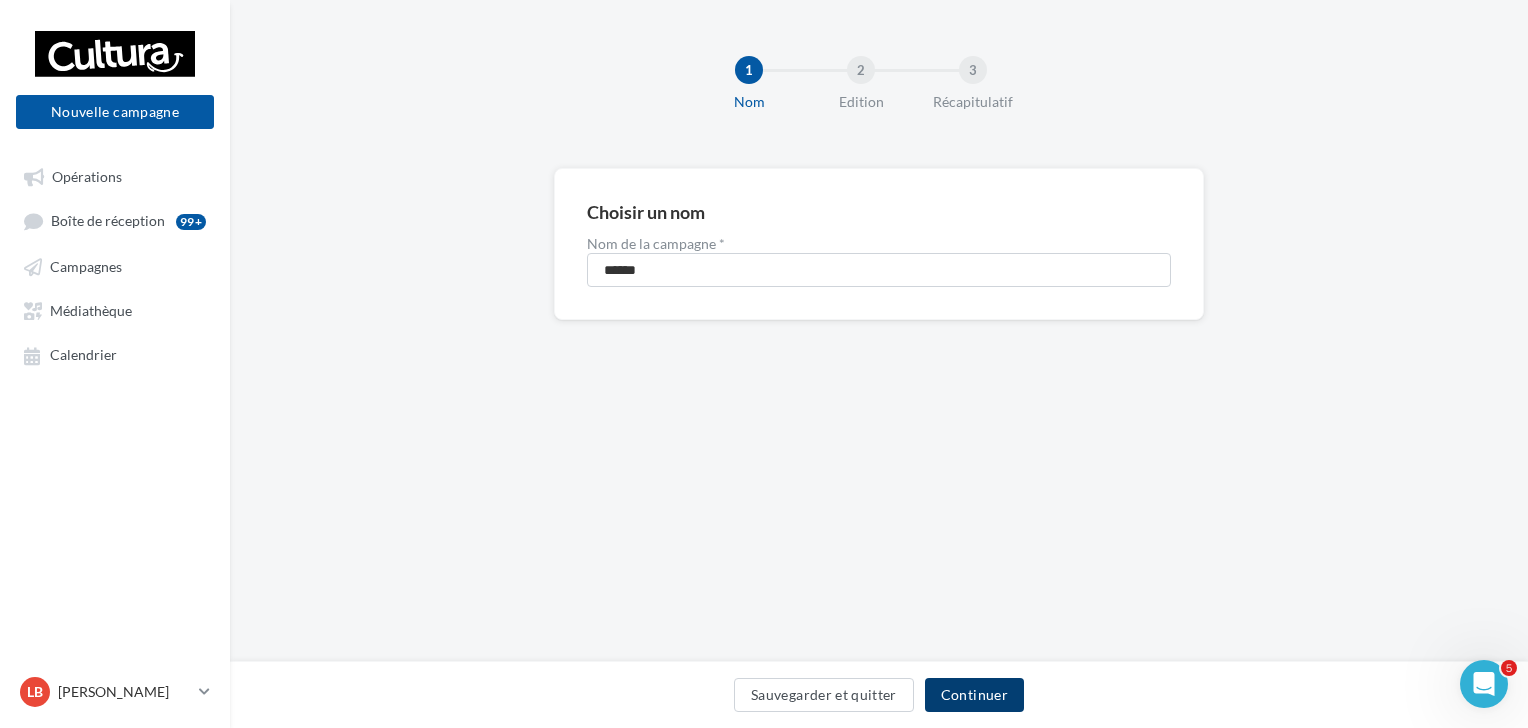 click on "Continuer" at bounding box center (974, 695) 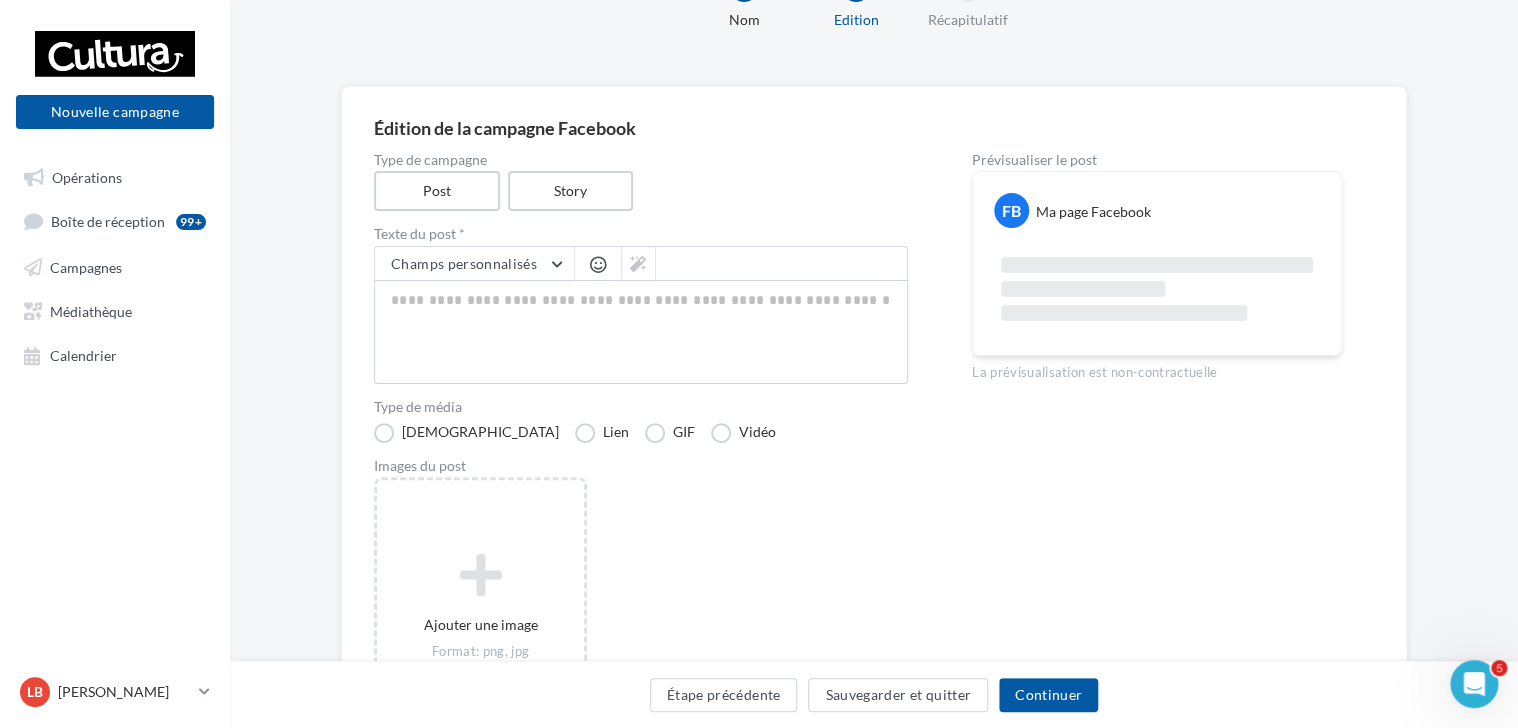 scroll, scrollTop: 200, scrollLeft: 0, axis: vertical 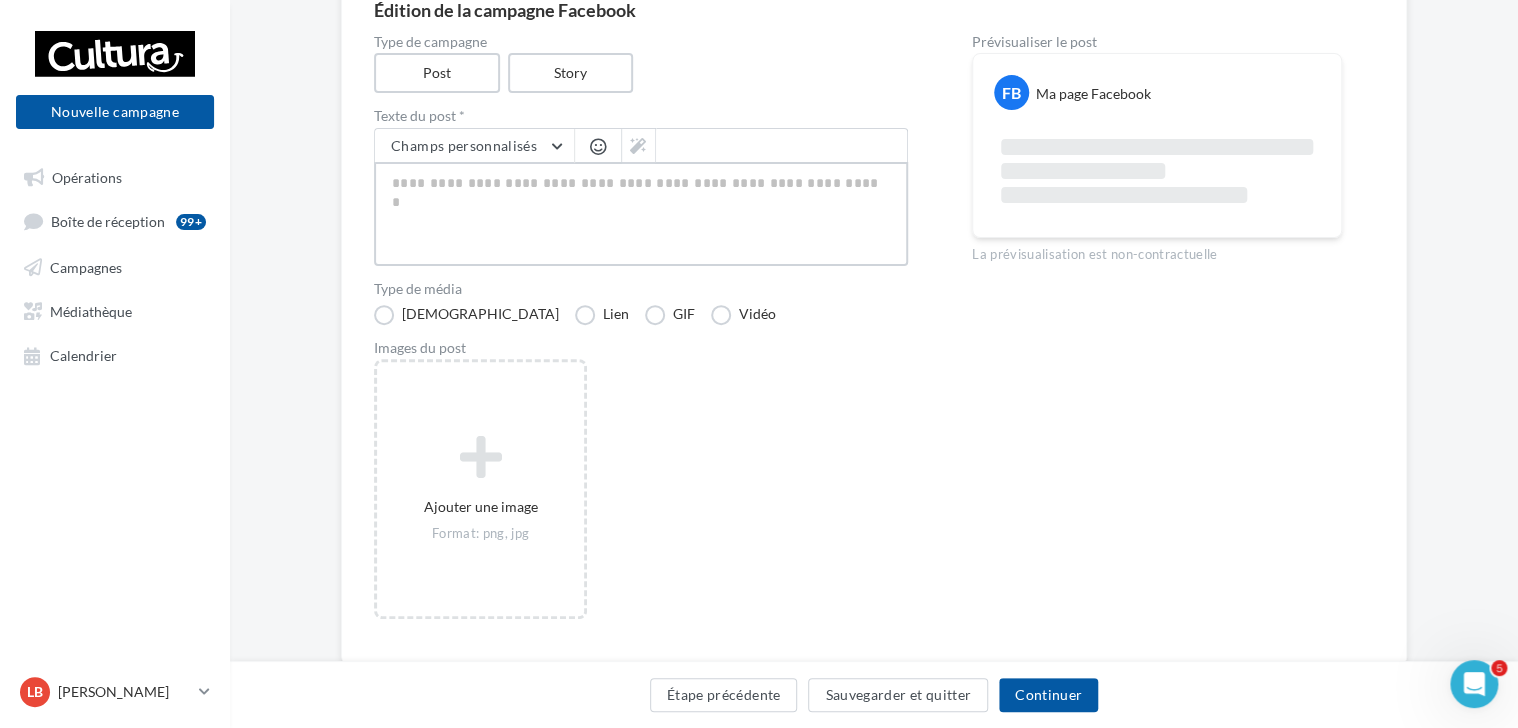 click at bounding box center [641, 214] 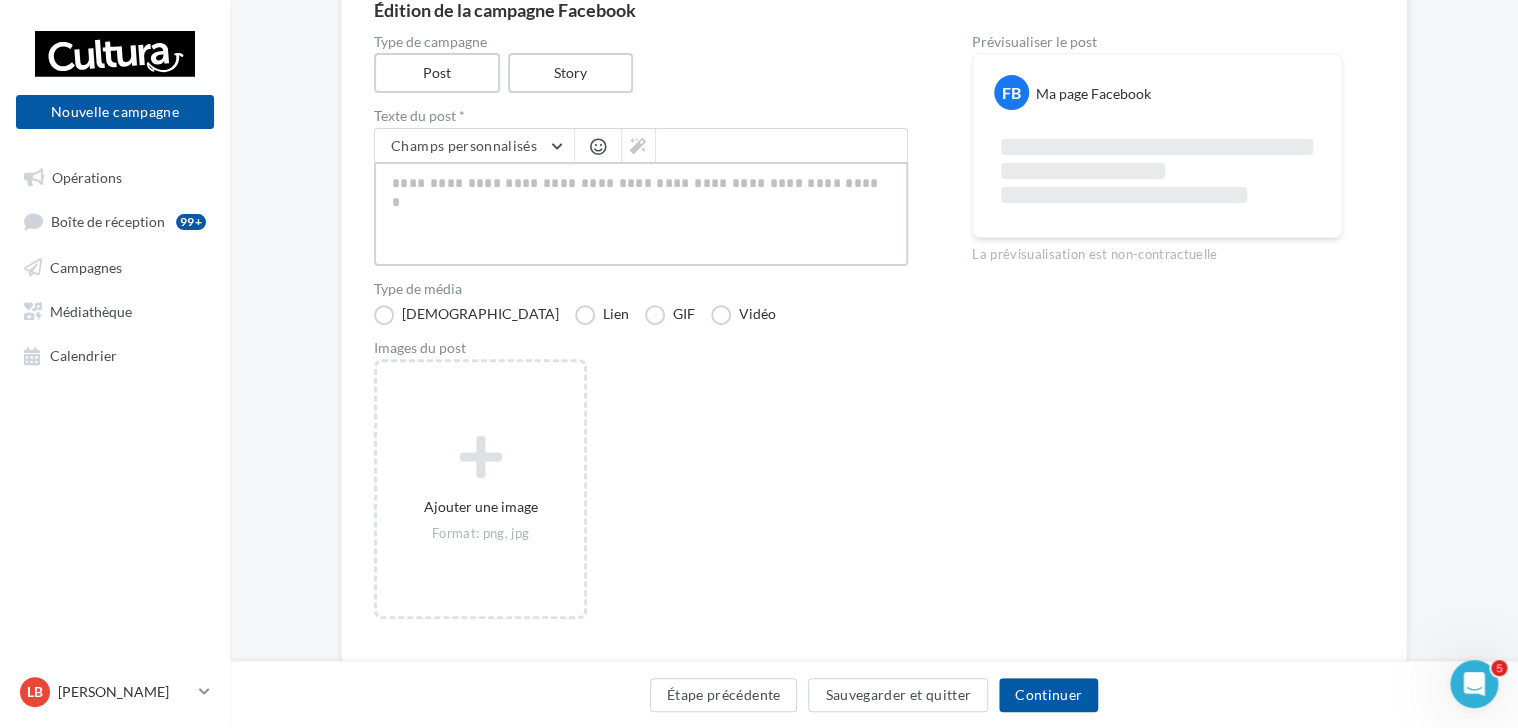 type on "*" 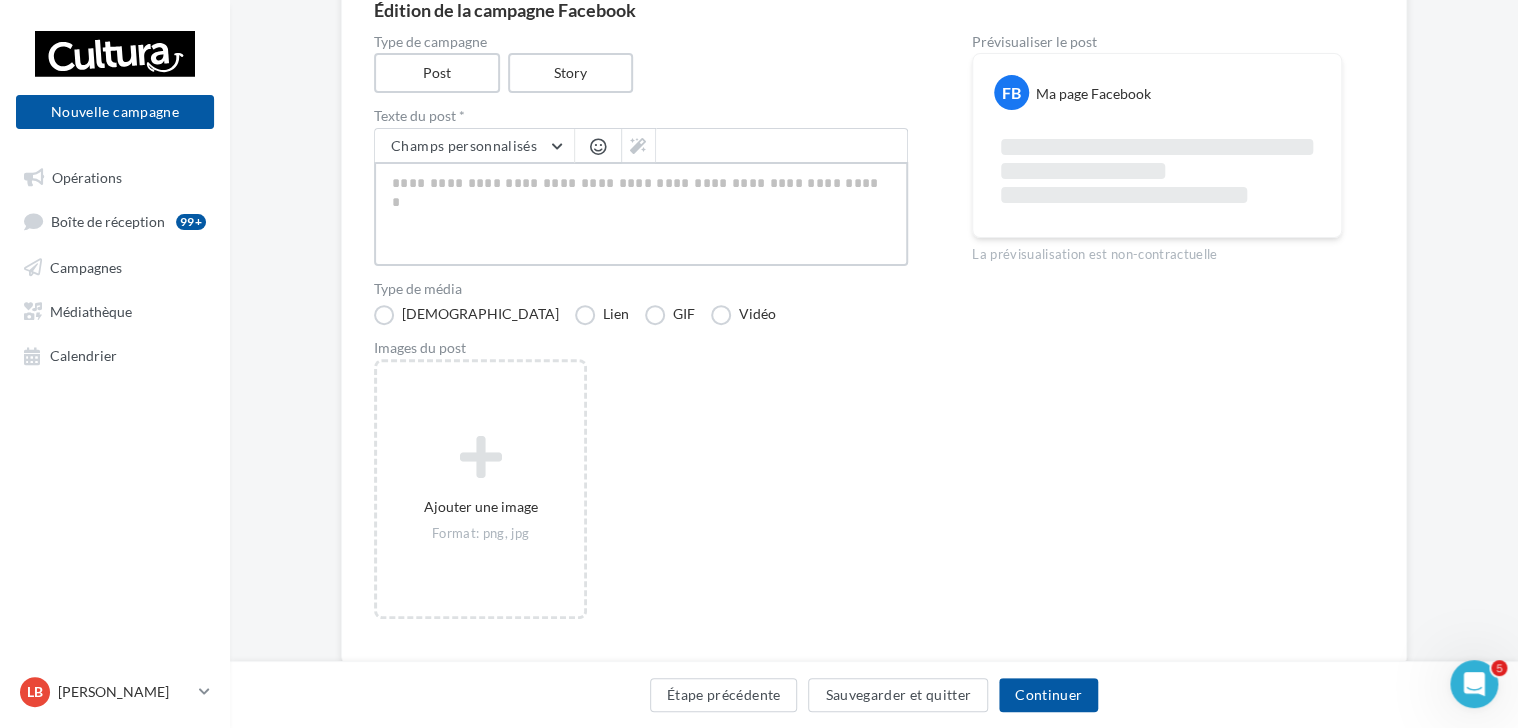type on "*" 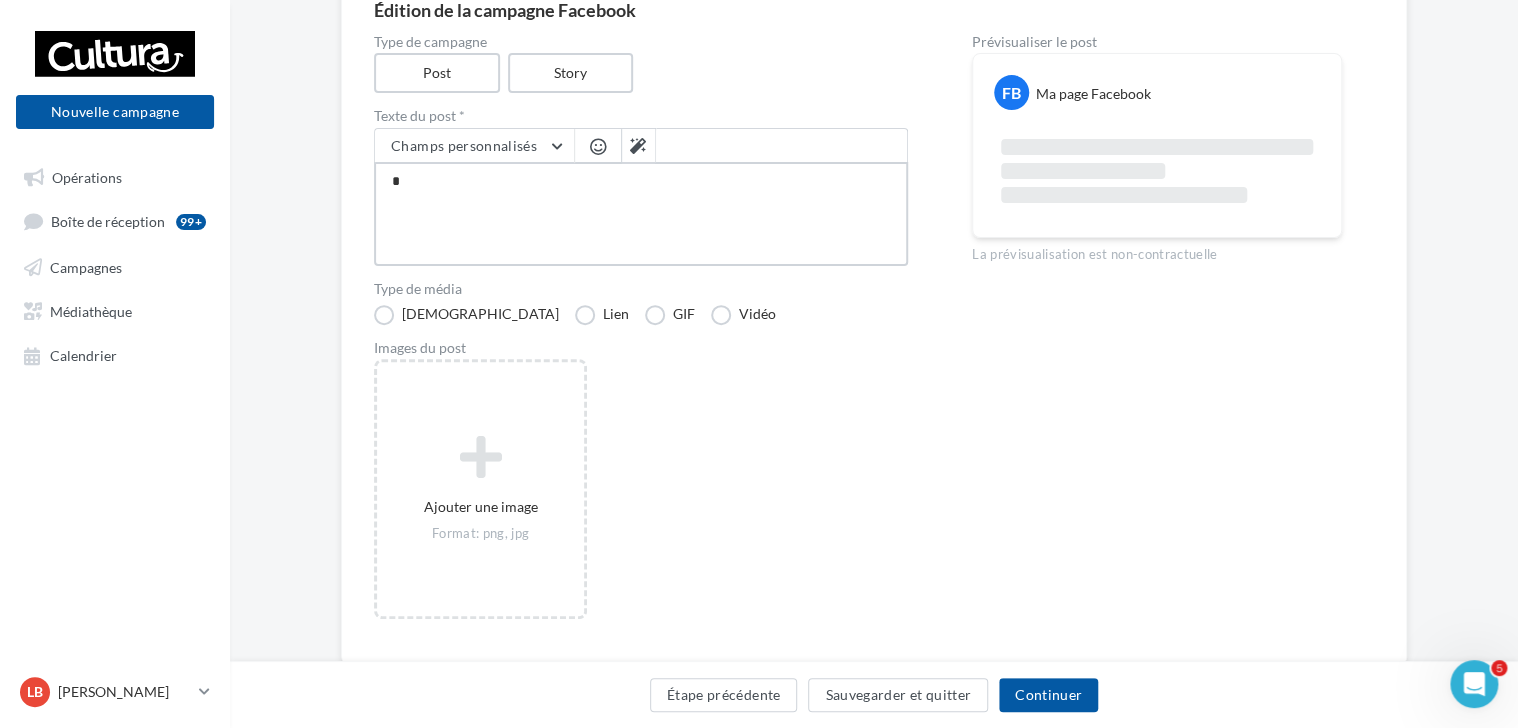 type on "**" 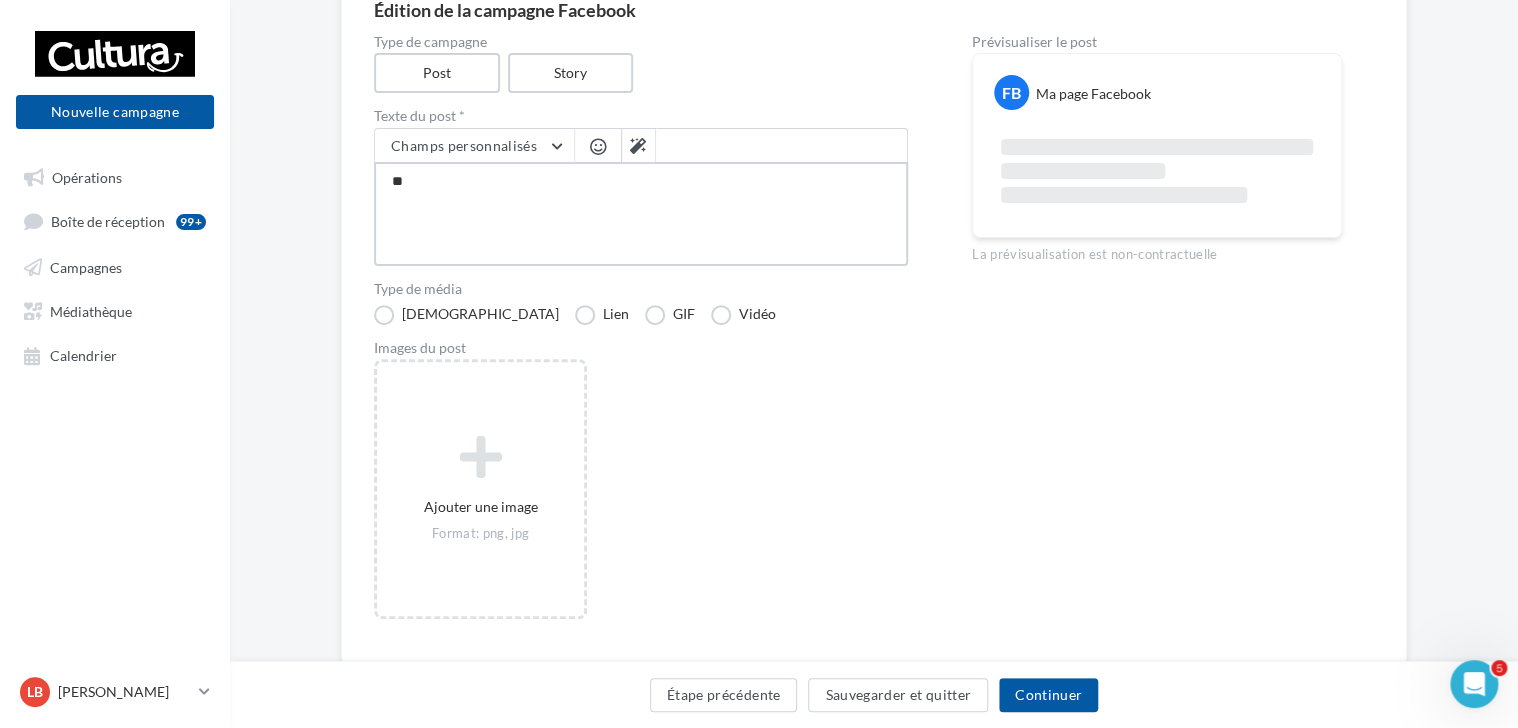type on "***" 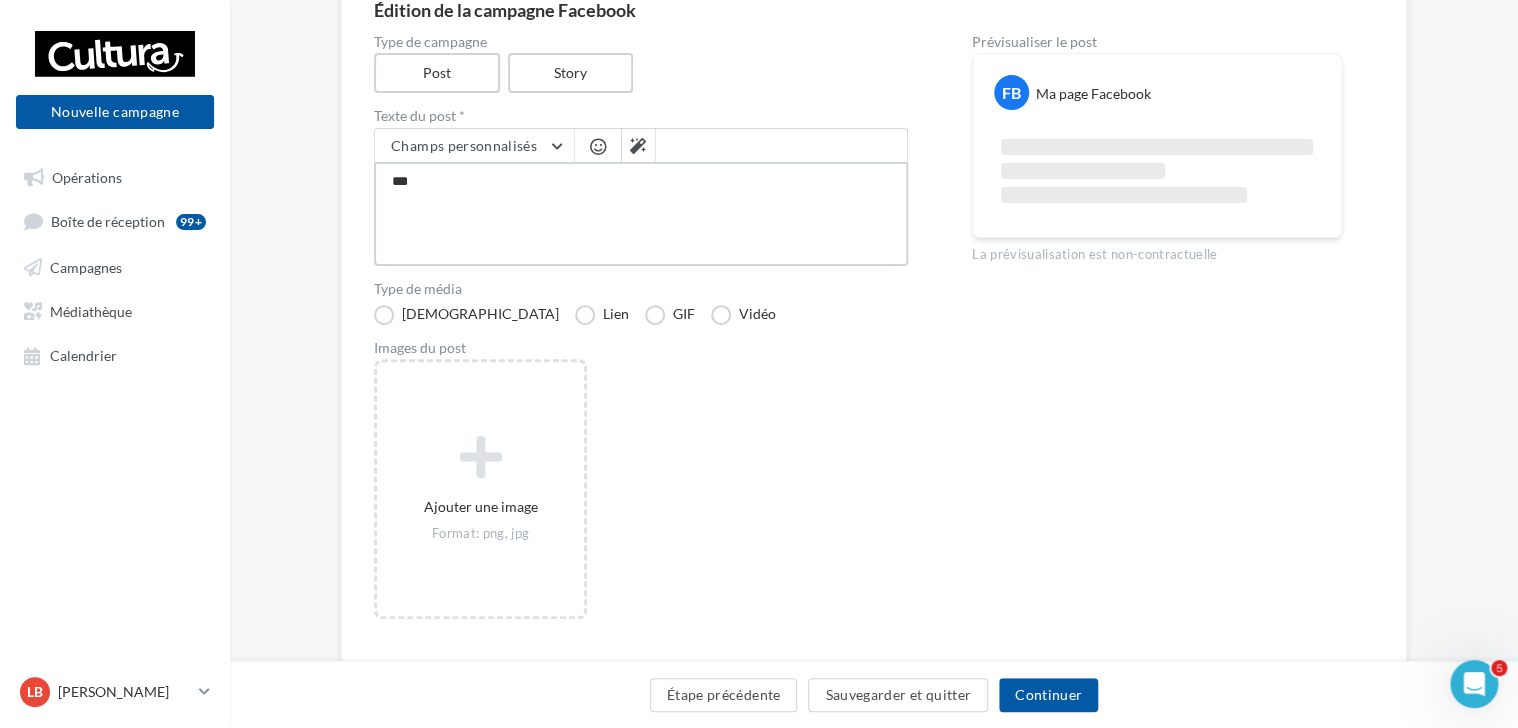 type on "****" 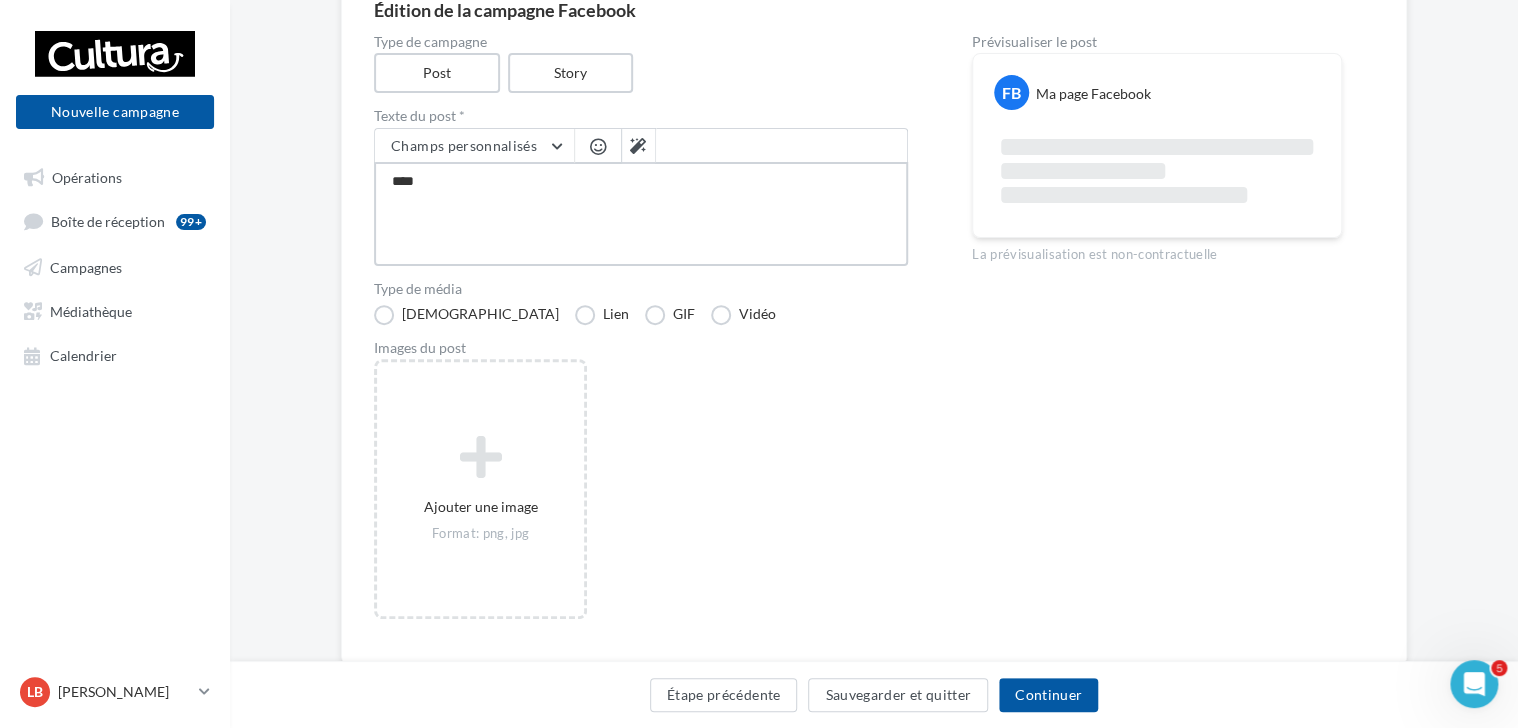 type on "*****" 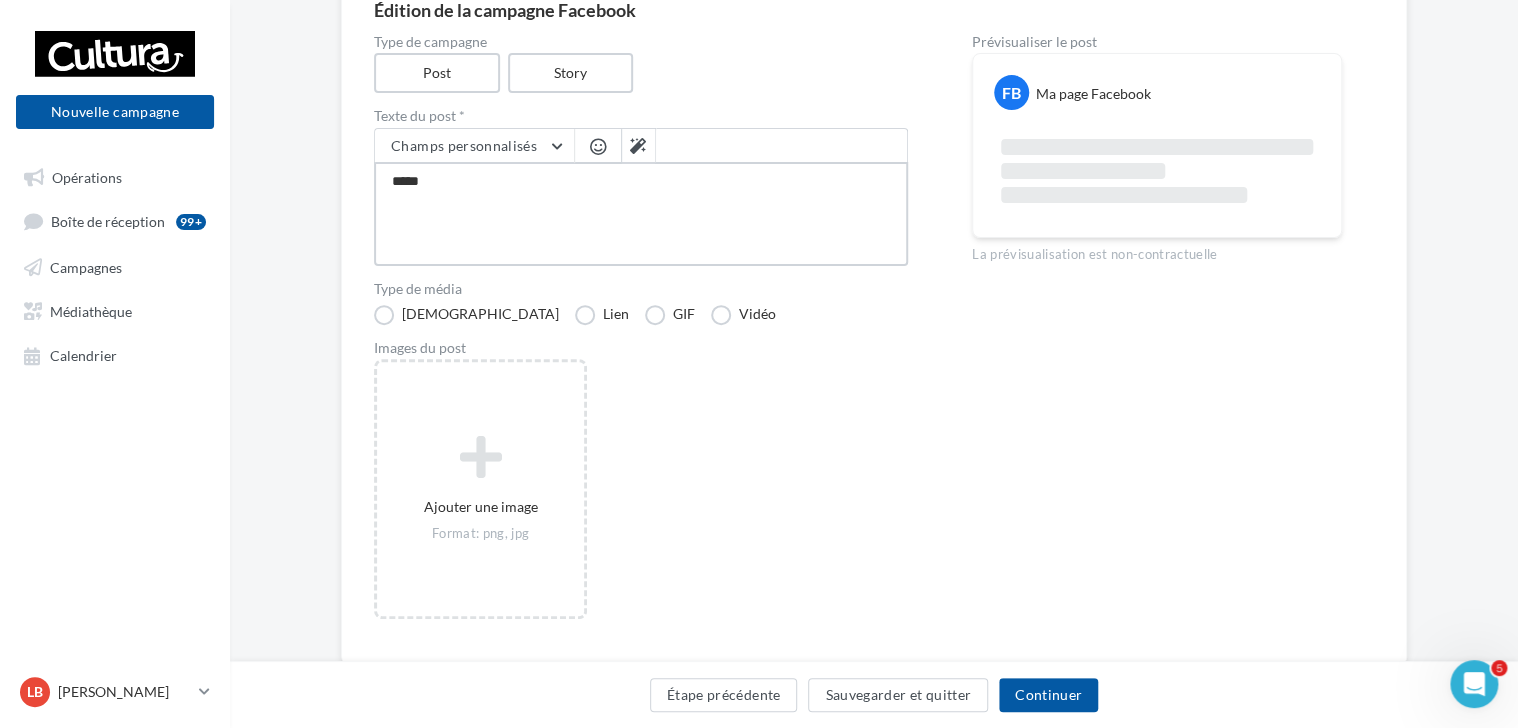 type on "*****" 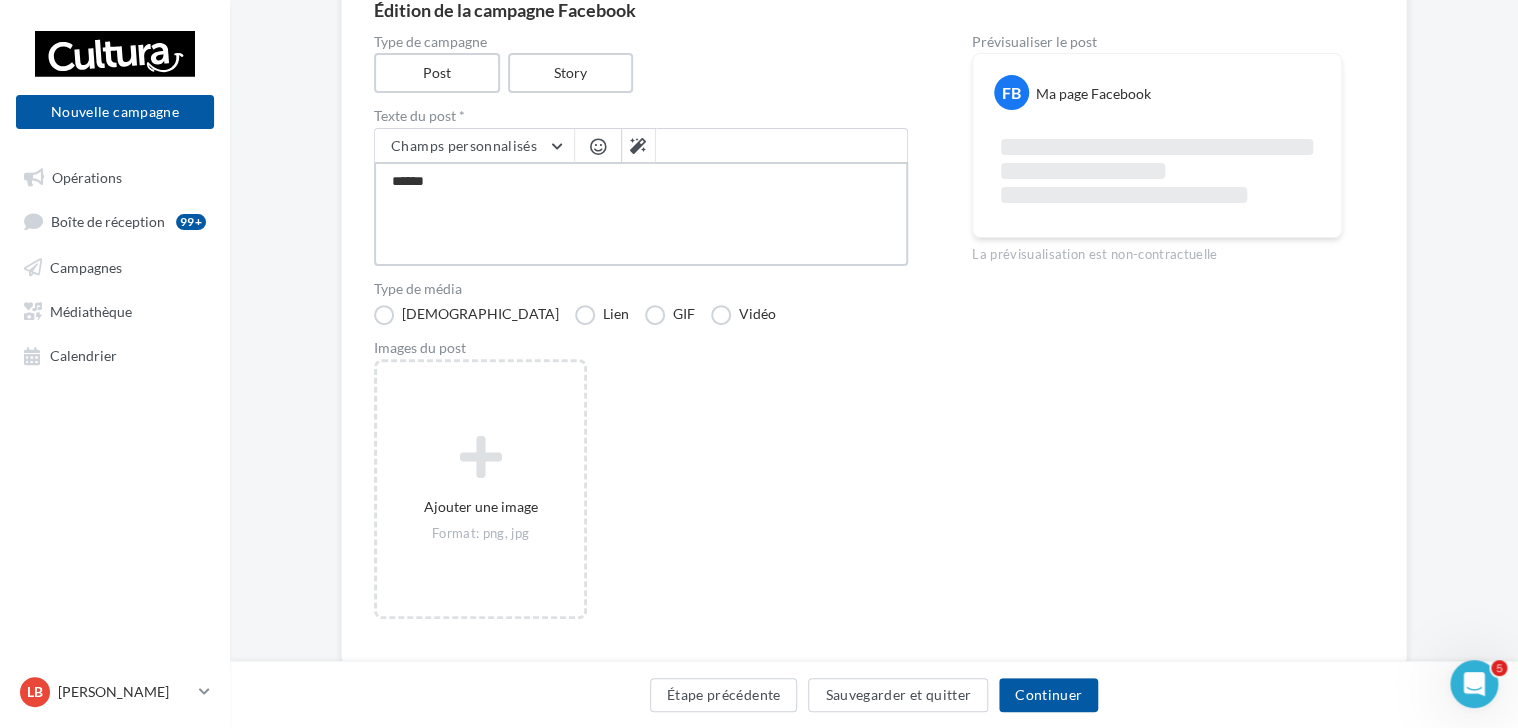 type on "*******" 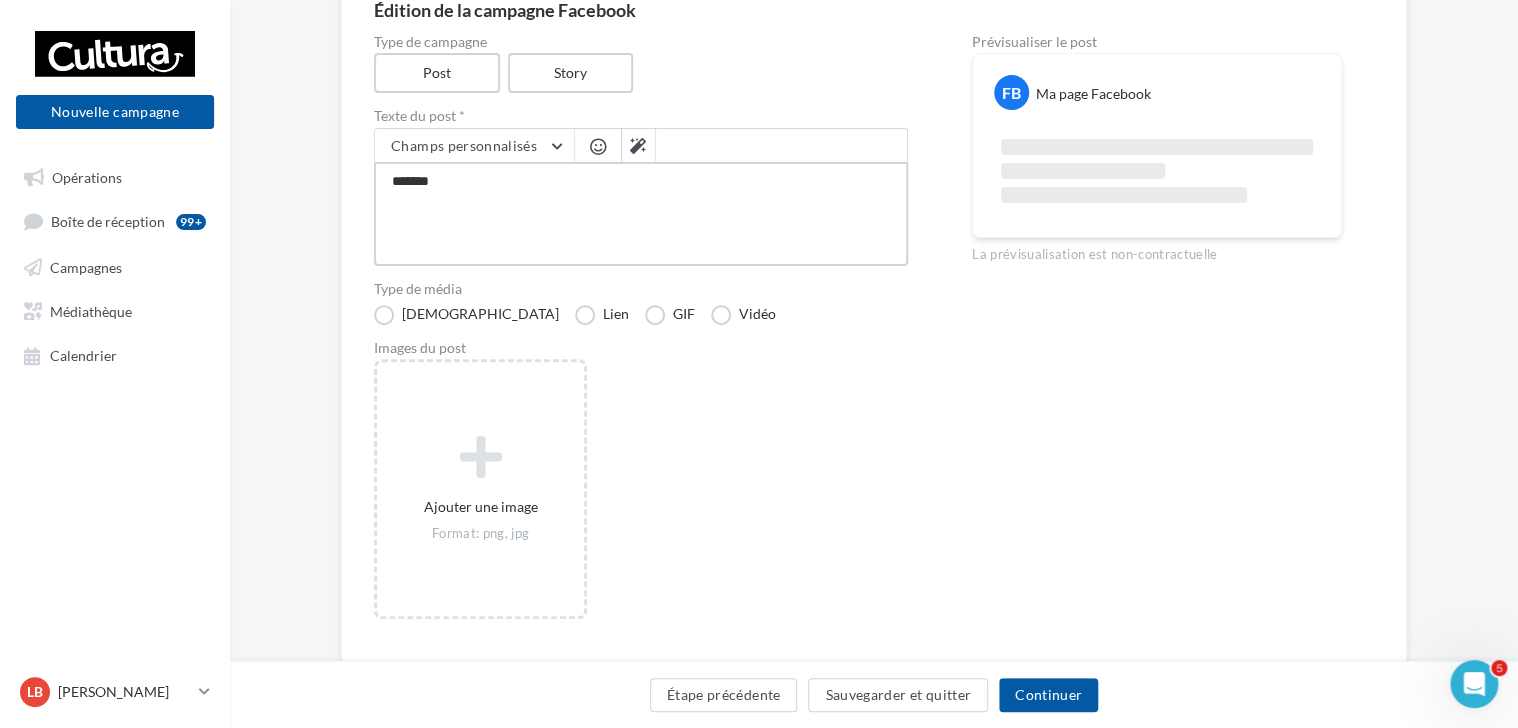 type on "********" 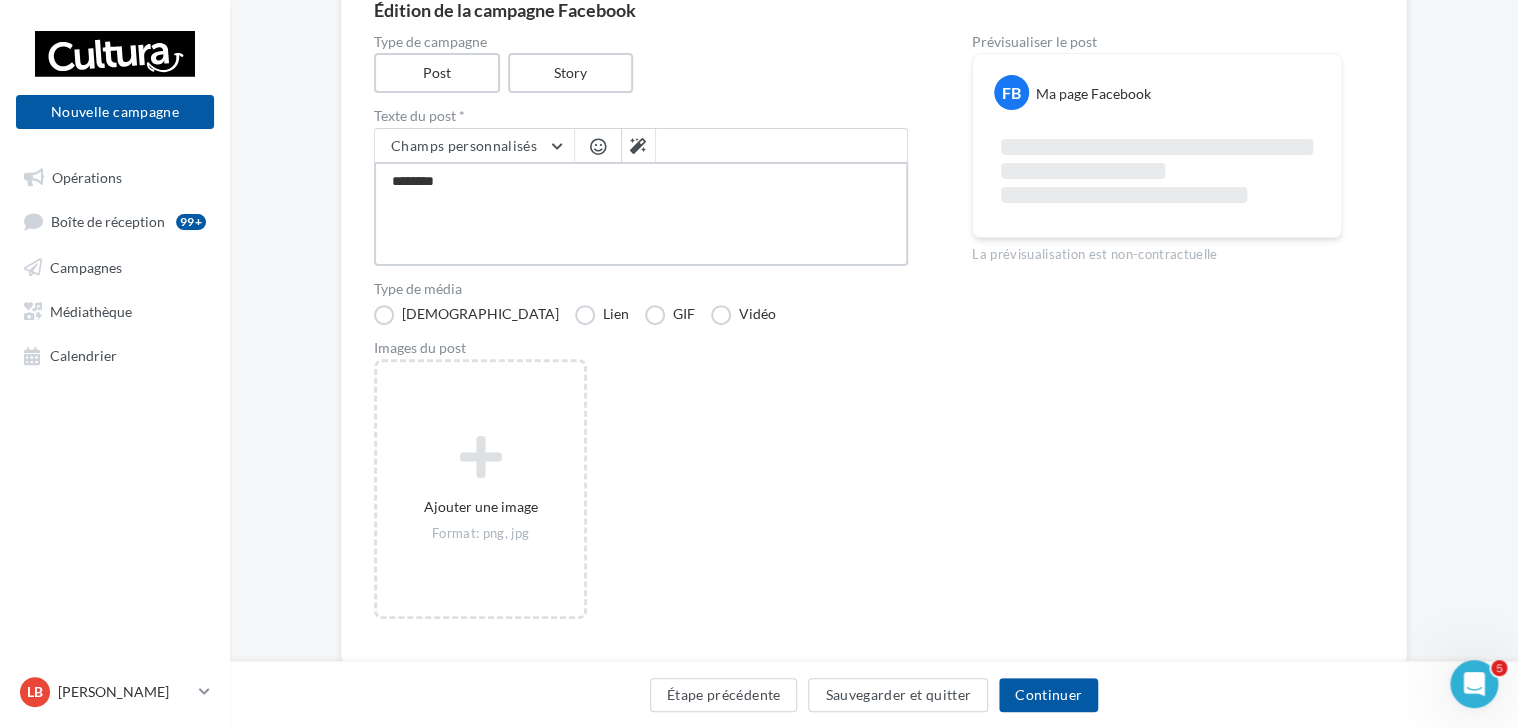 type on "*********" 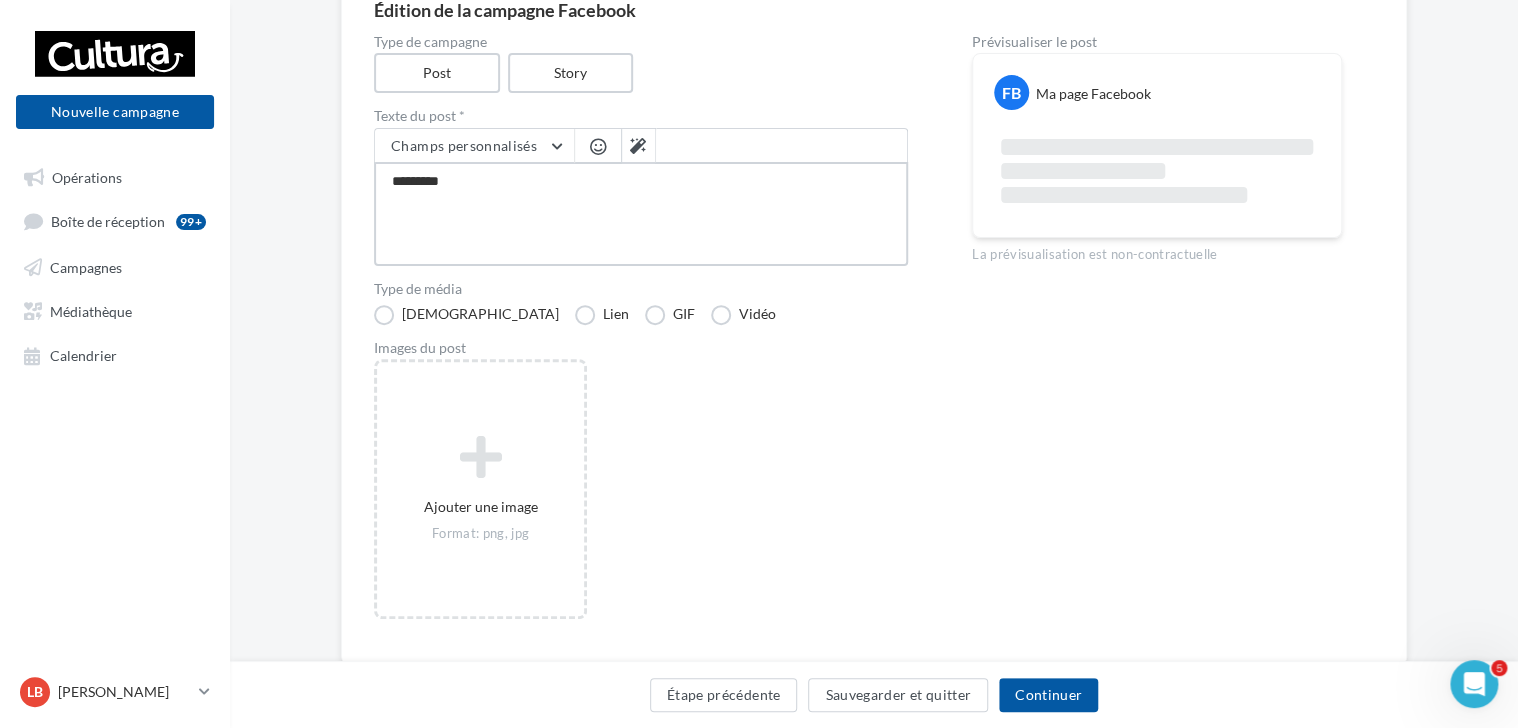 type on "*********" 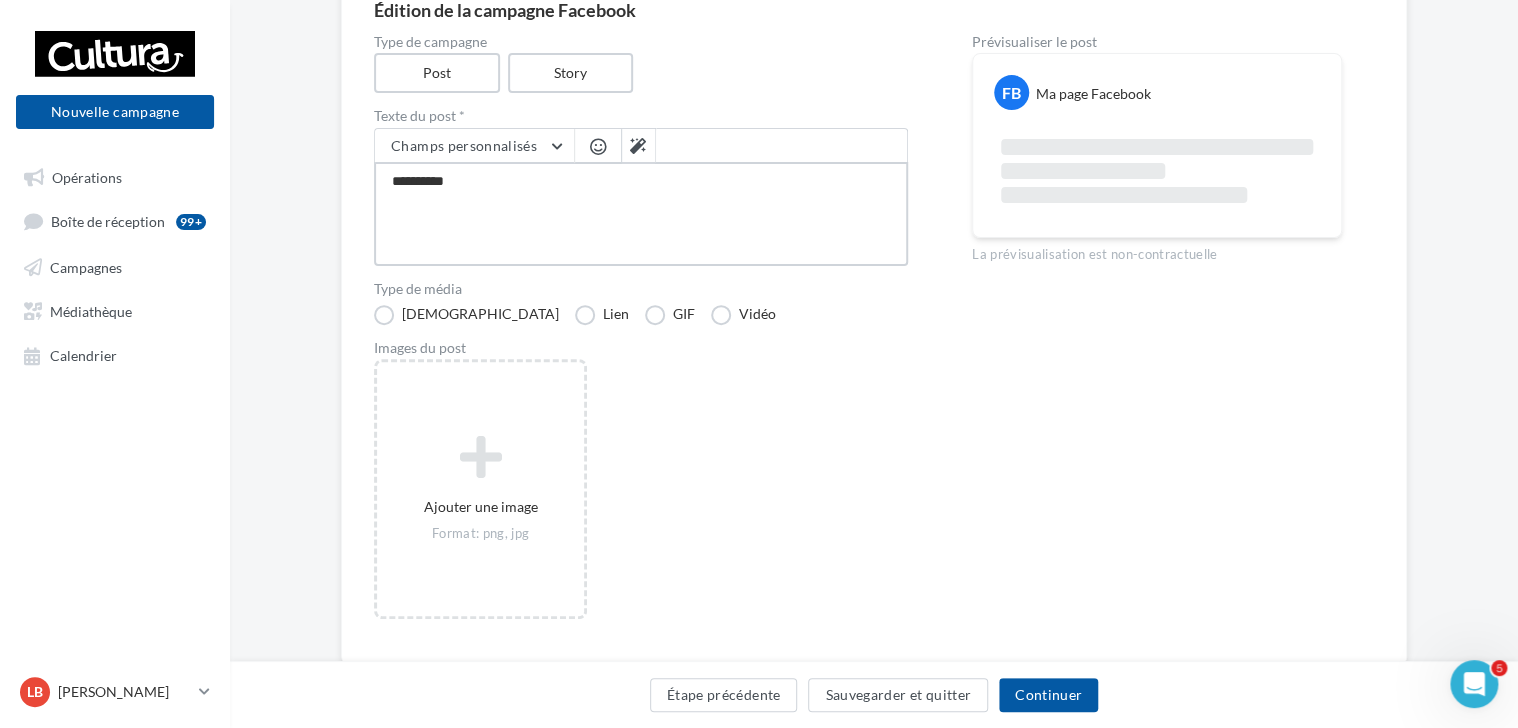 type on "**********" 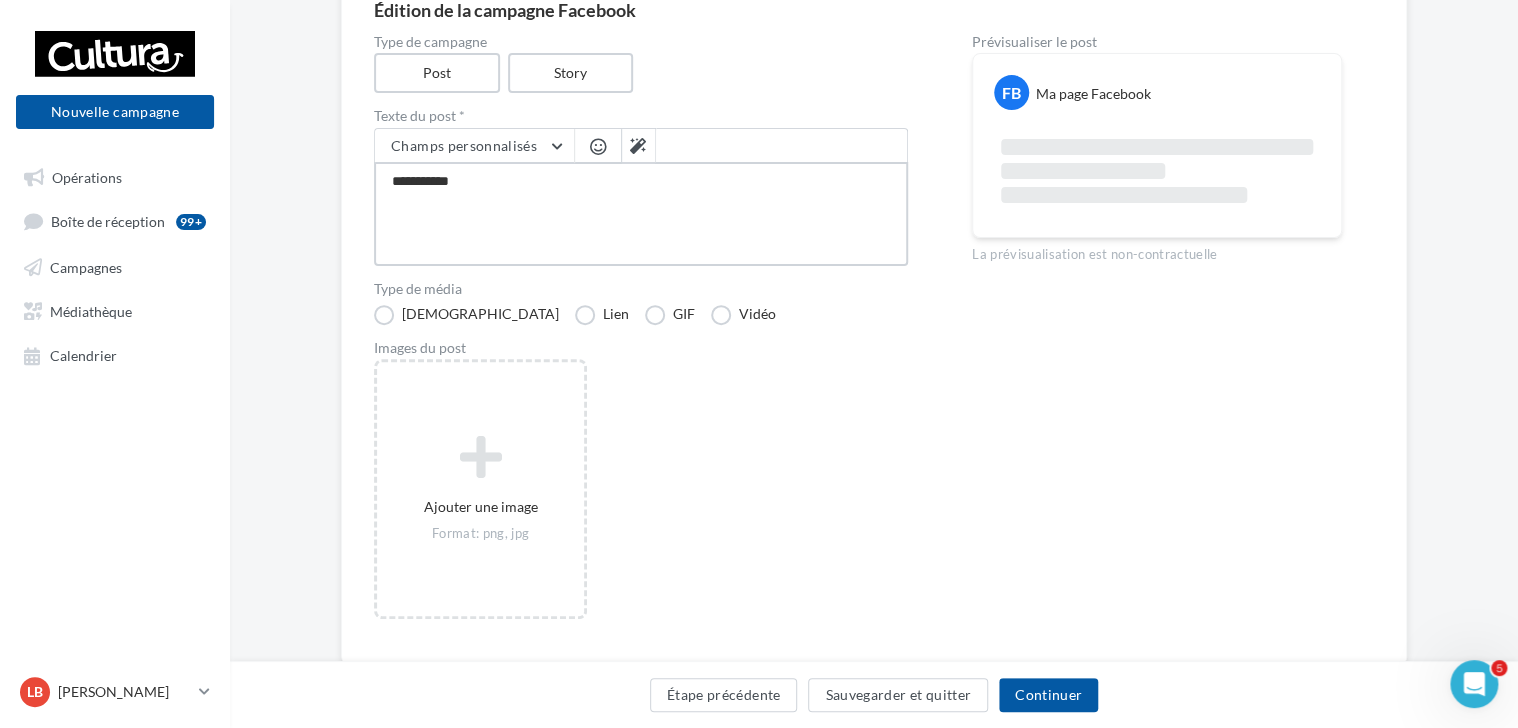 type on "**********" 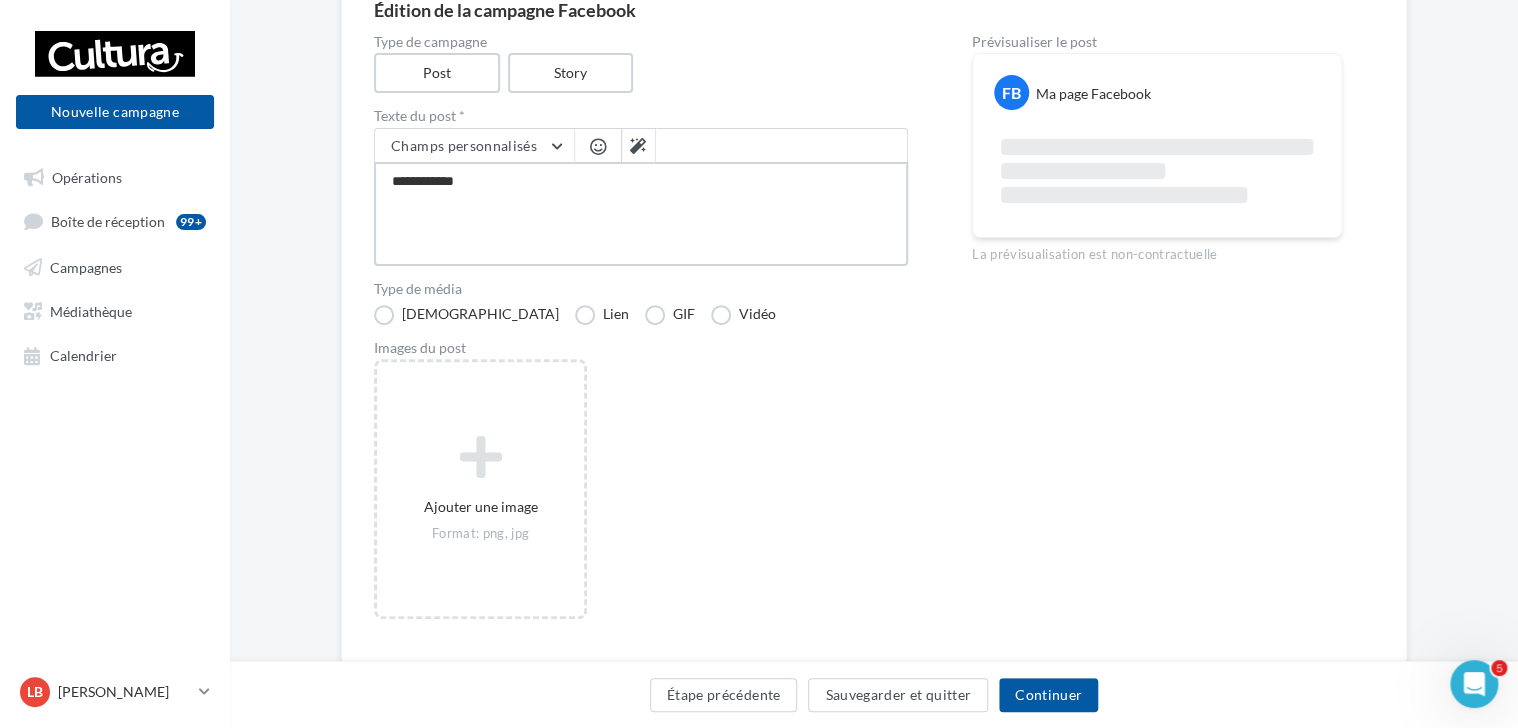 type on "**********" 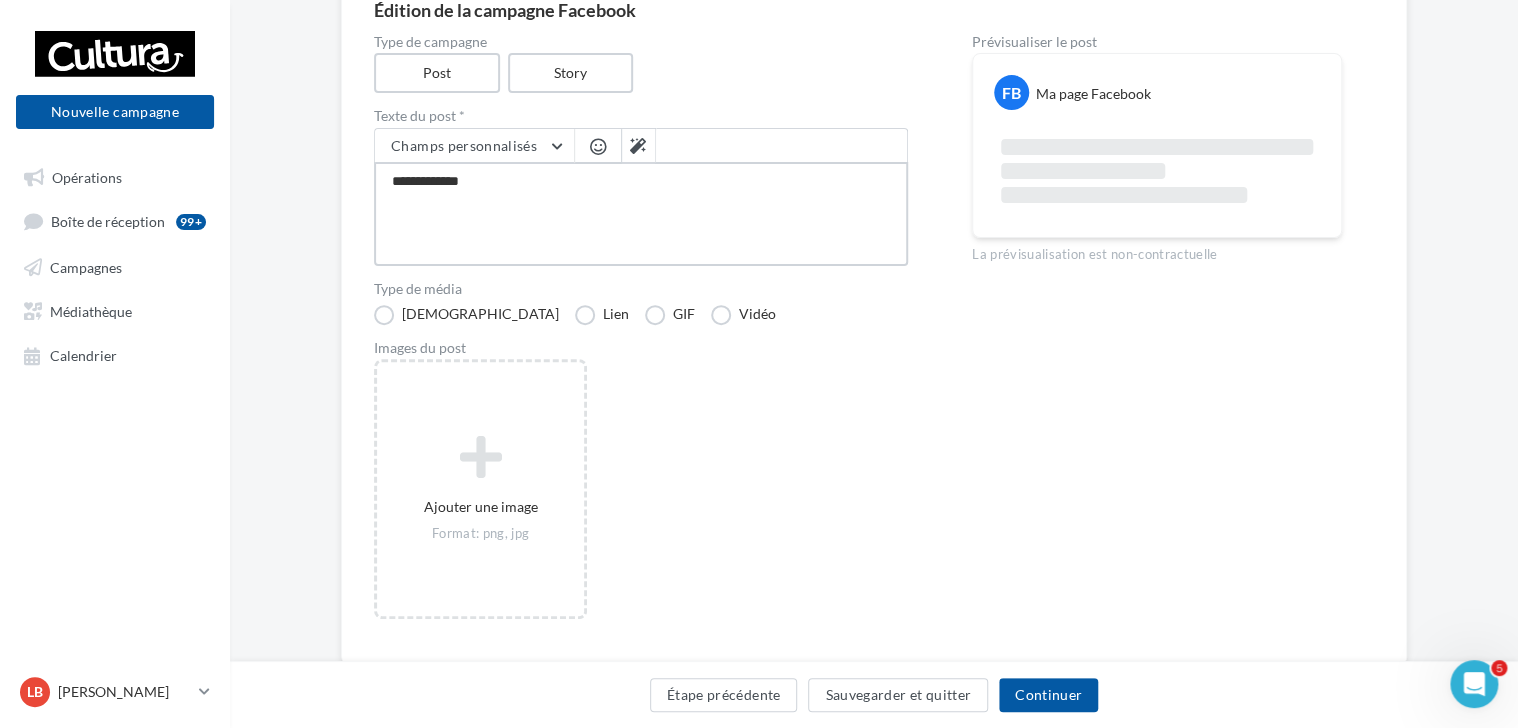 type on "**********" 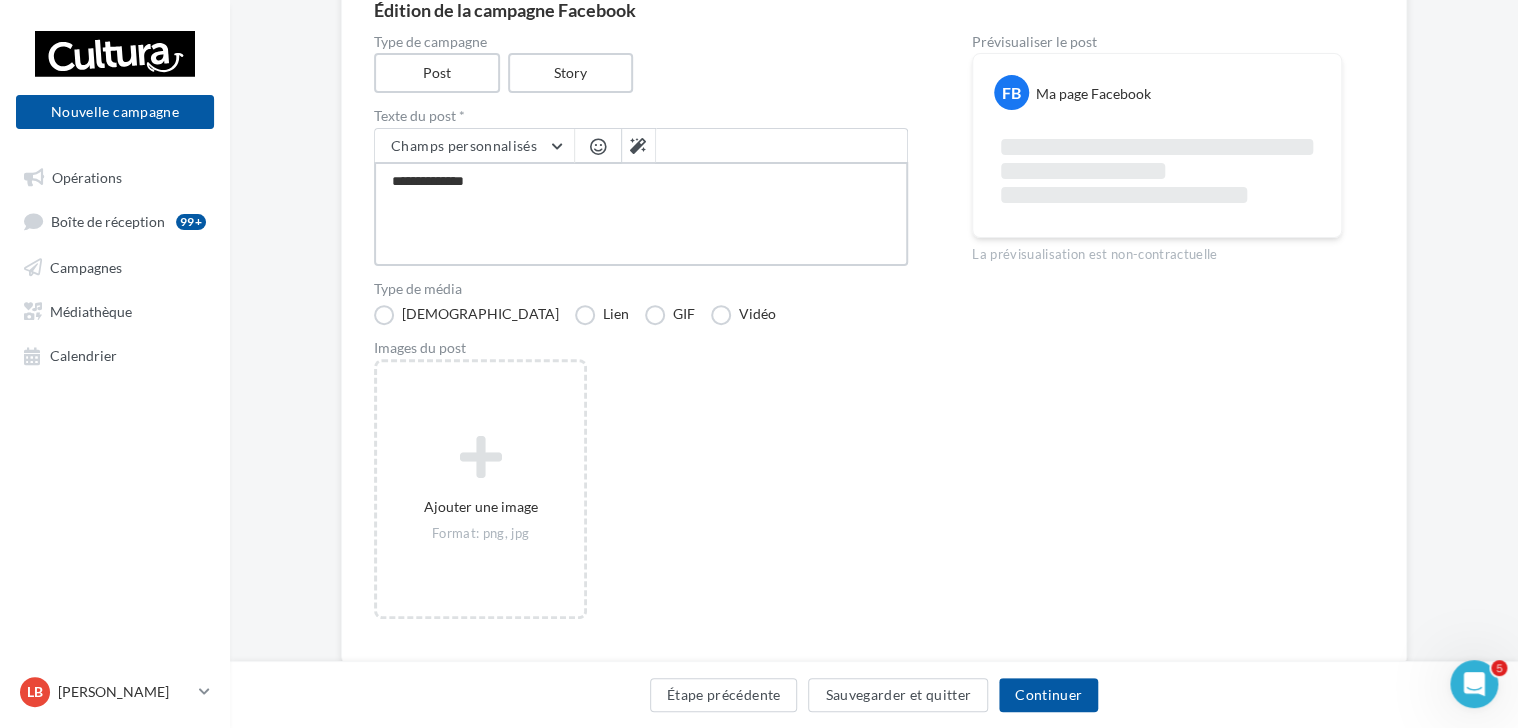 type on "**********" 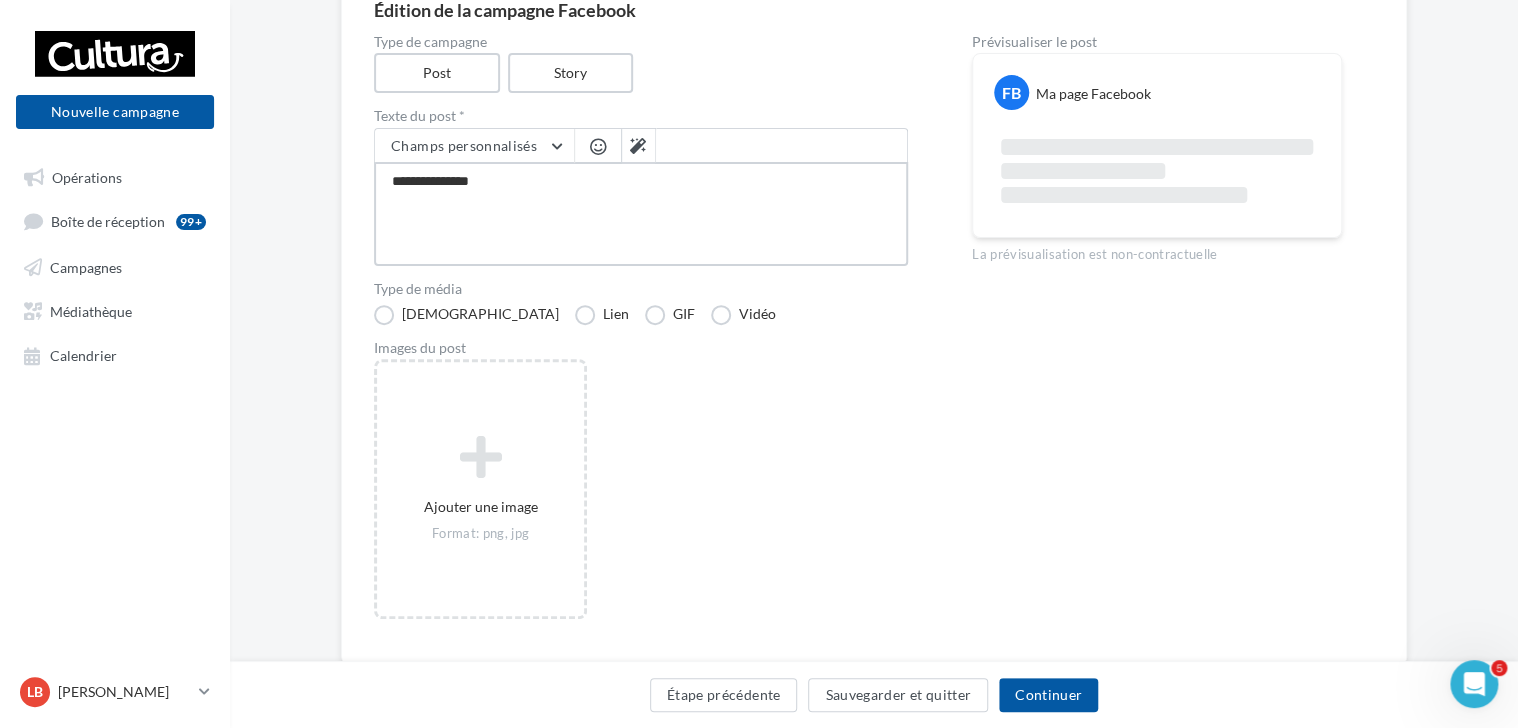 type on "**********" 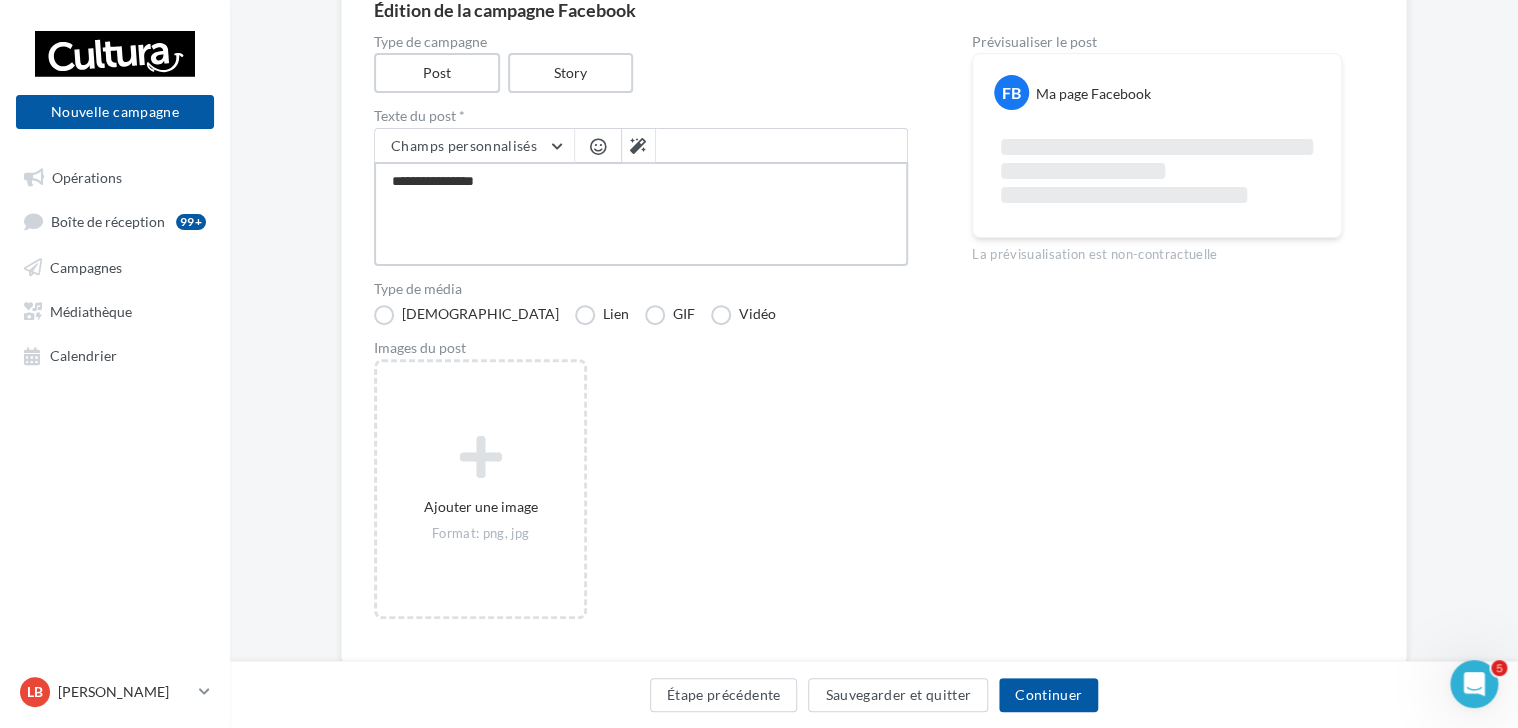 type on "**********" 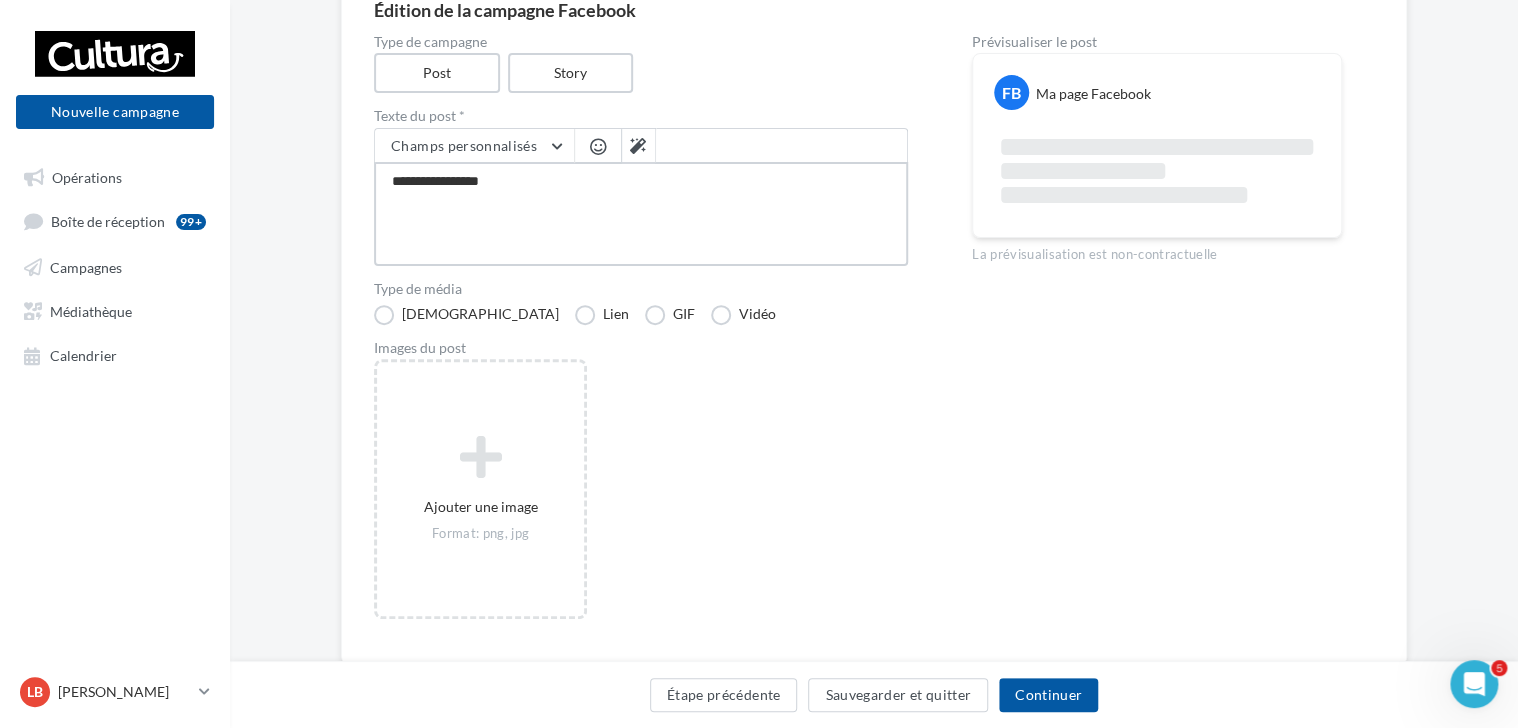 type on "**********" 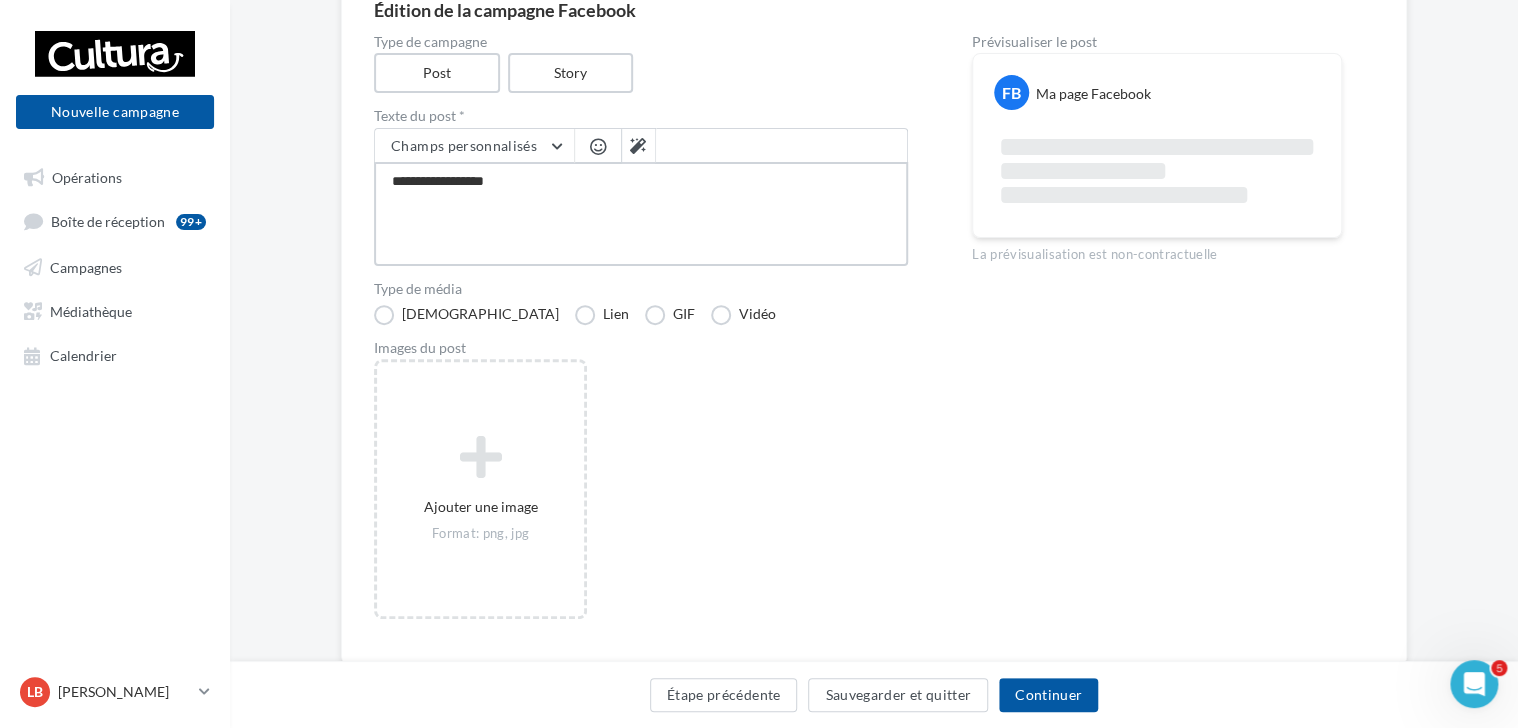 type on "**********" 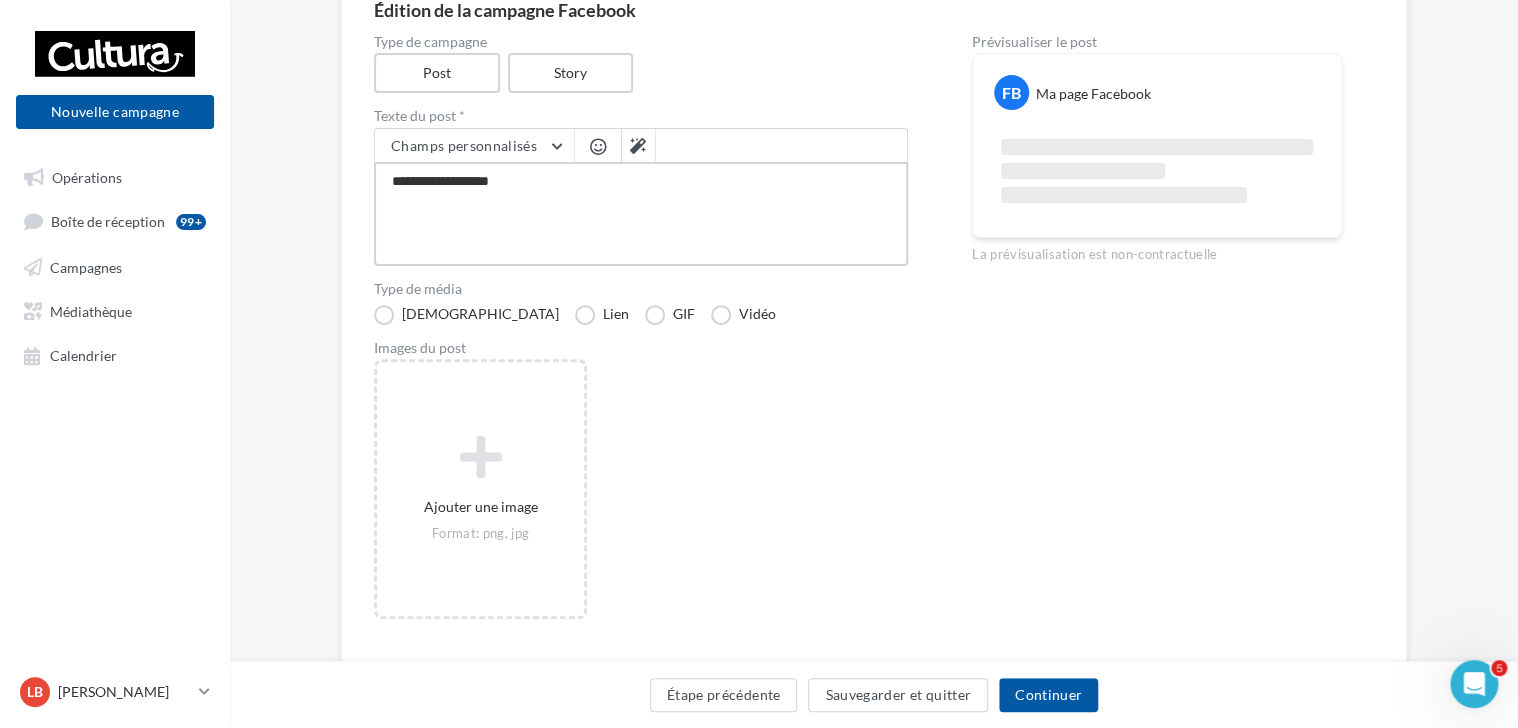 type on "**********" 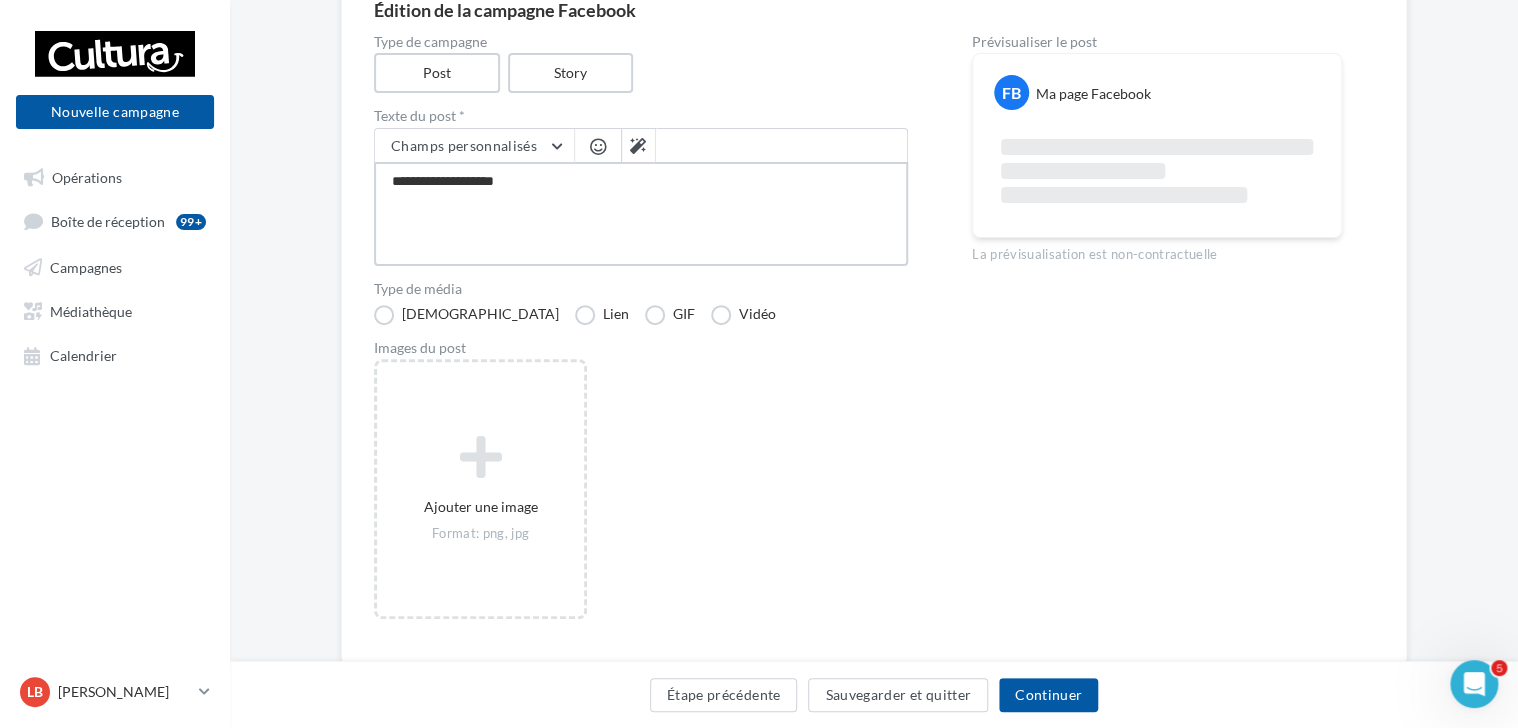 type on "**********" 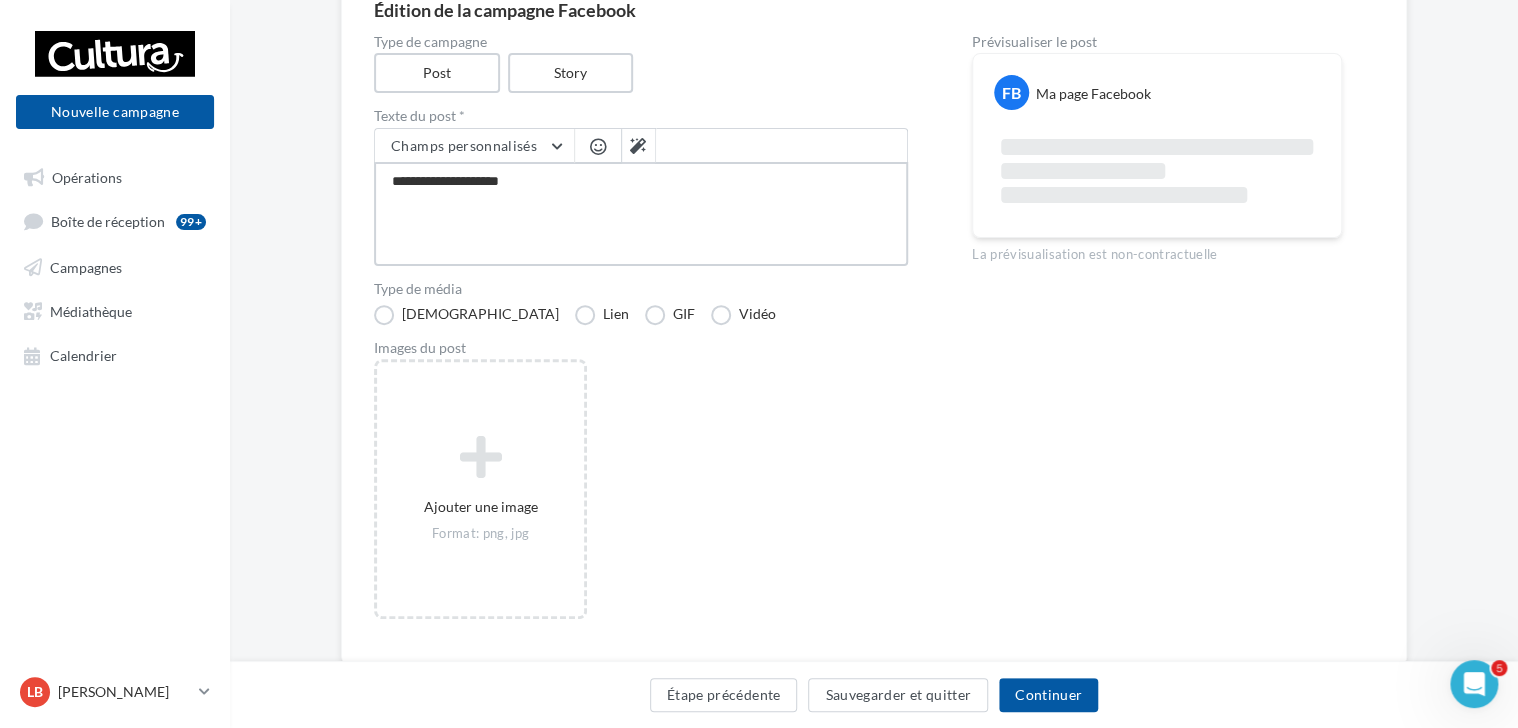 type on "**********" 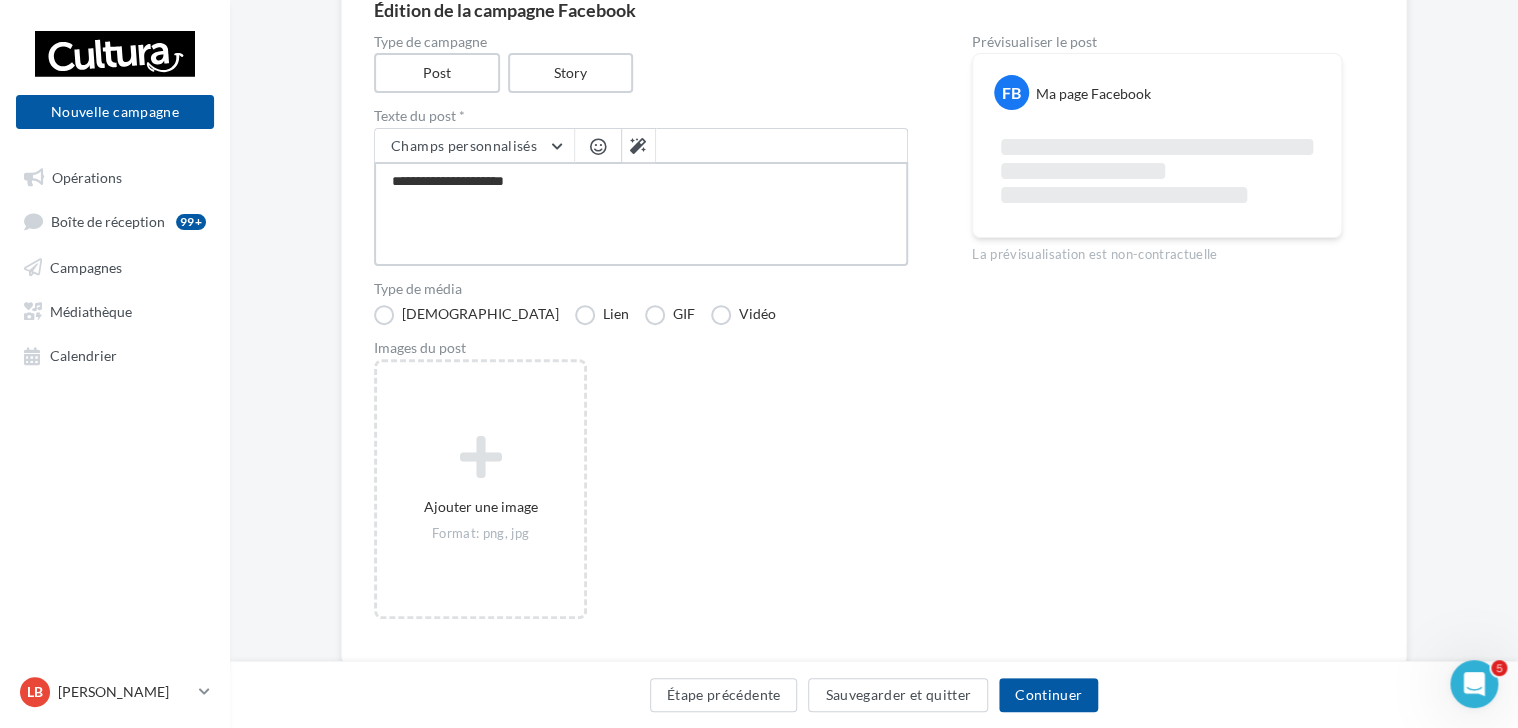 type on "**********" 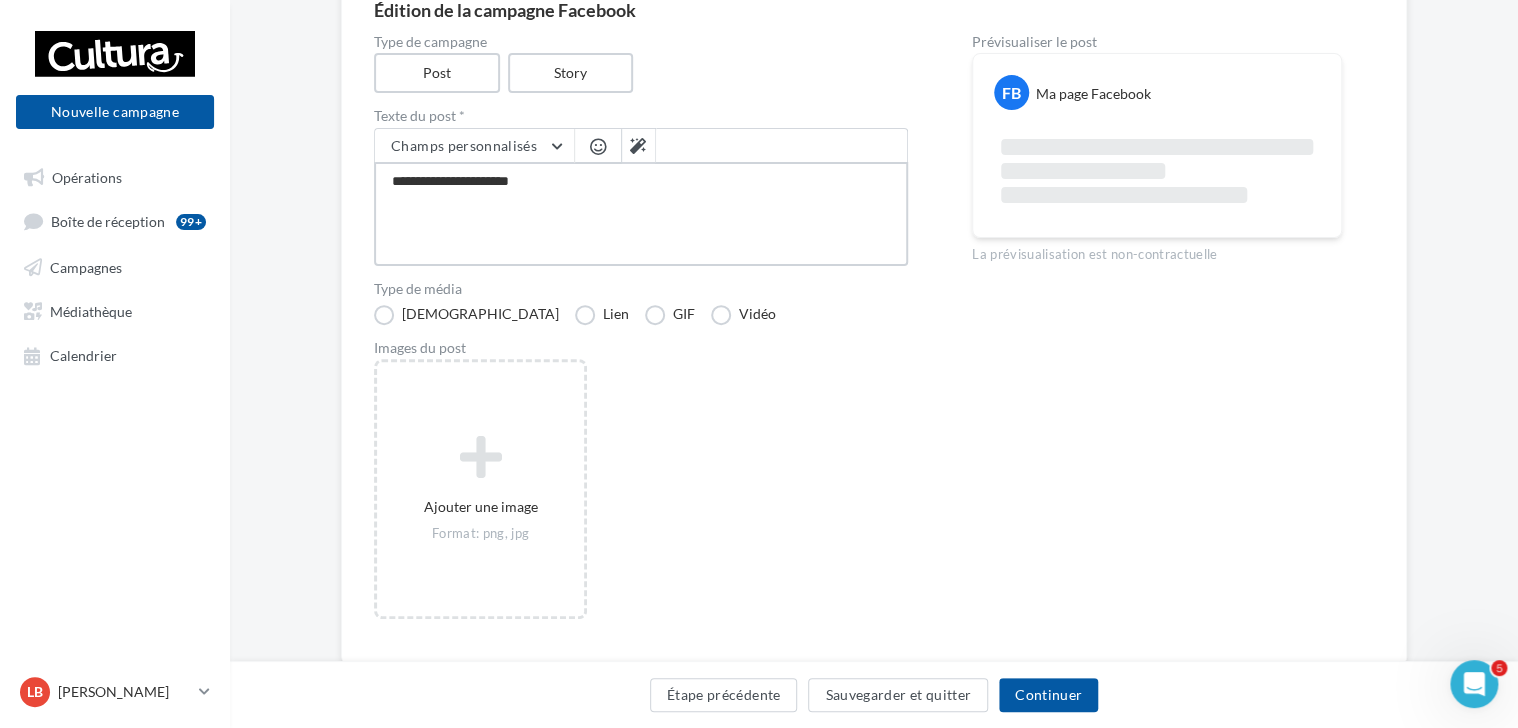 type on "**********" 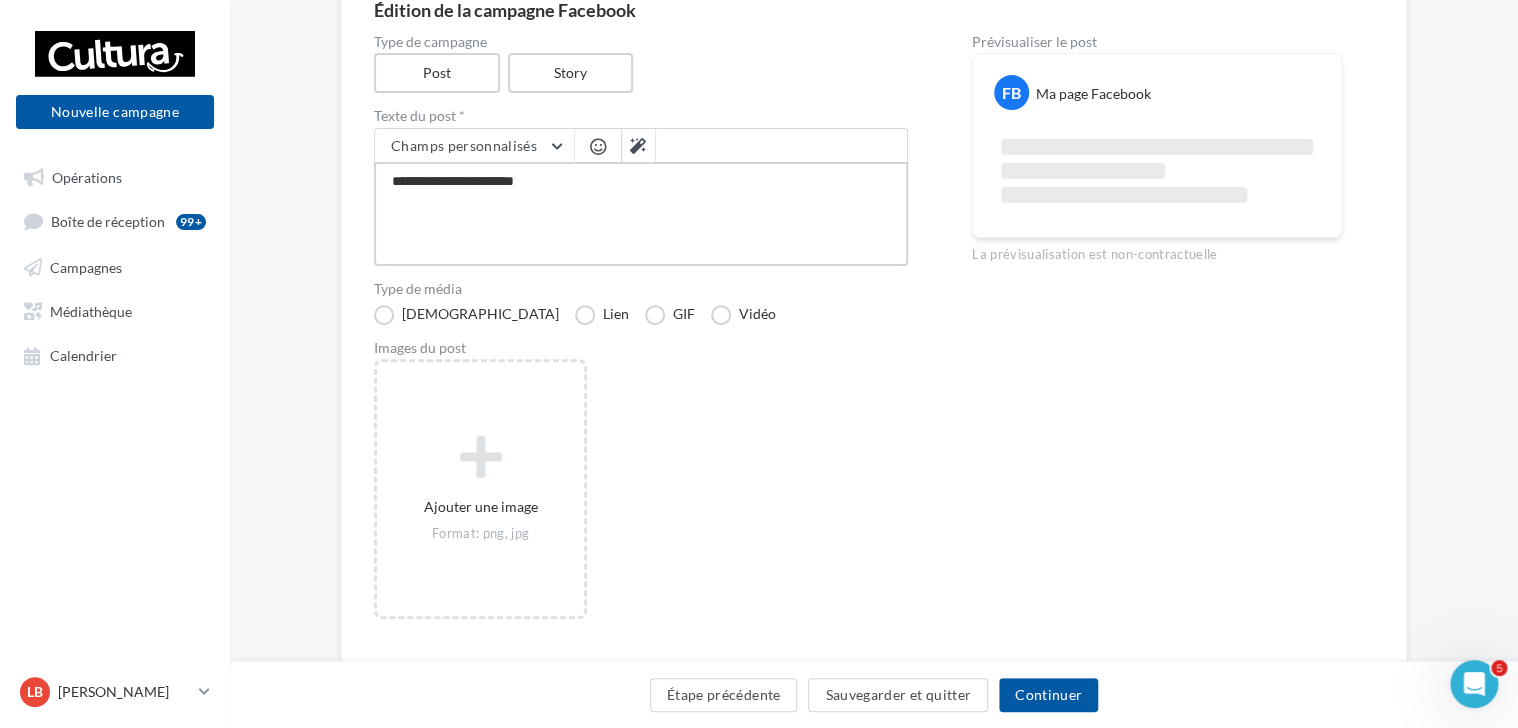 type on "**********" 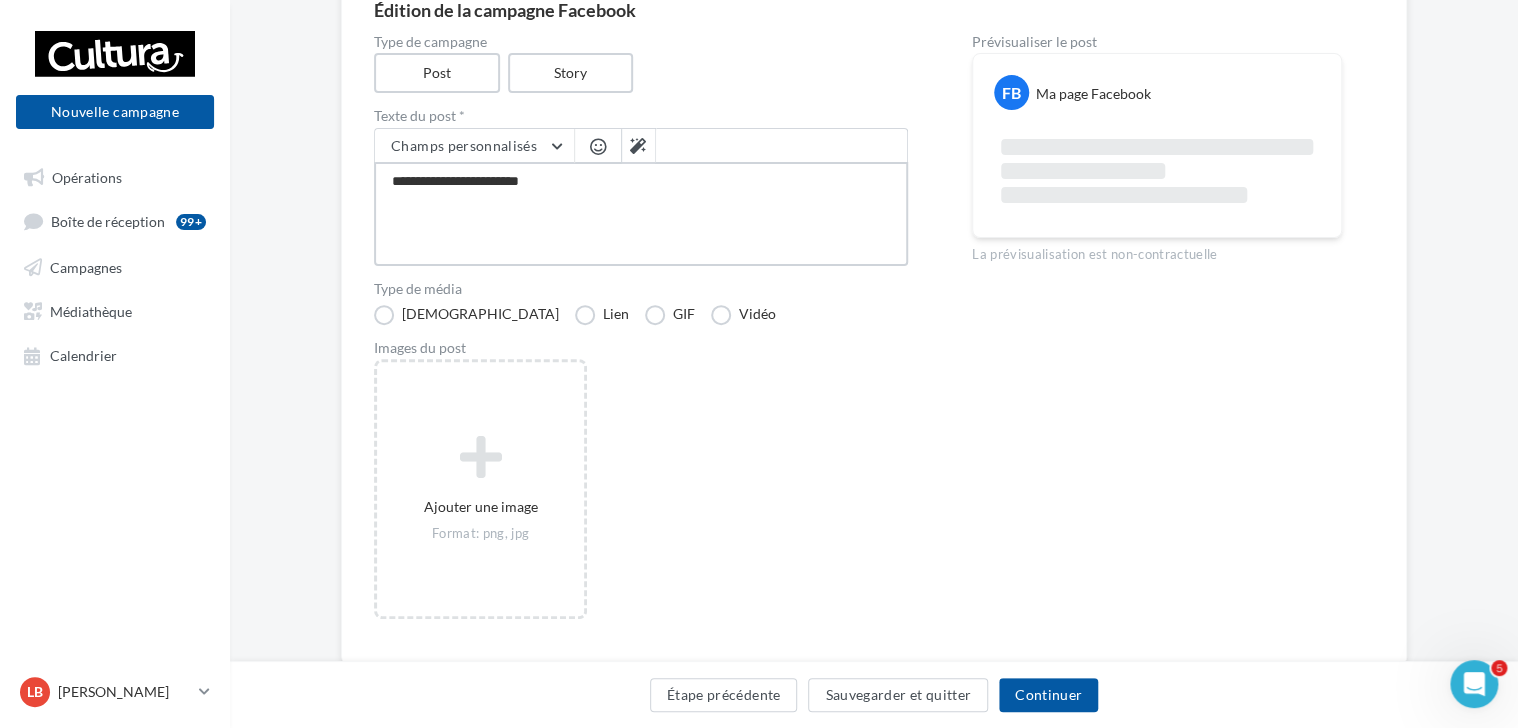 type on "**********" 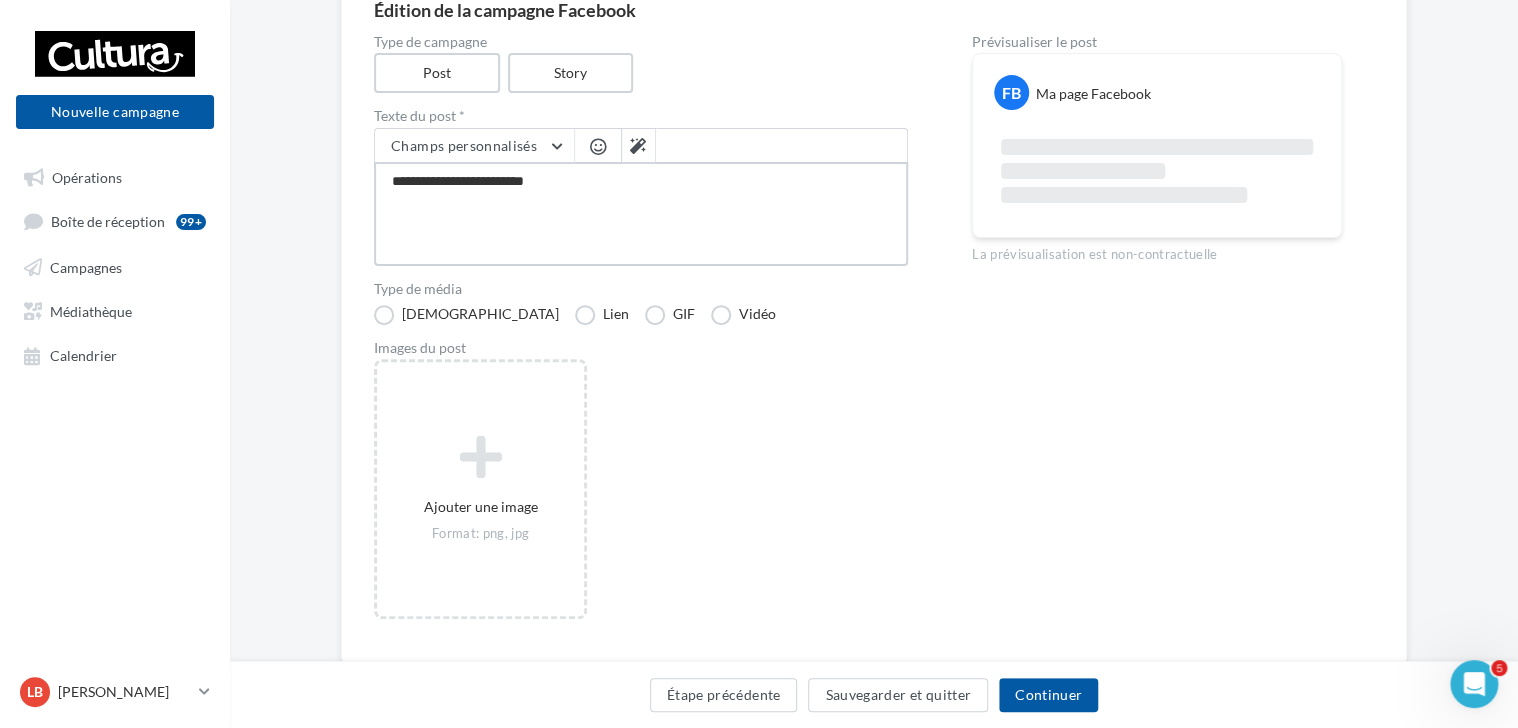 type on "**********" 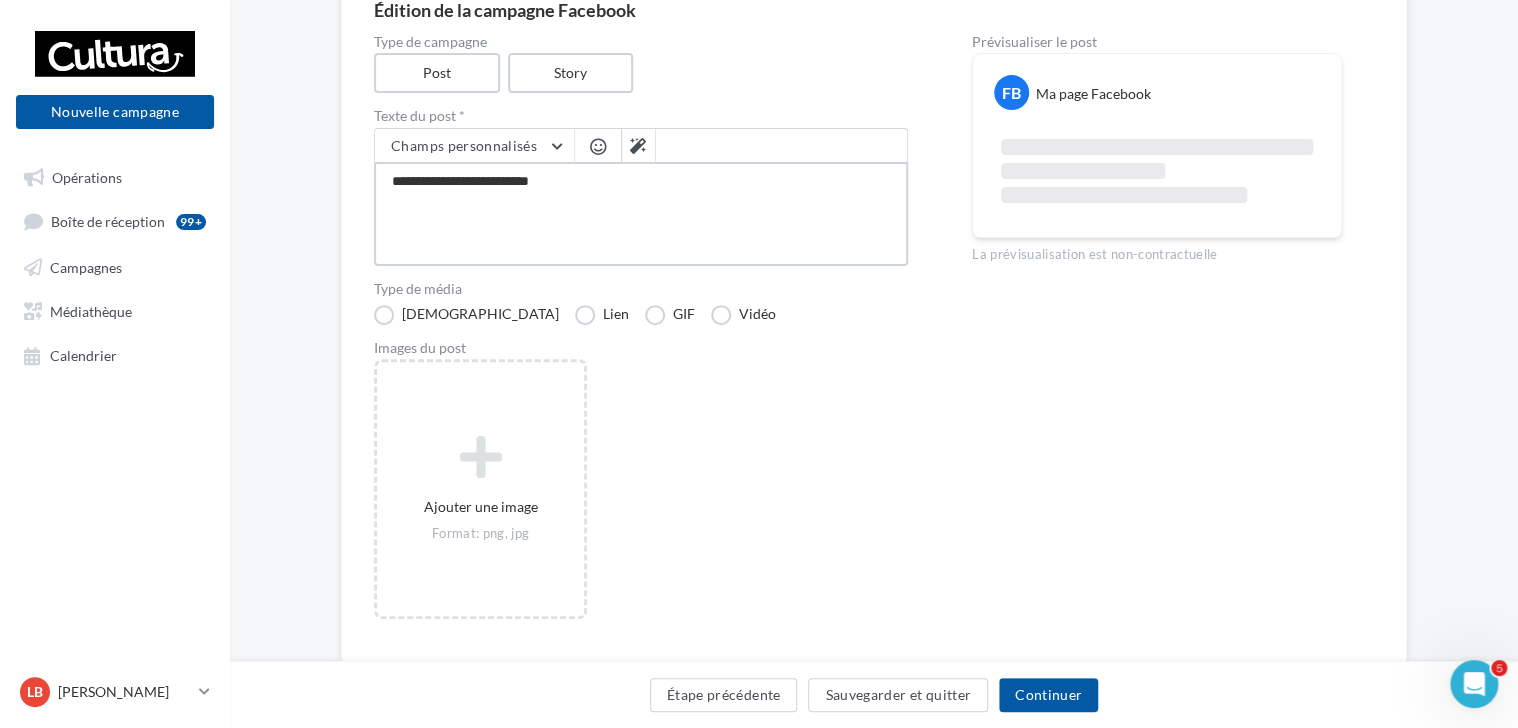 type on "**********" 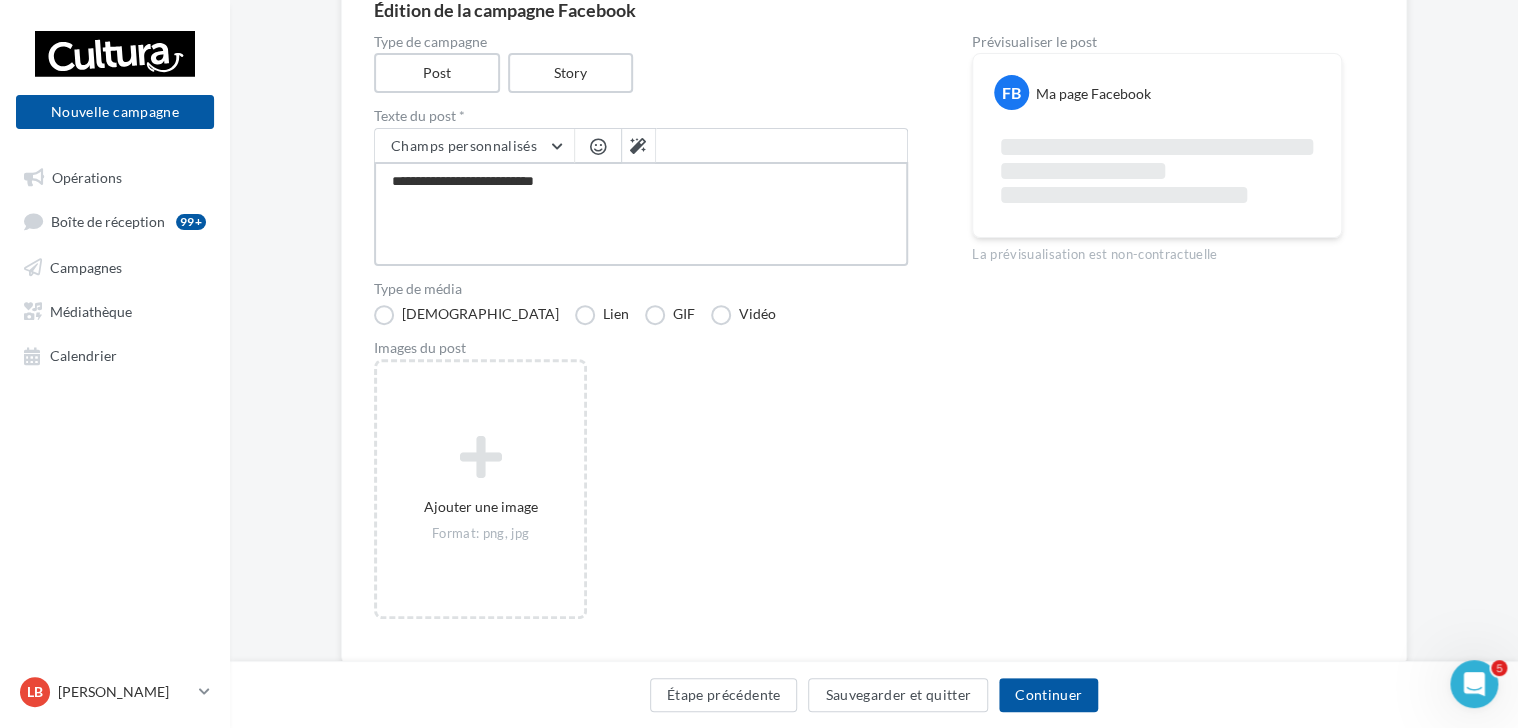 type on "**********" 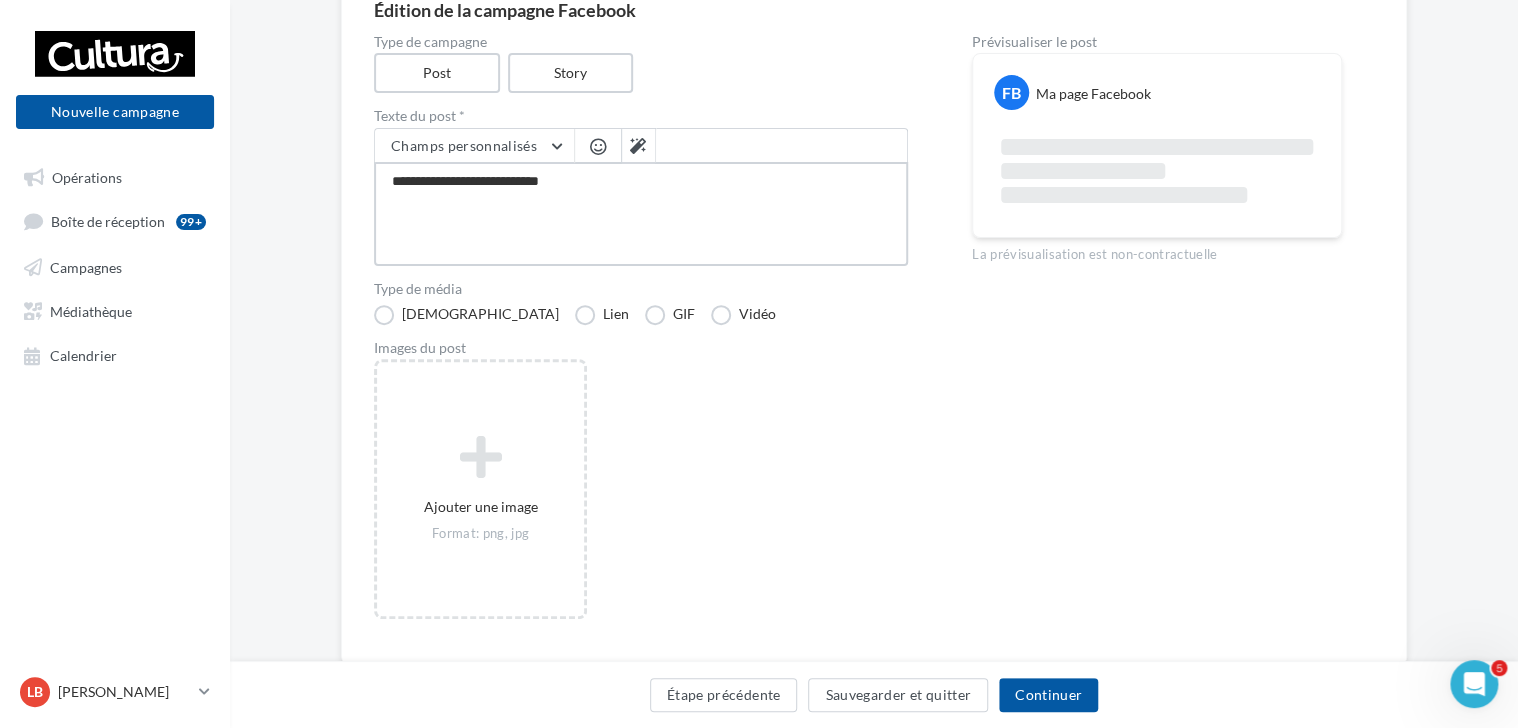 type on "**********" 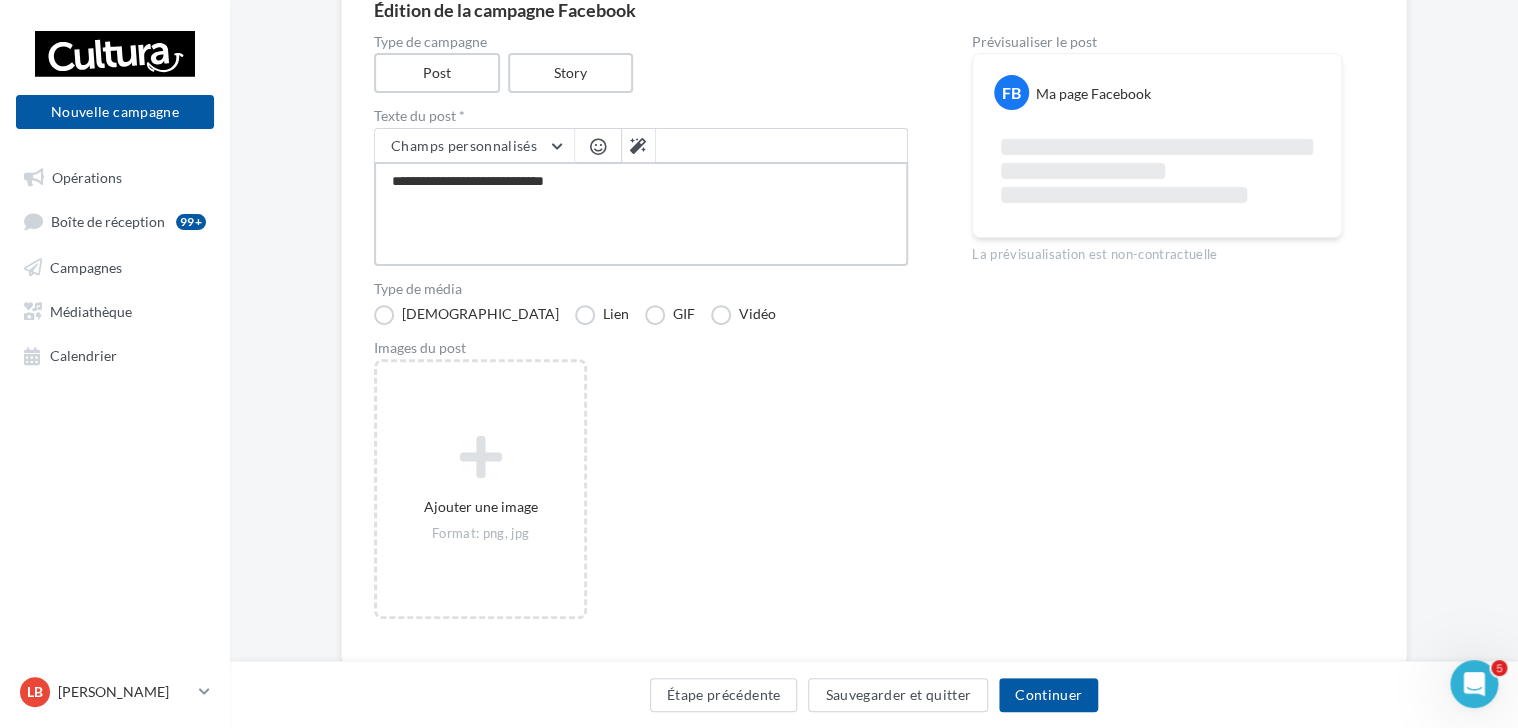 type on "**********" 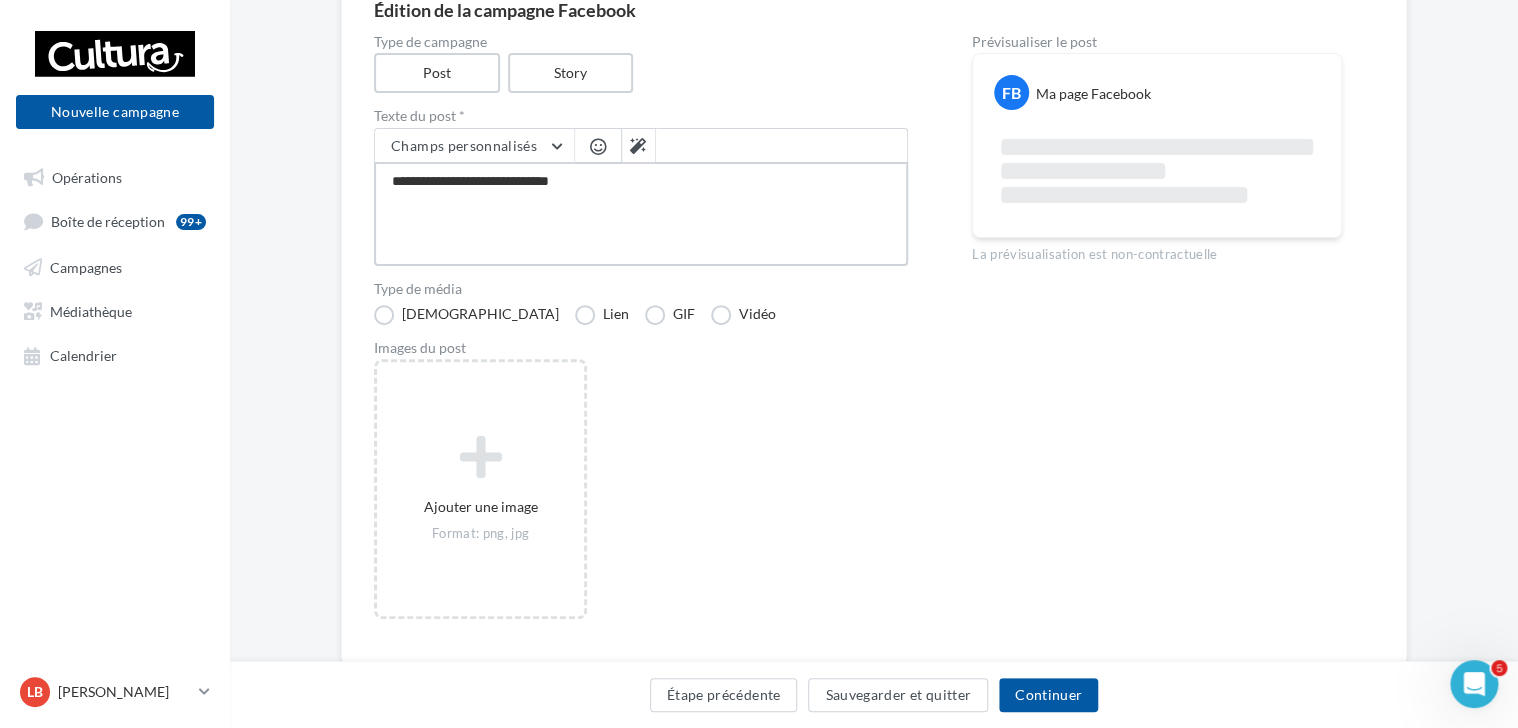 type on "**********" 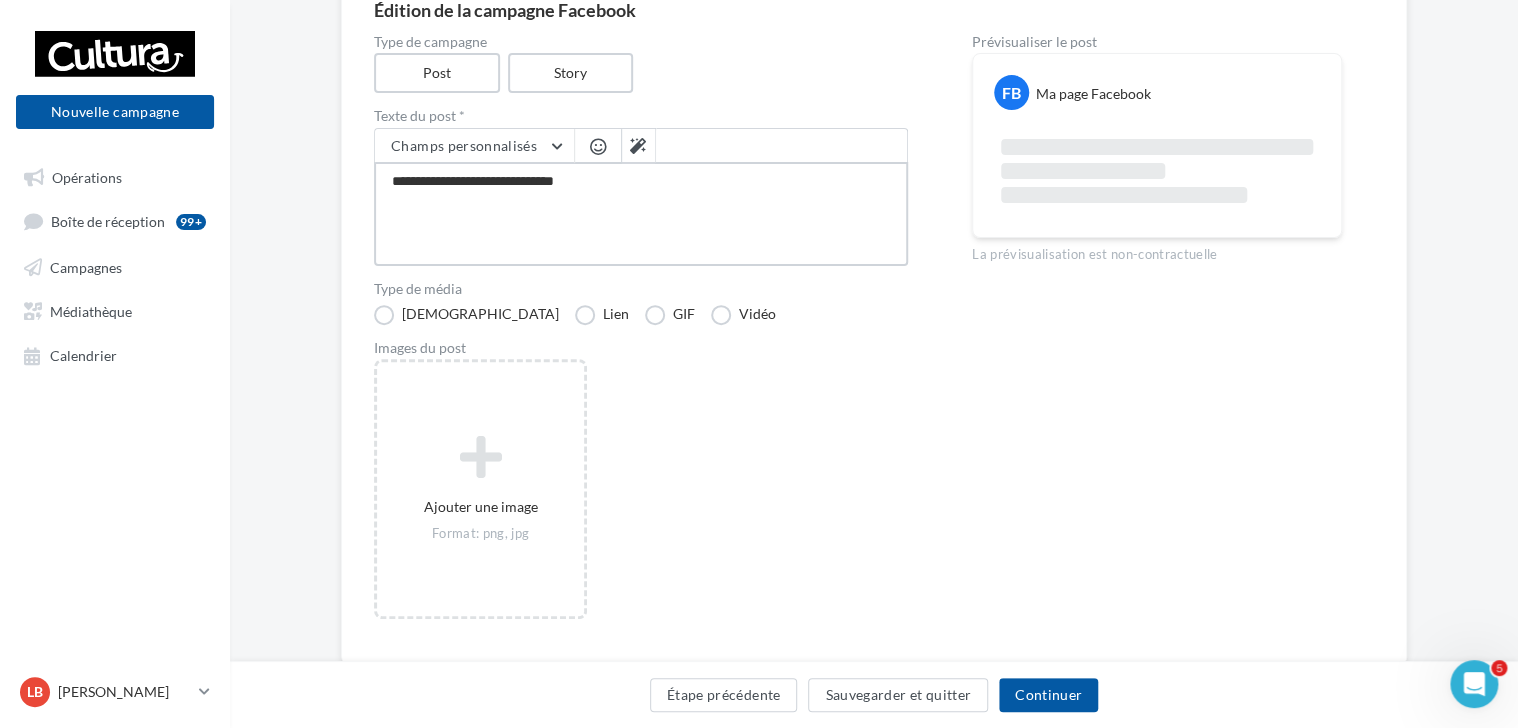 type on "**********" 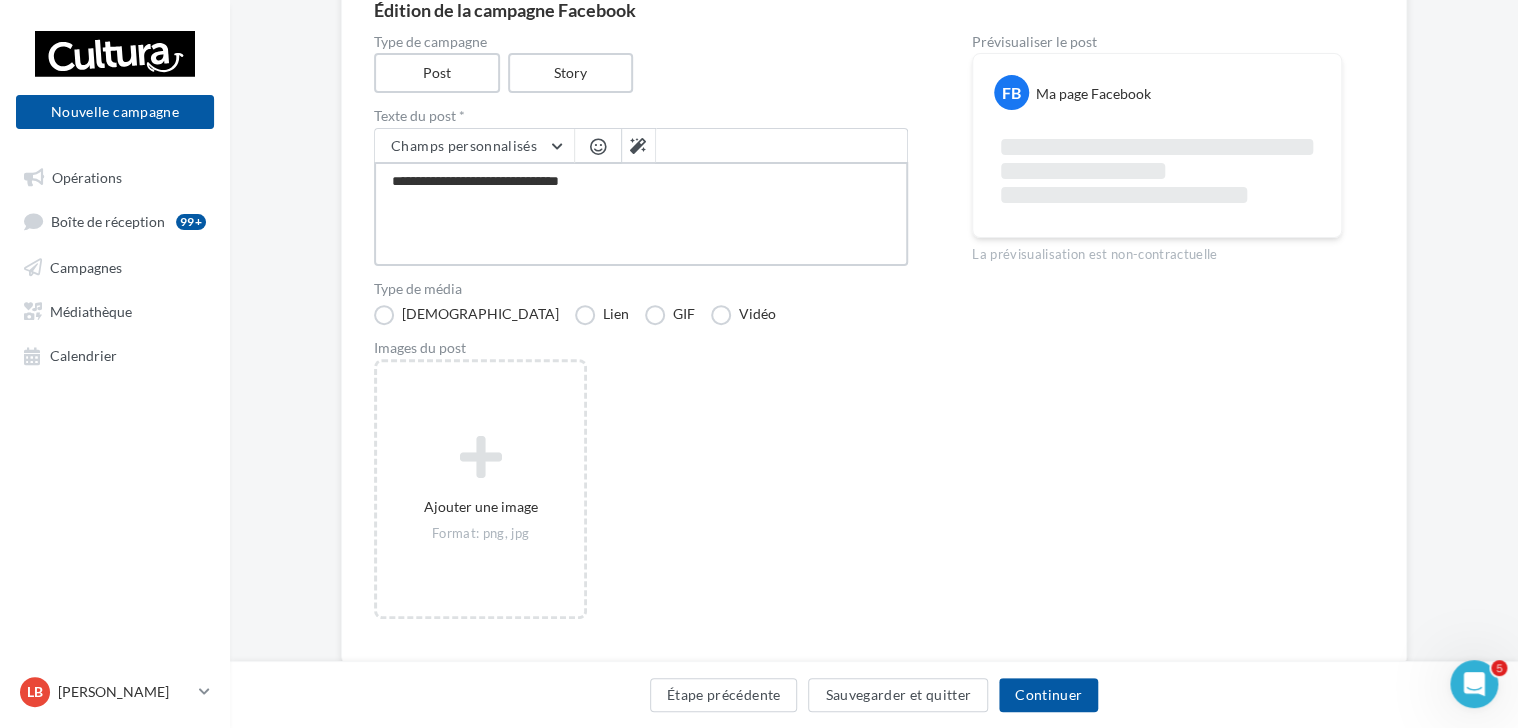 type on "**********" 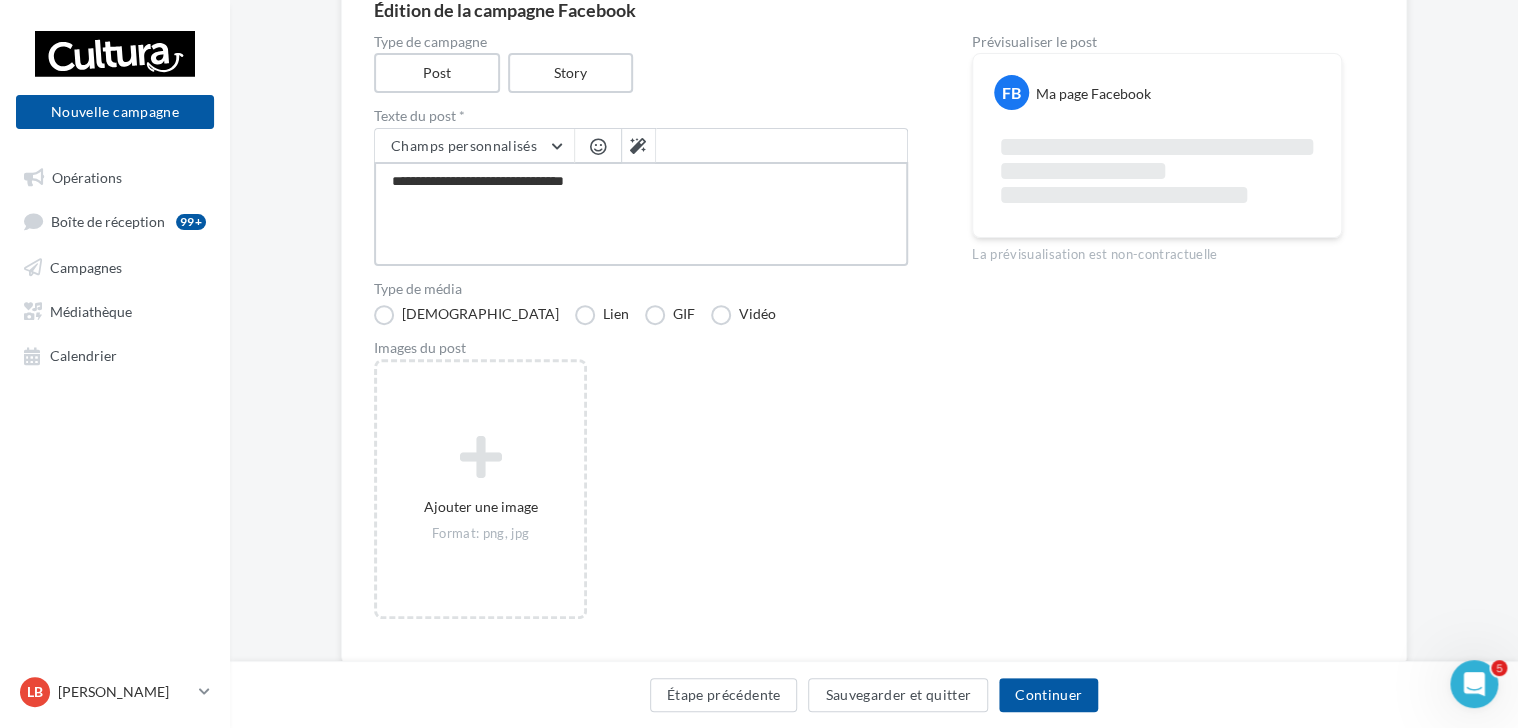 type on "**********" 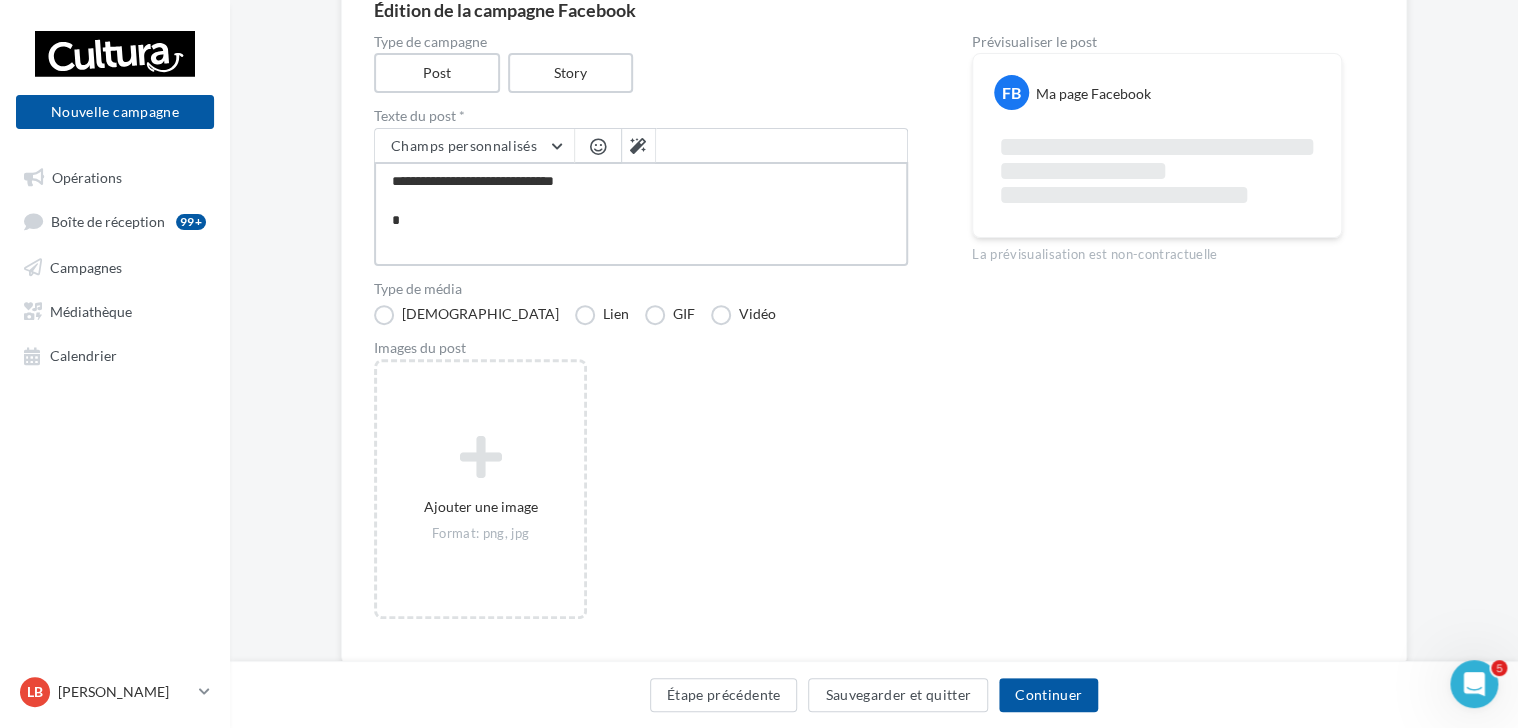 type on "**********" 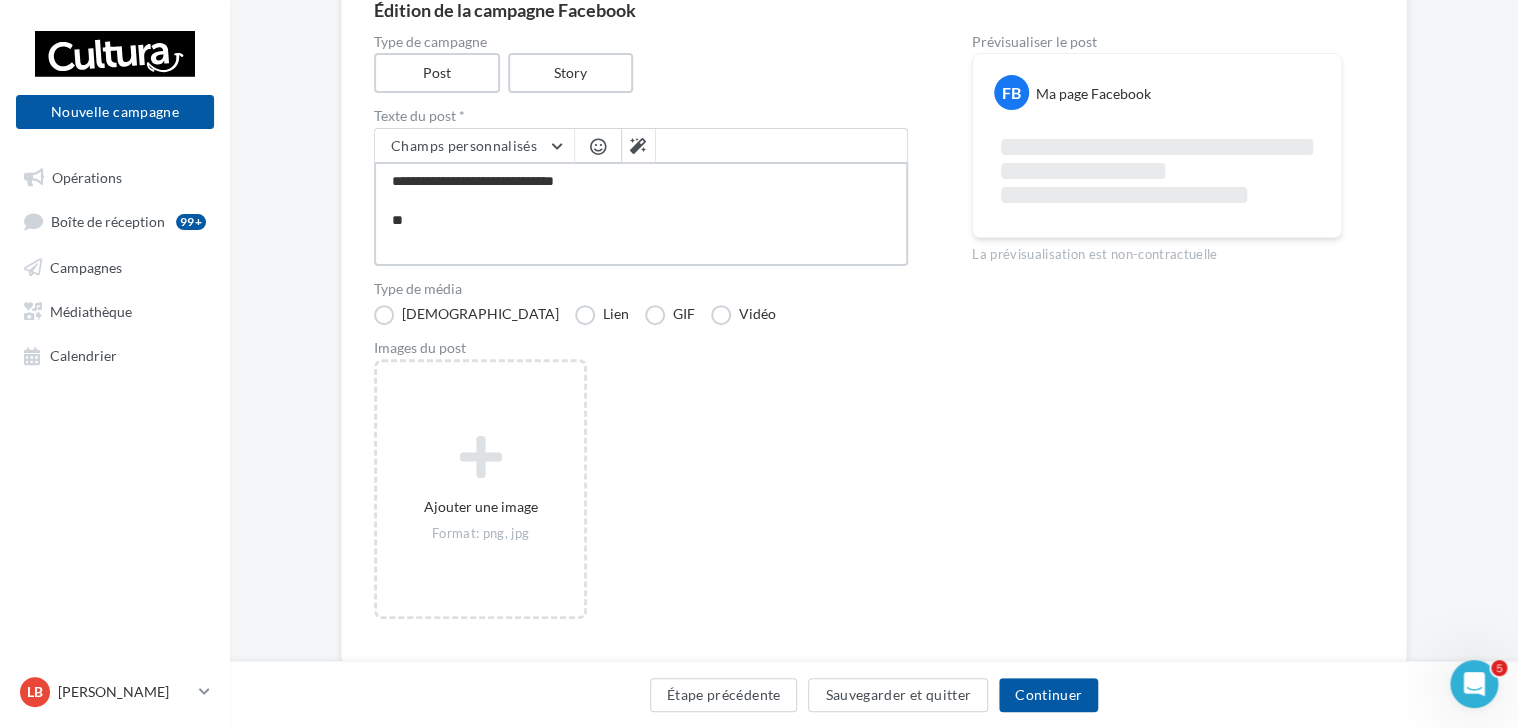 type on "**********" 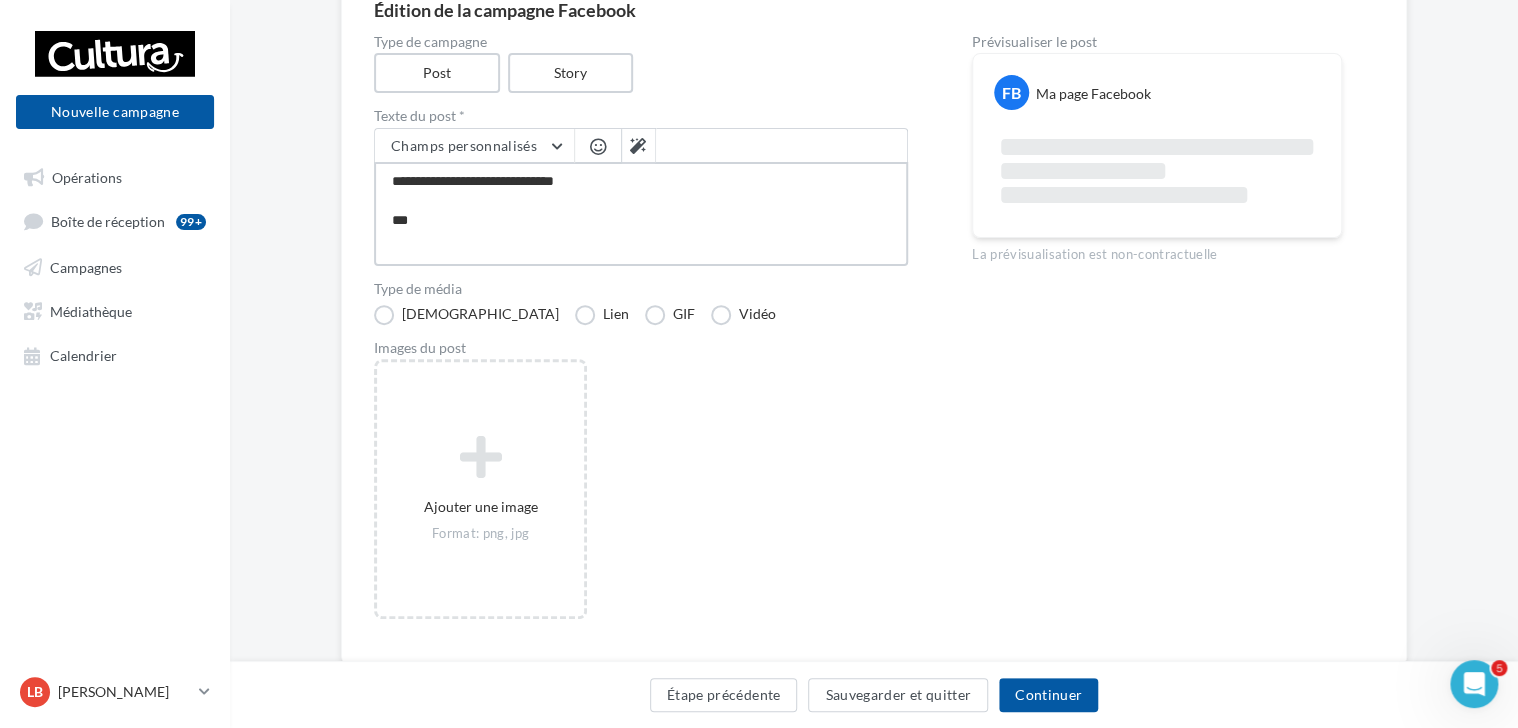 type on "**********" 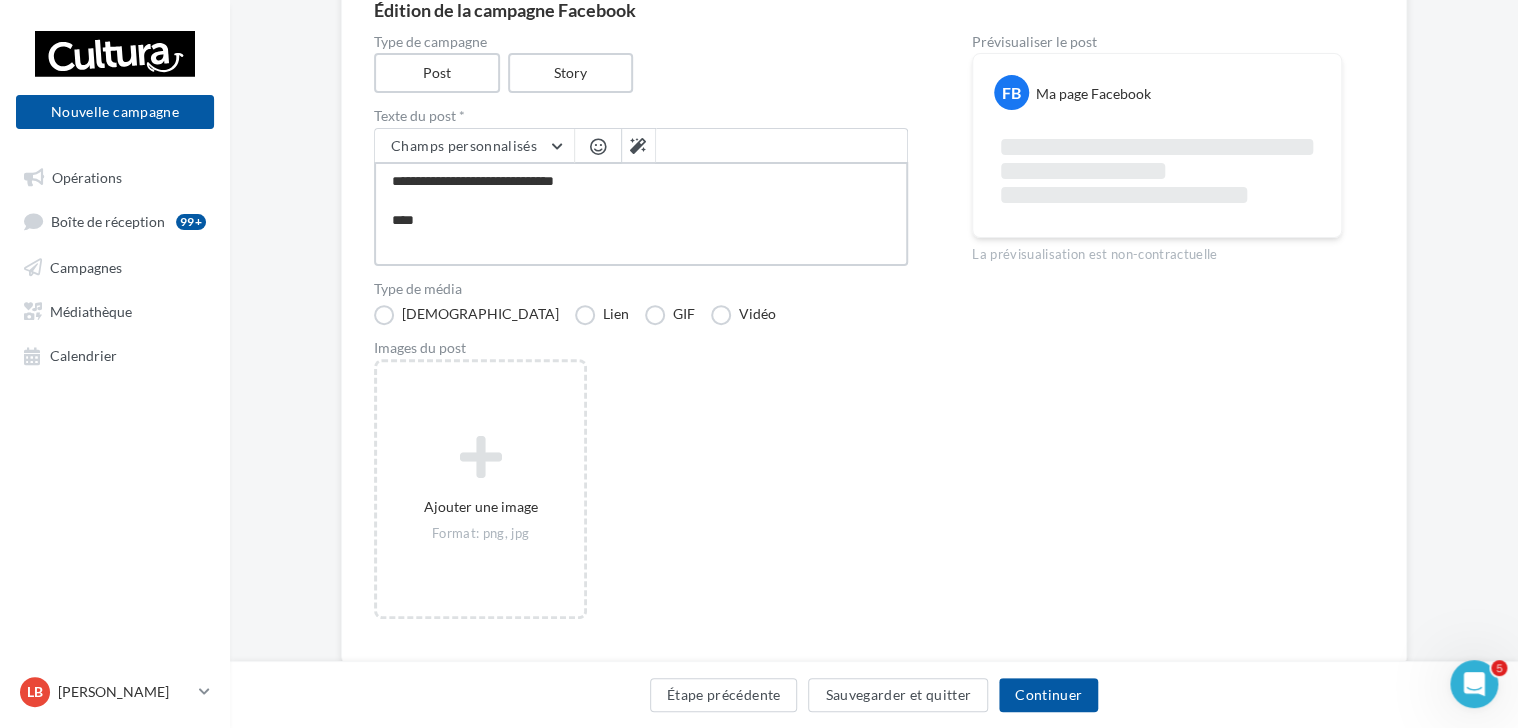 type on "**********" 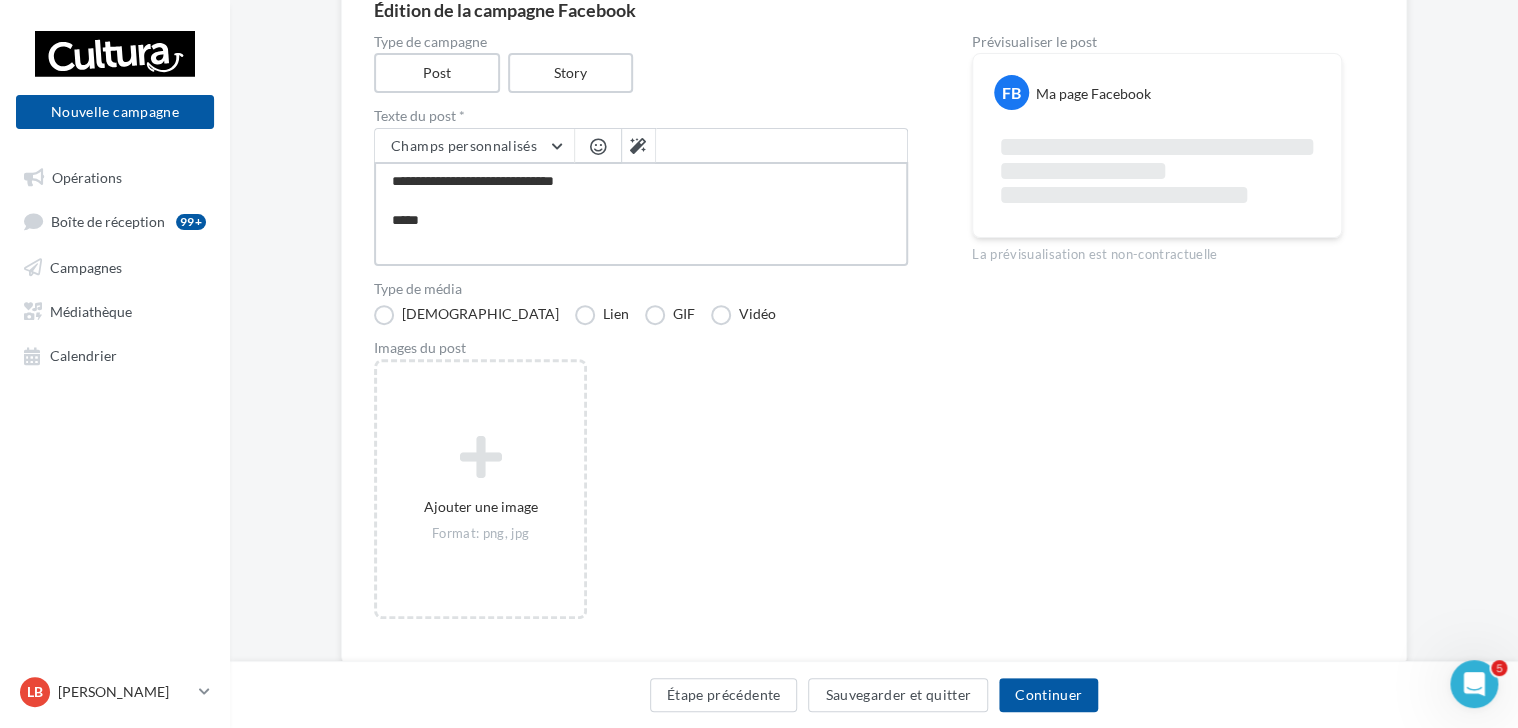 type on "**********" 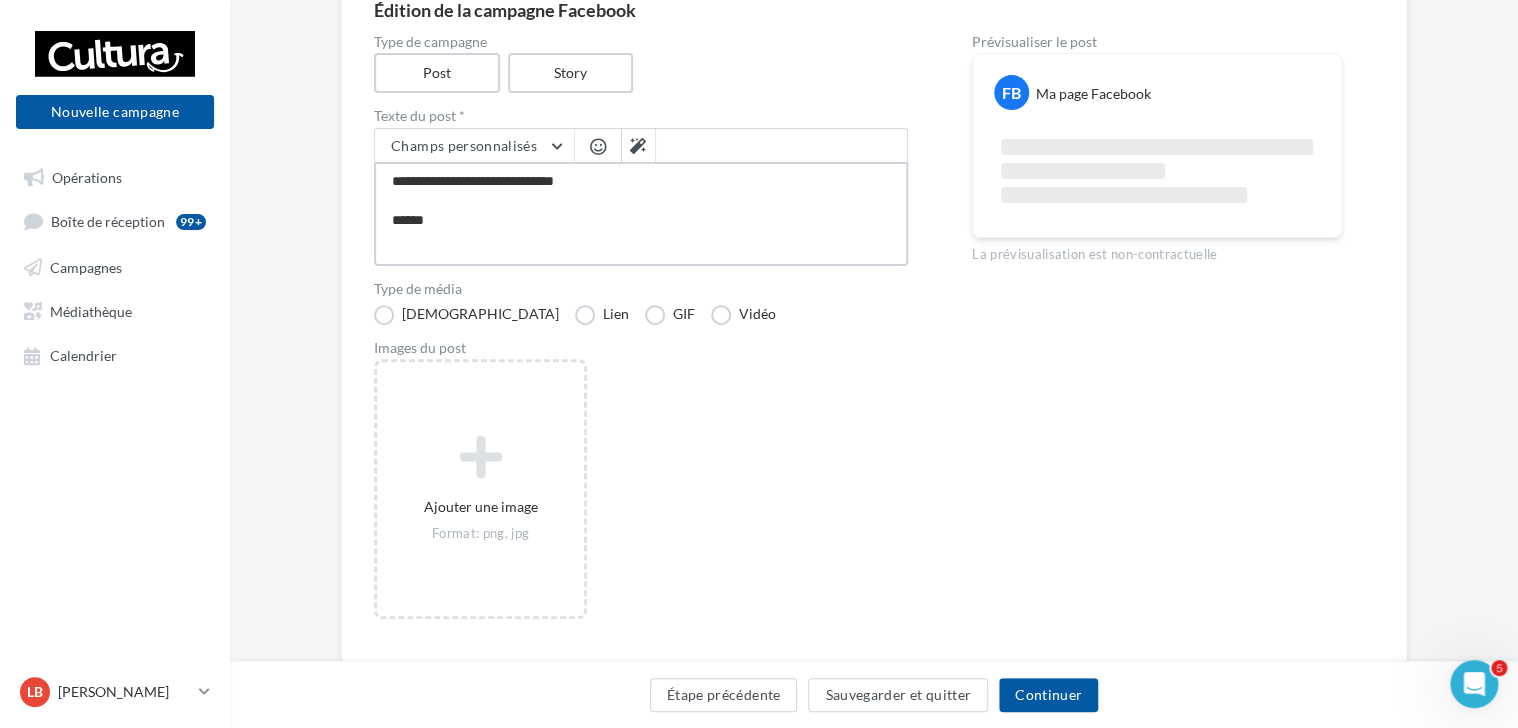 type on "**********" 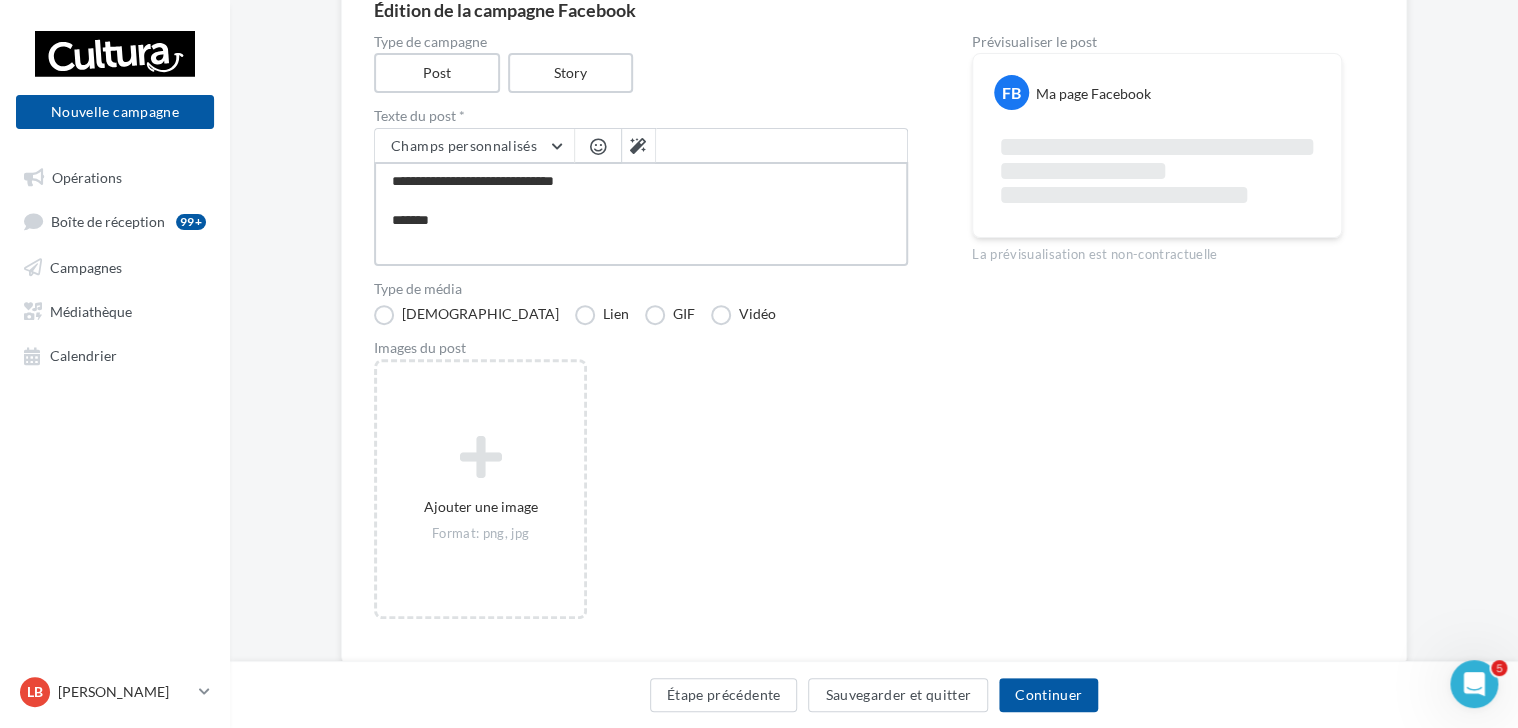 type on "**********" 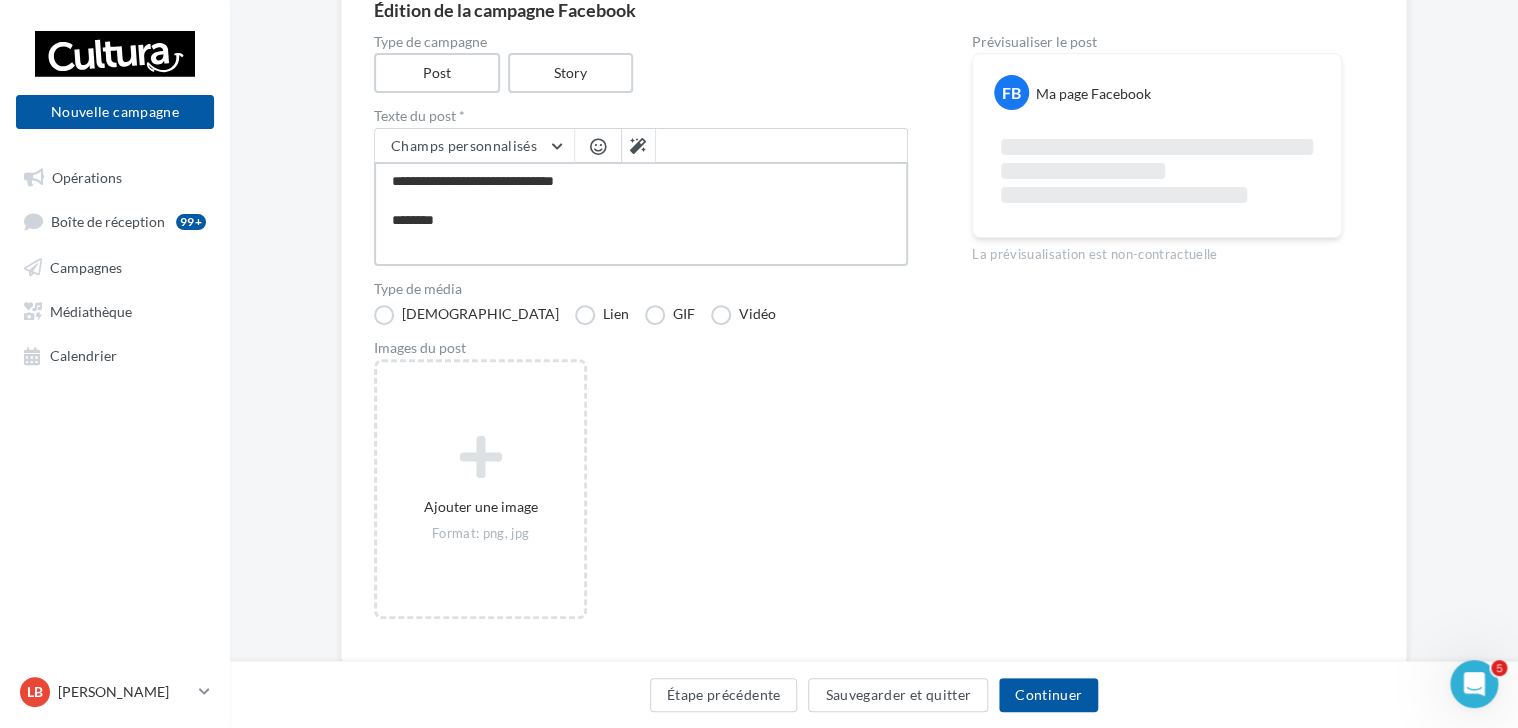 type on "**********" 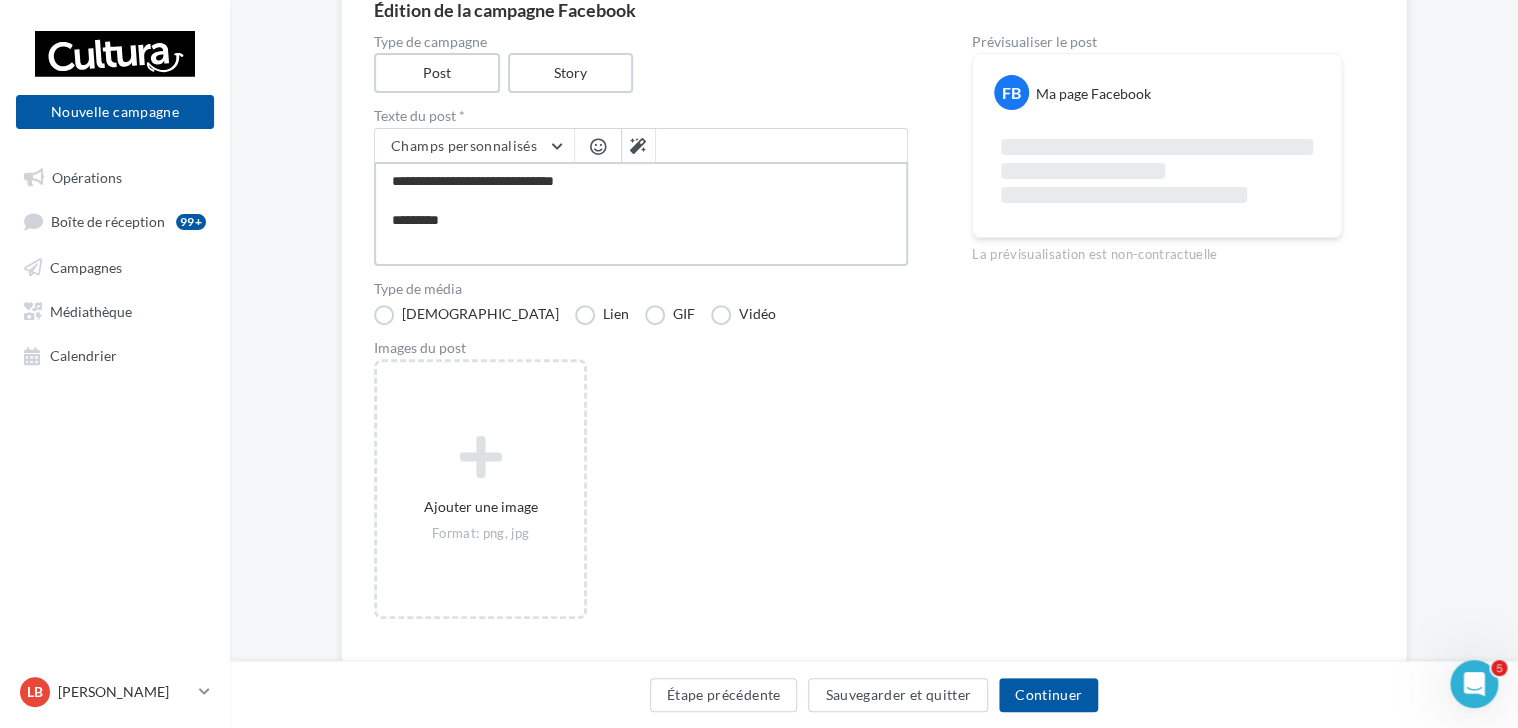 type on "**********" 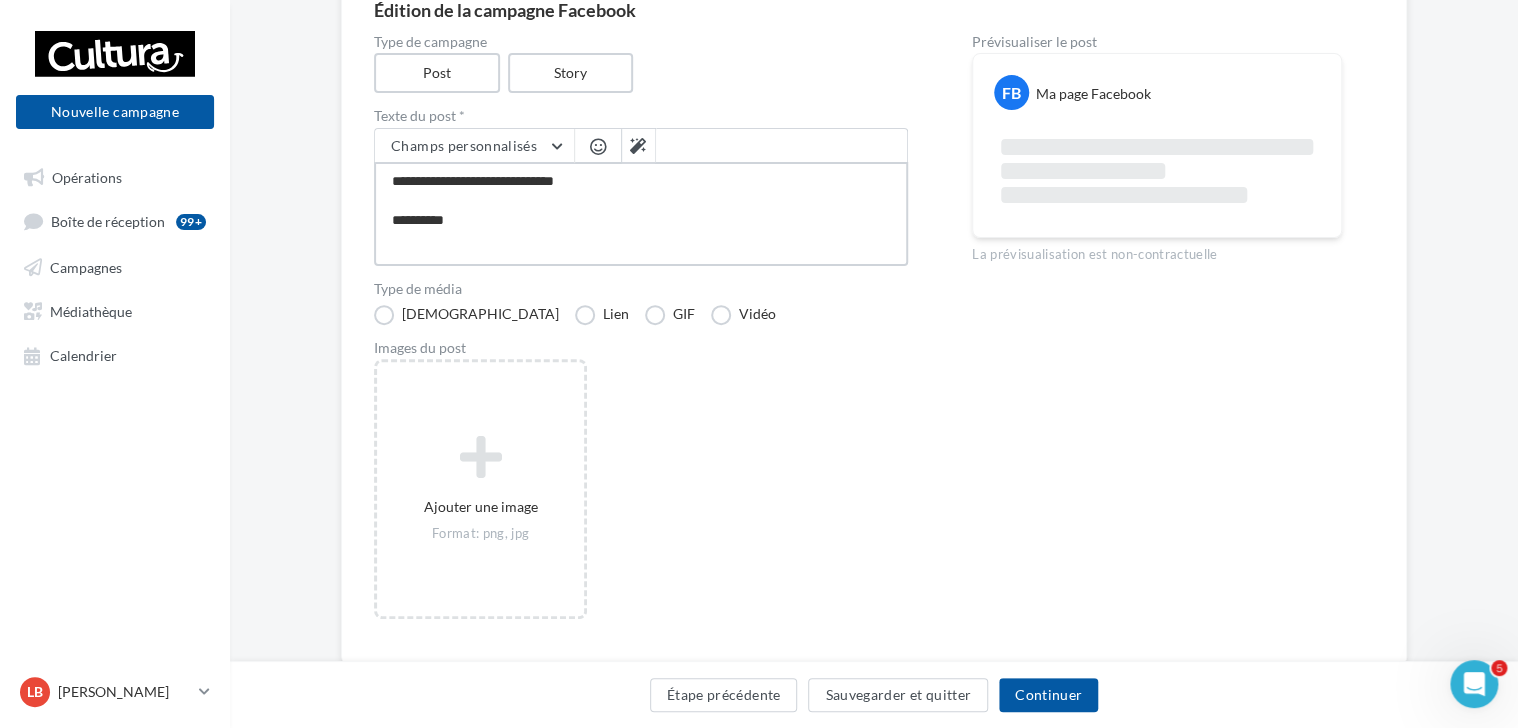 type on "**********" 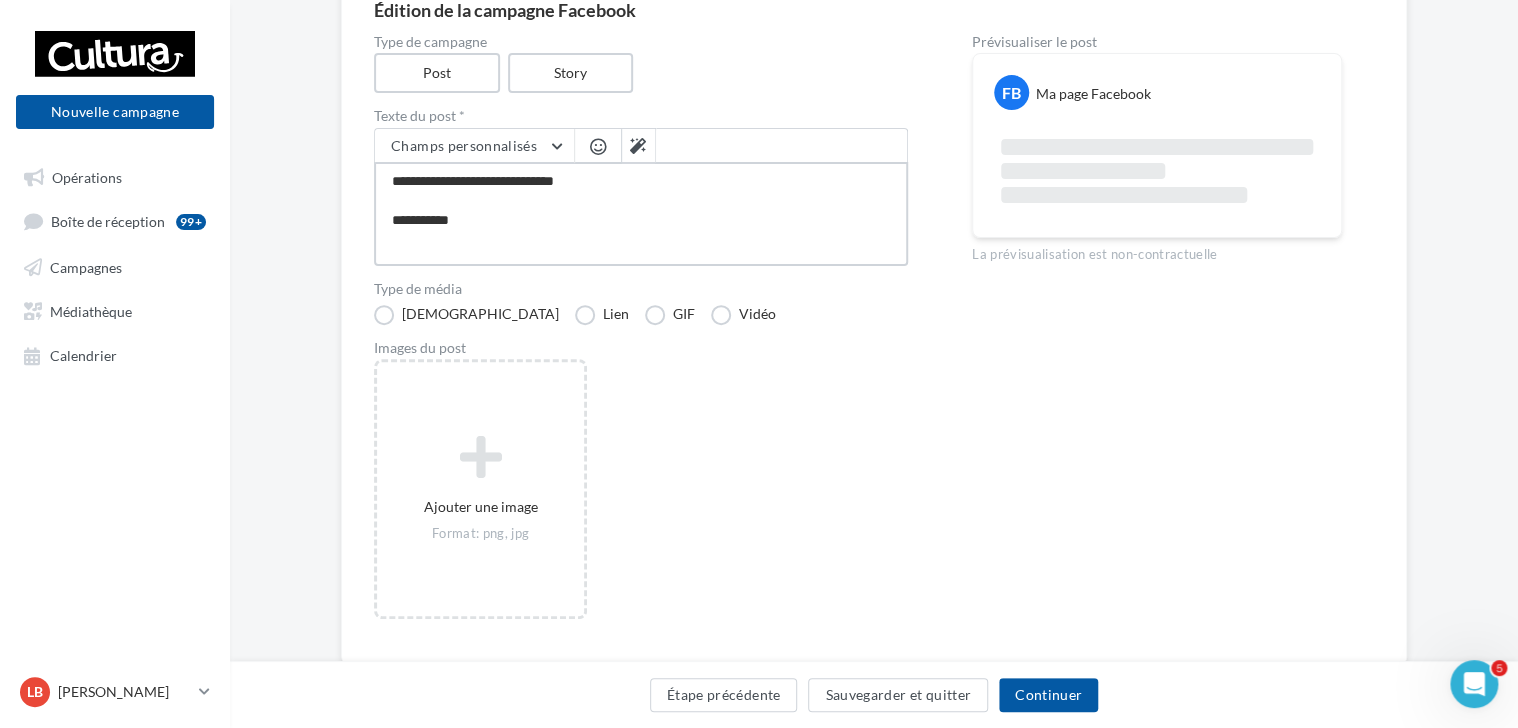 type on "**********" 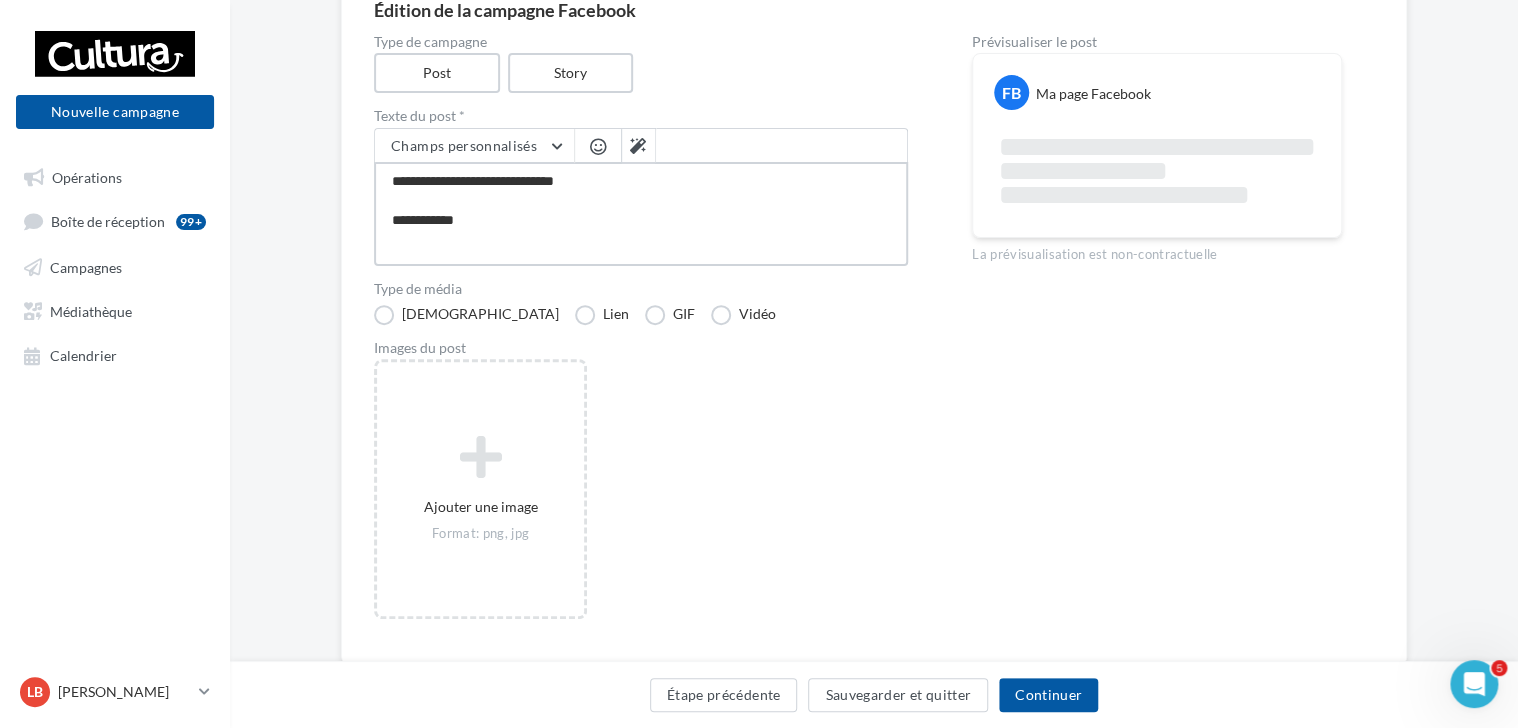 type on "**********" 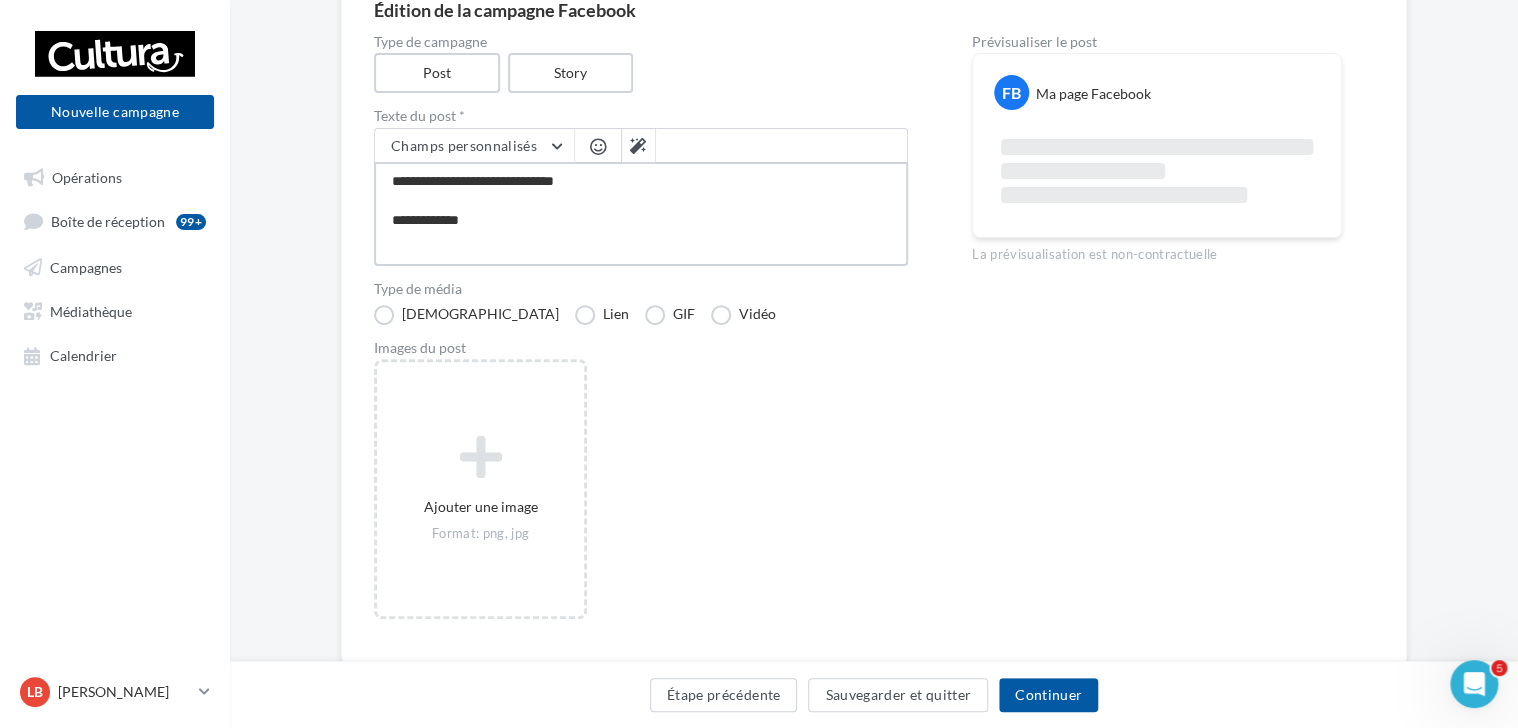 type on "**********" 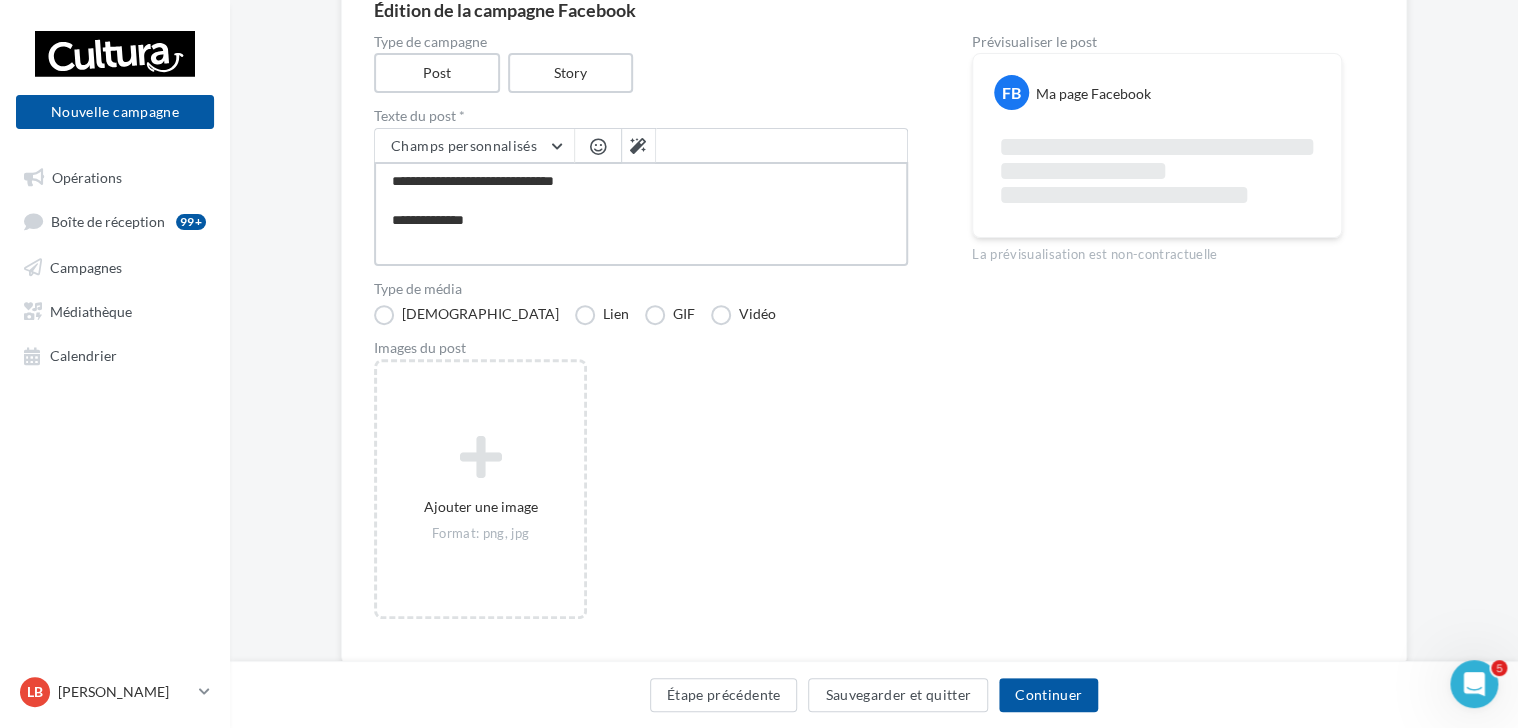 type on "**********" 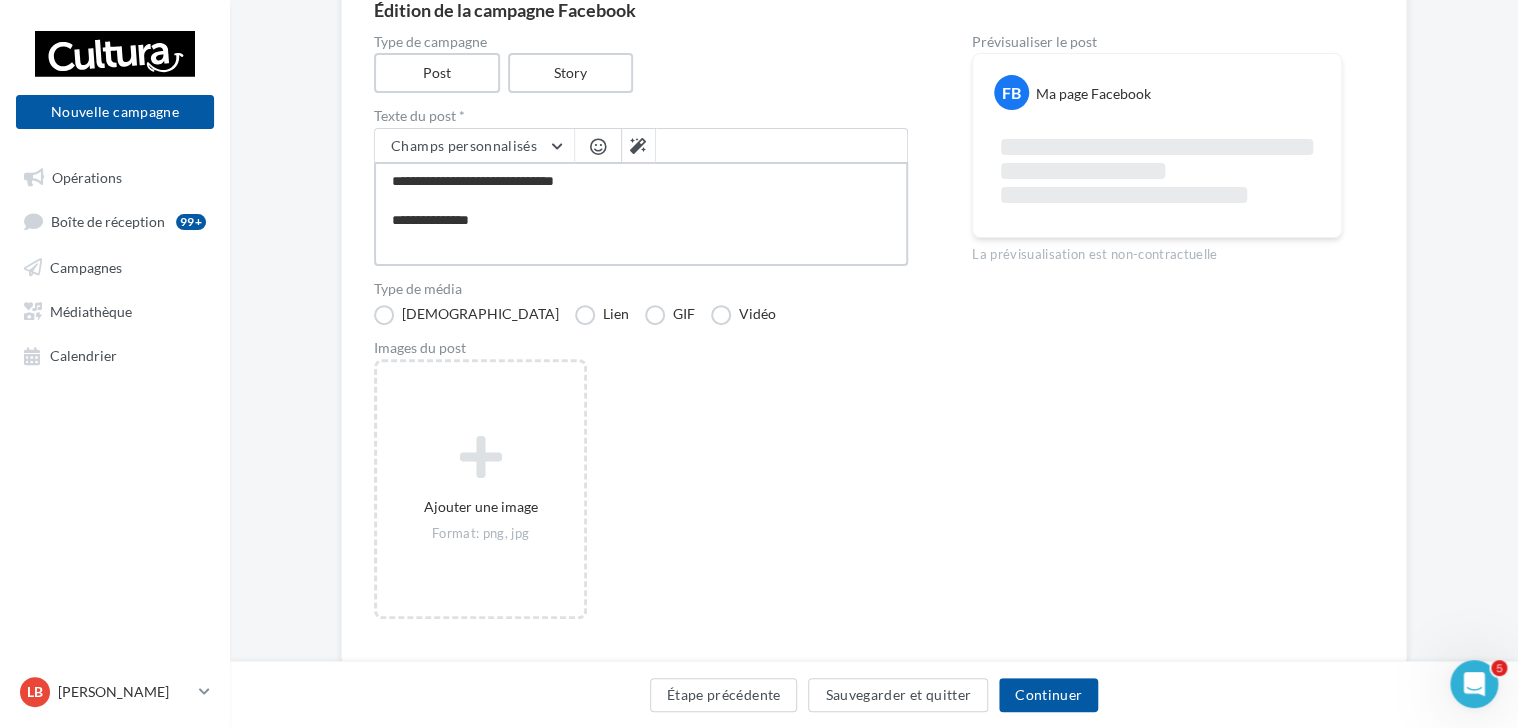 type on "**********" 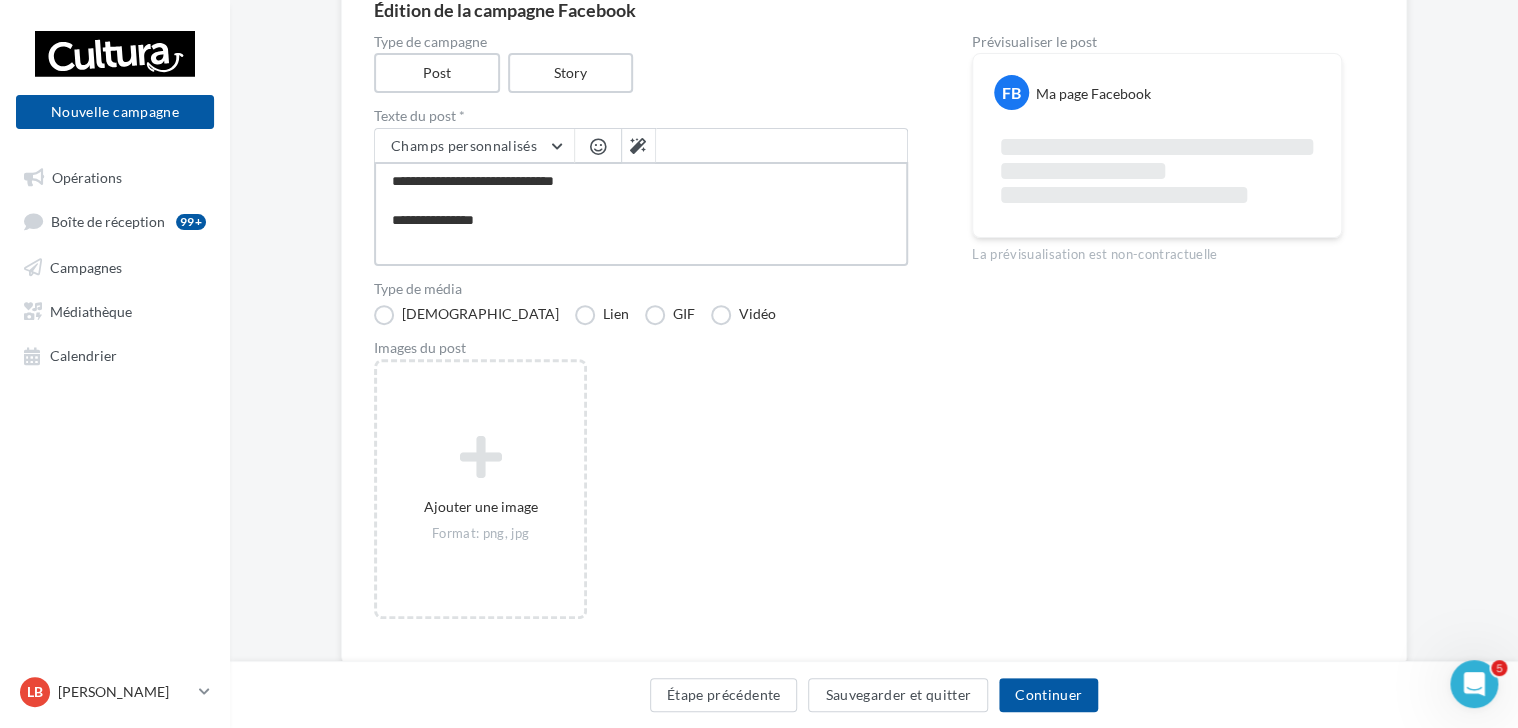 type on "**********" 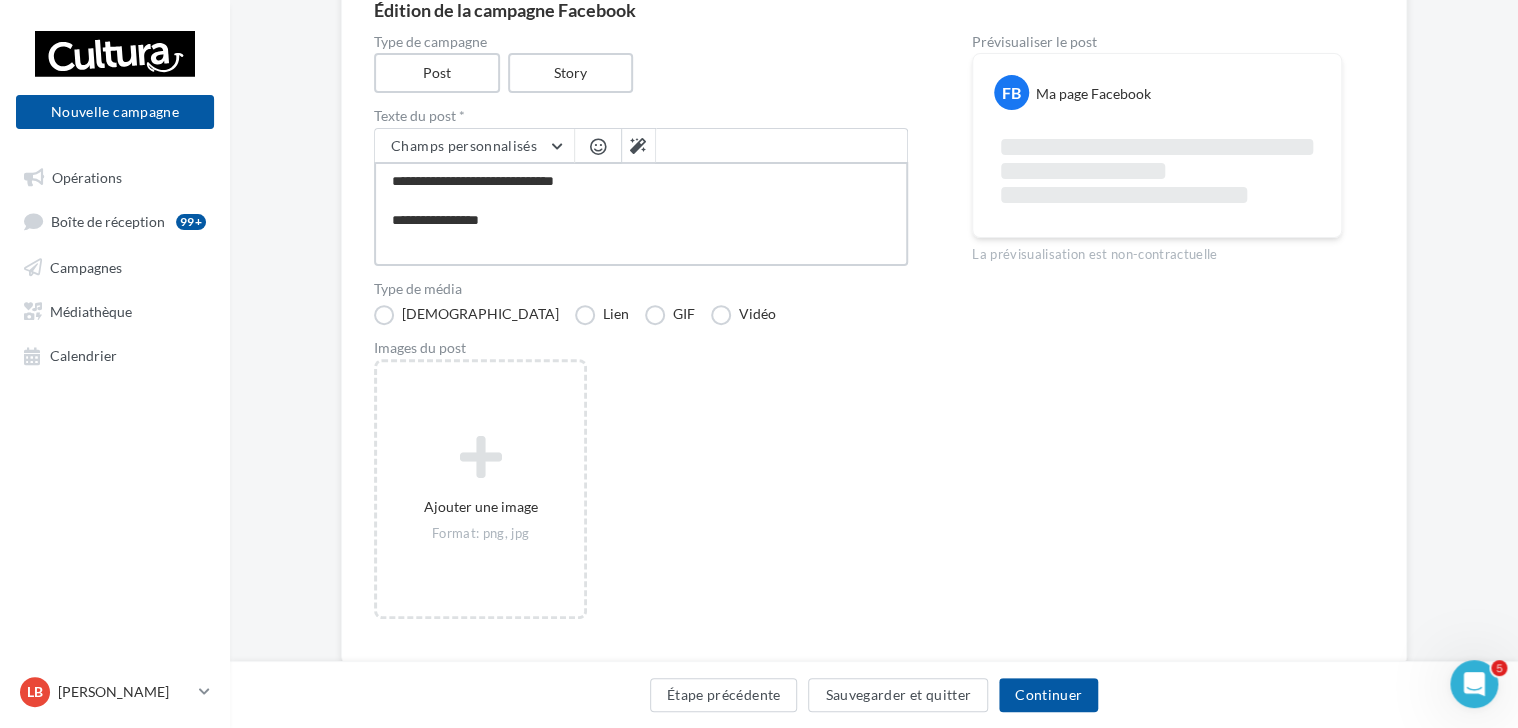 type on "**********" 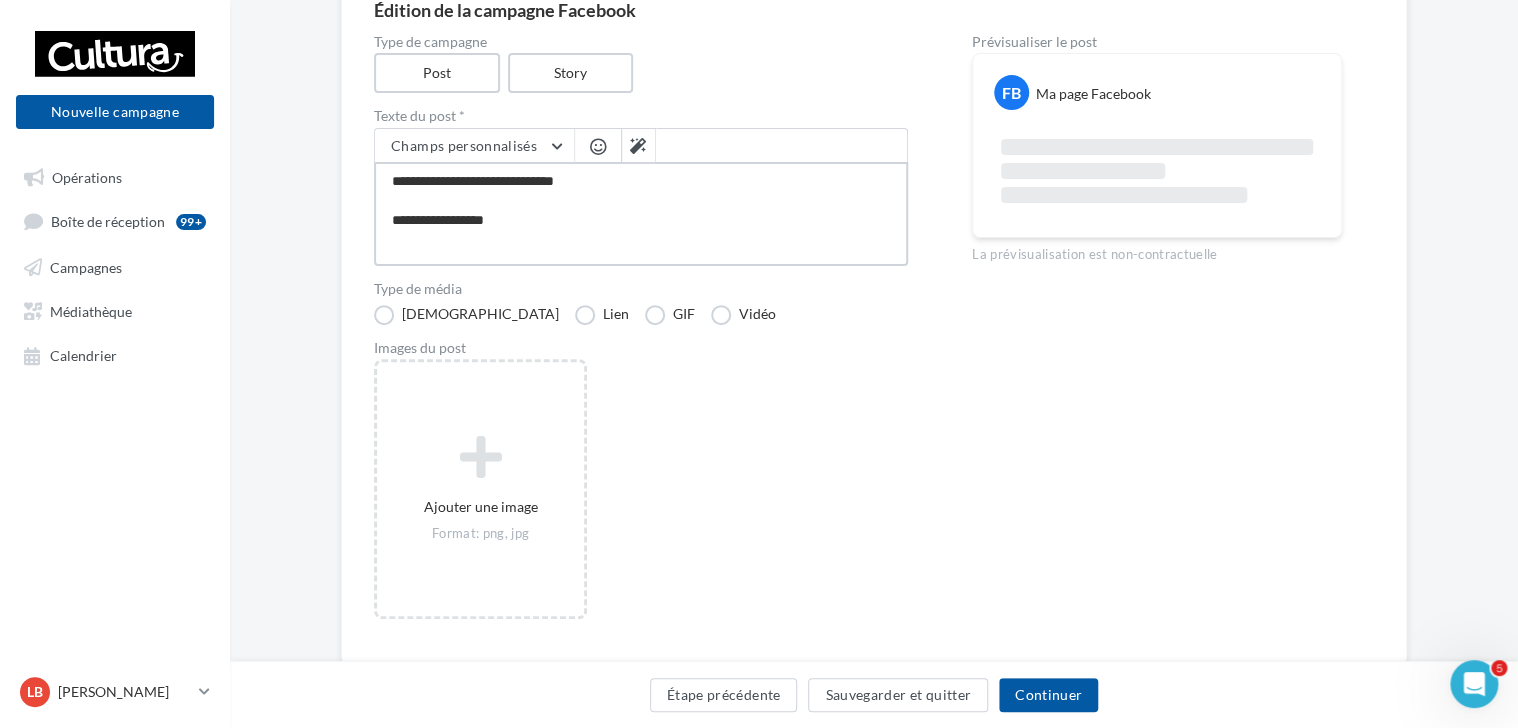 type on "**********" 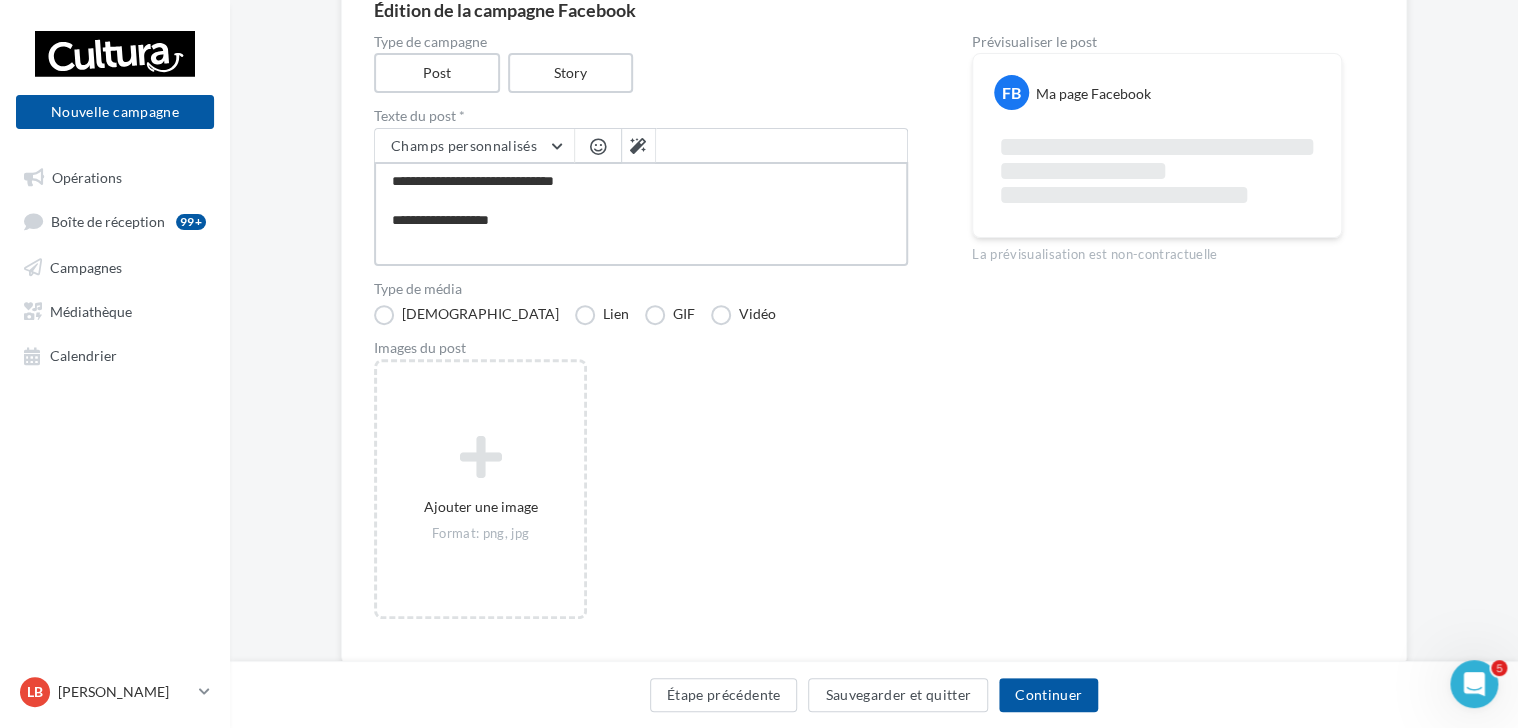 type on "**********" 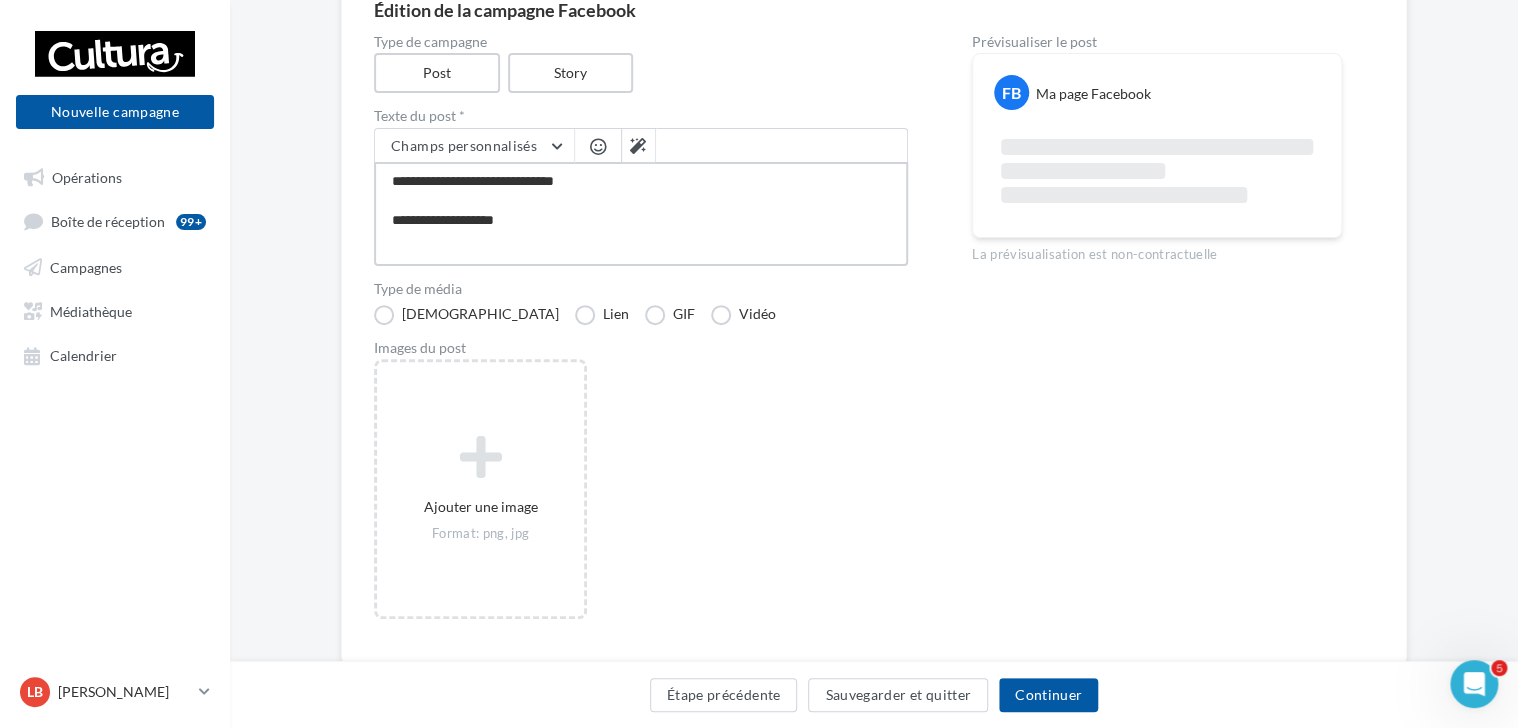 type on "**********" 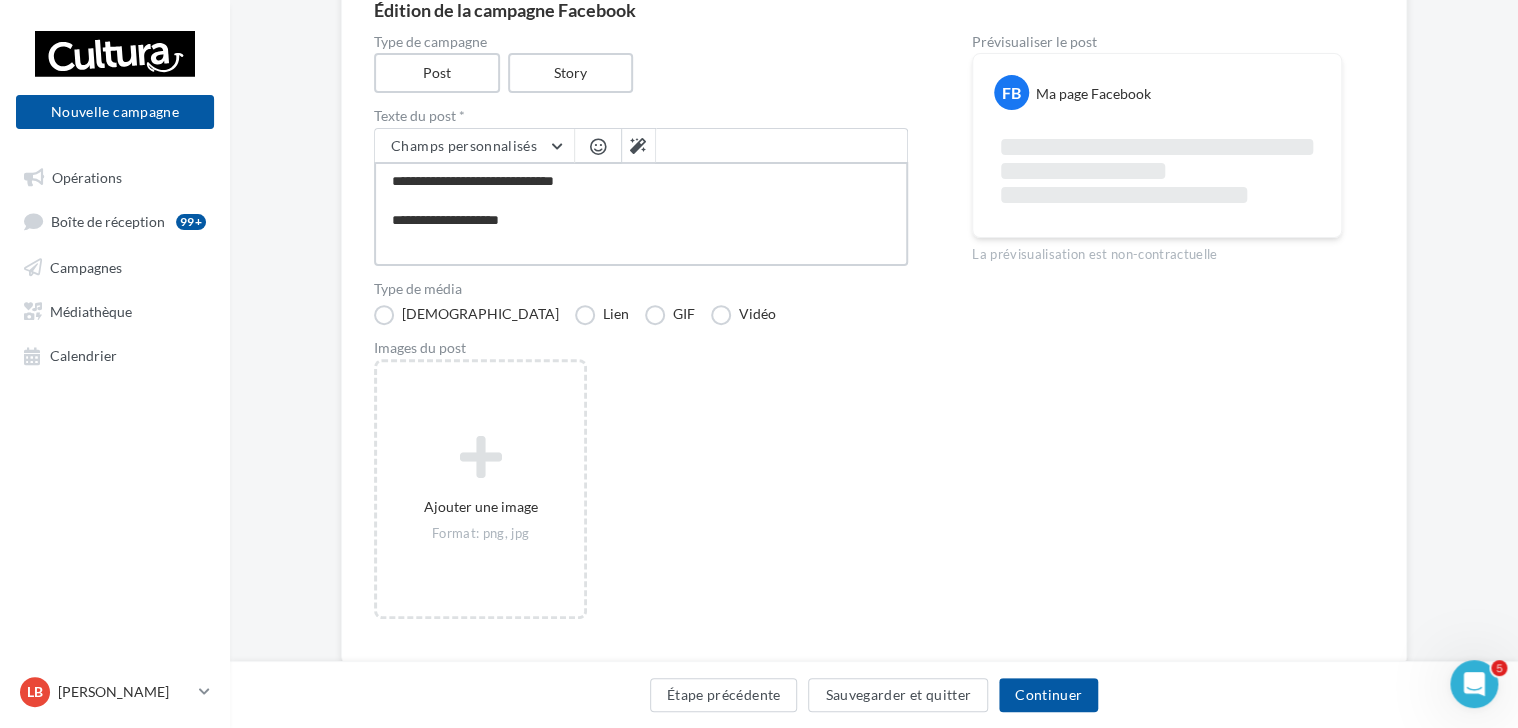 type on "**********" 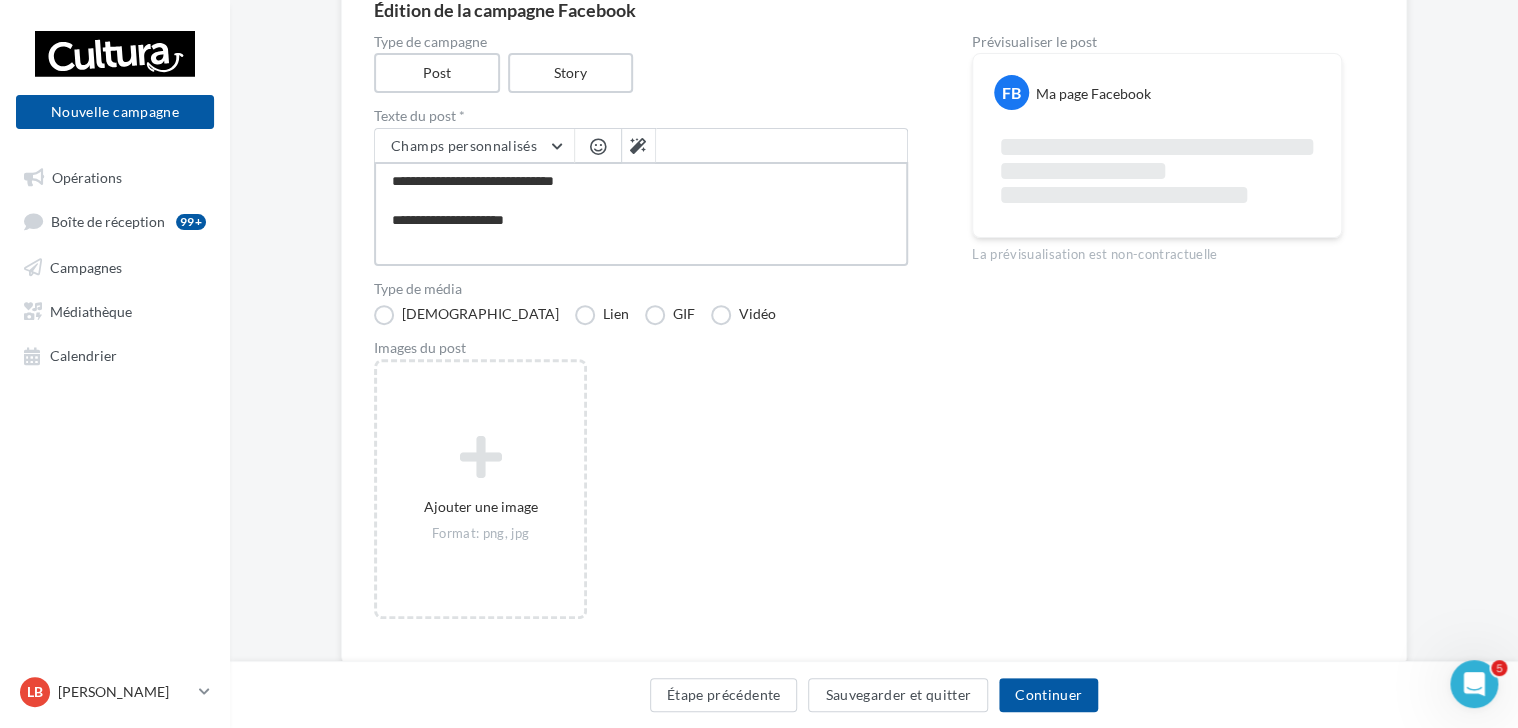 type on "**********" 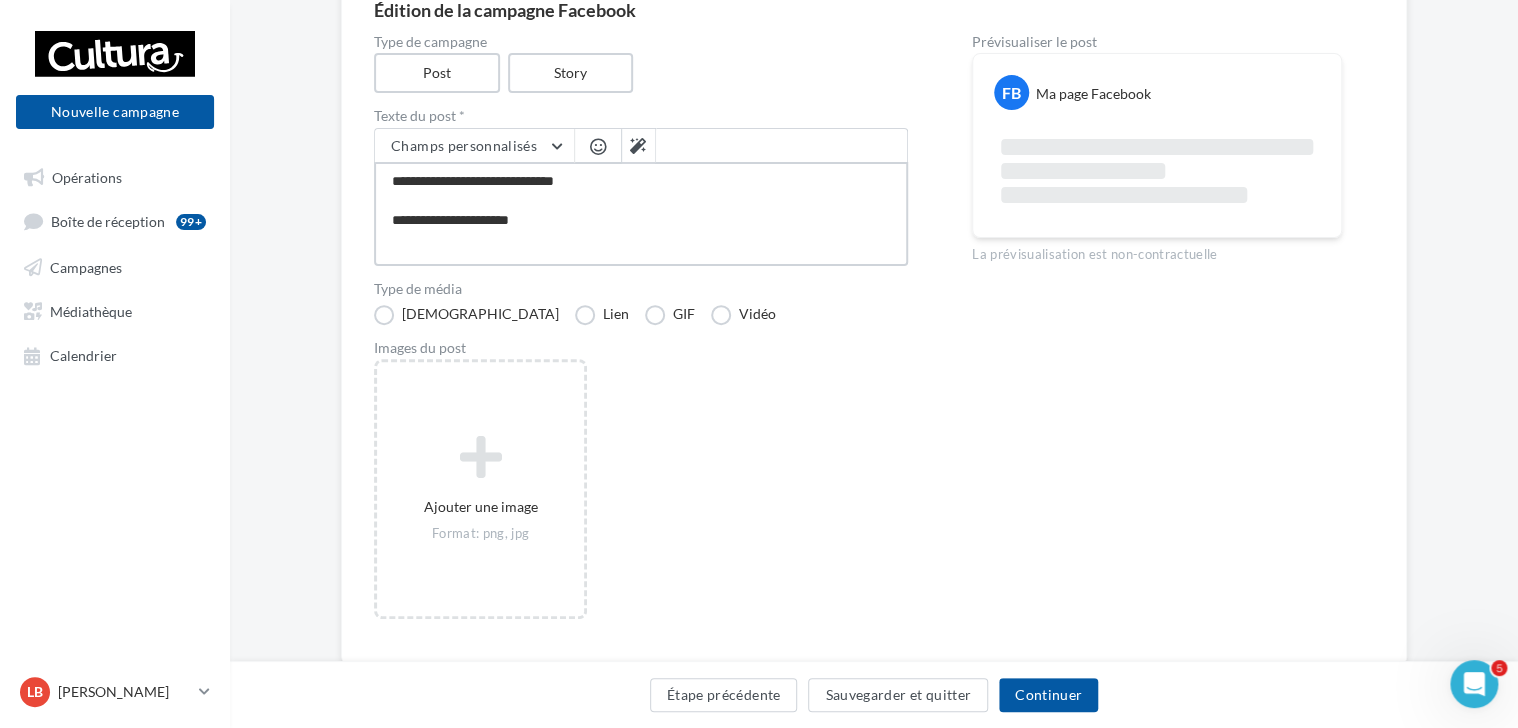 type on "**********" 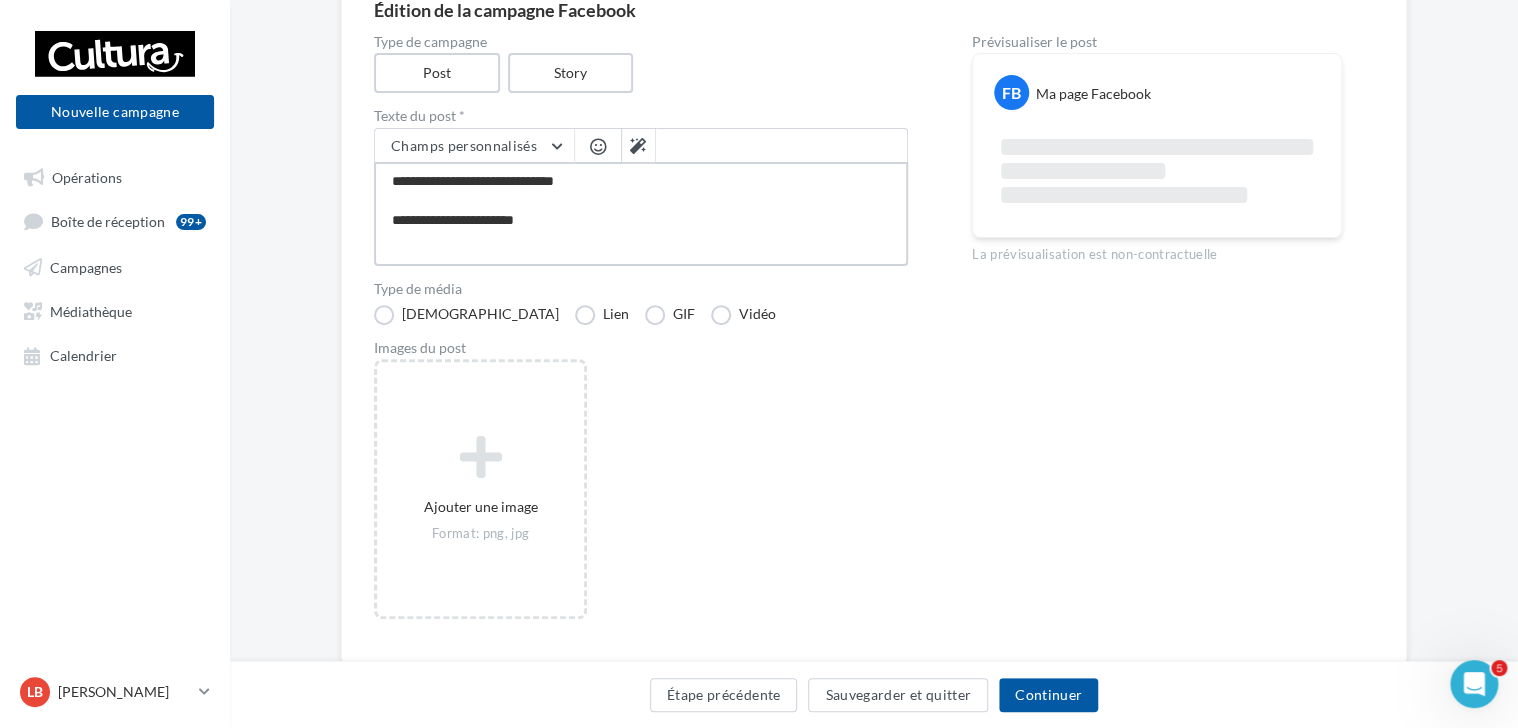 type on "**********" 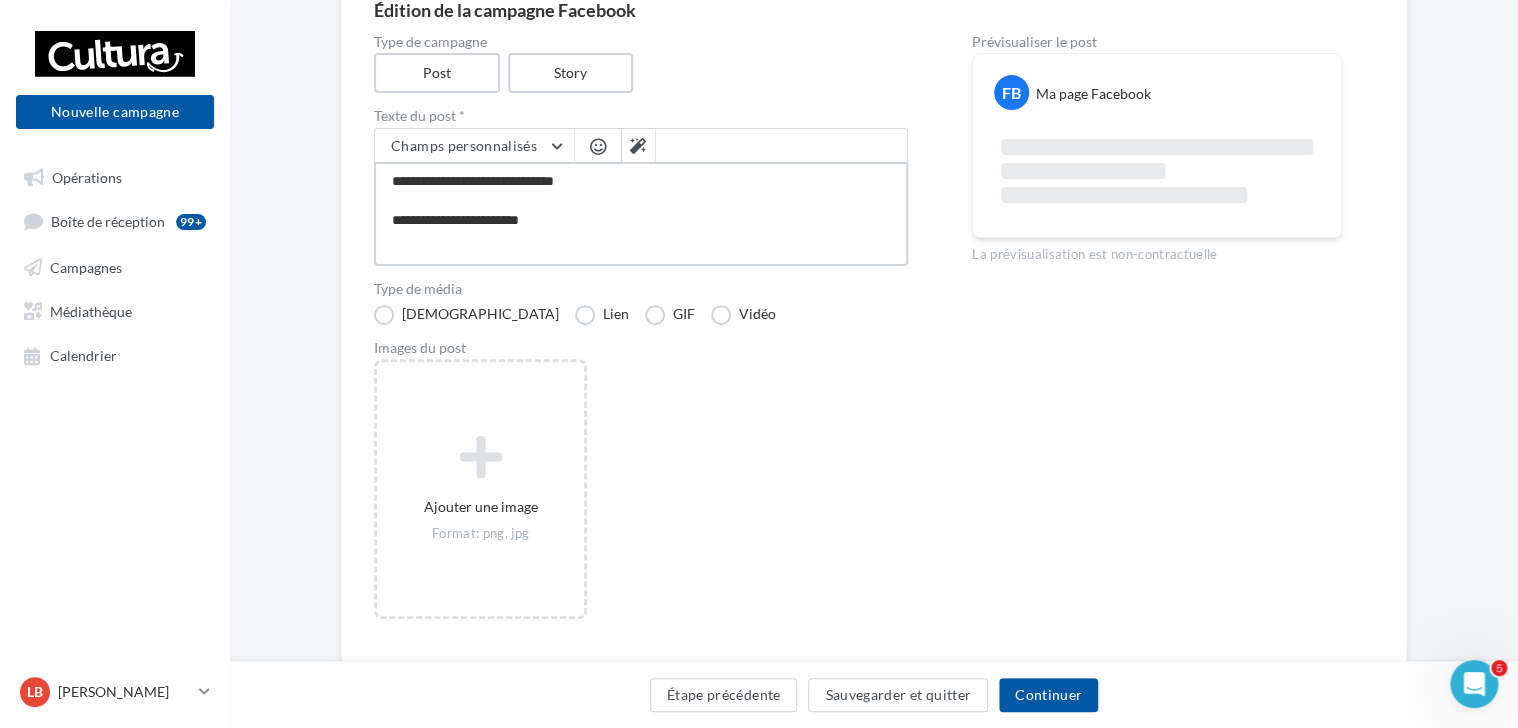 type on "**********" 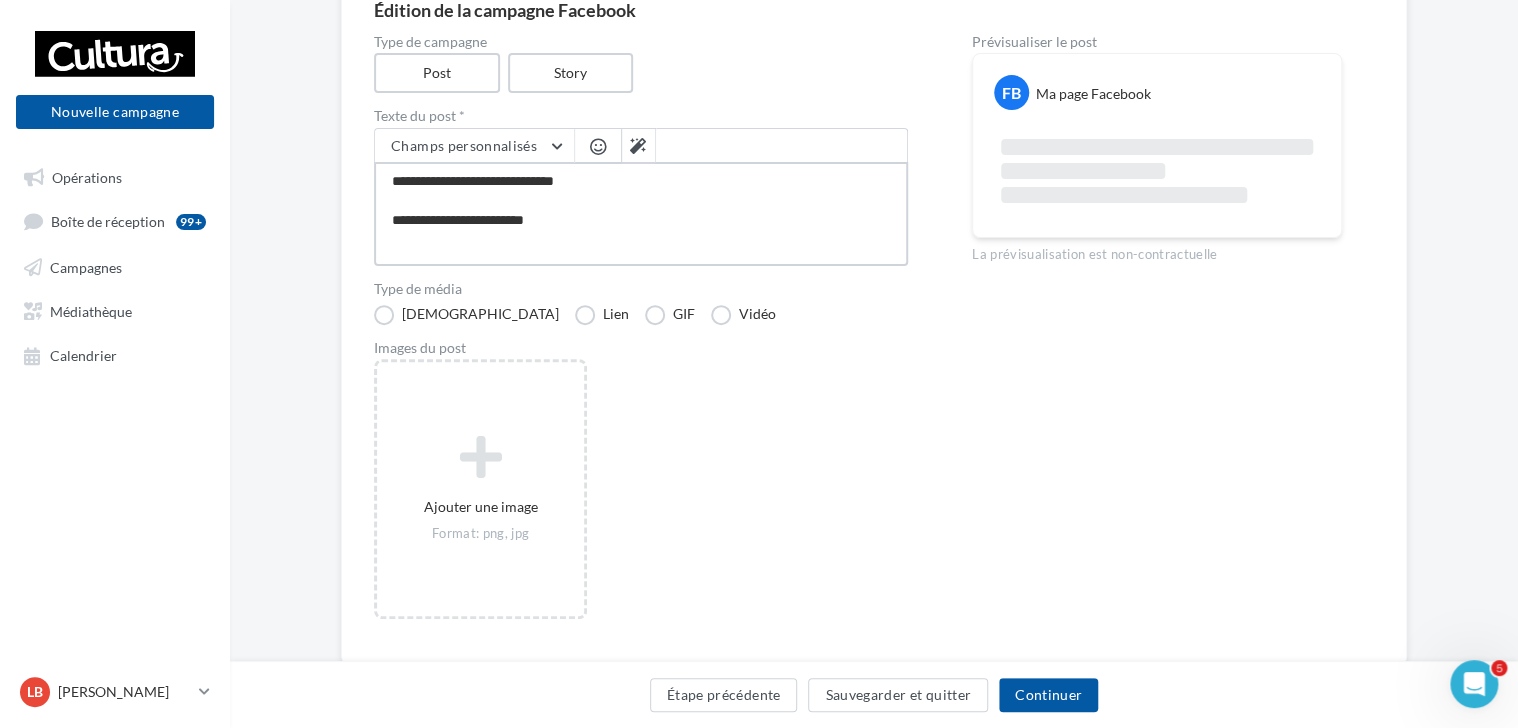 type on "**********" 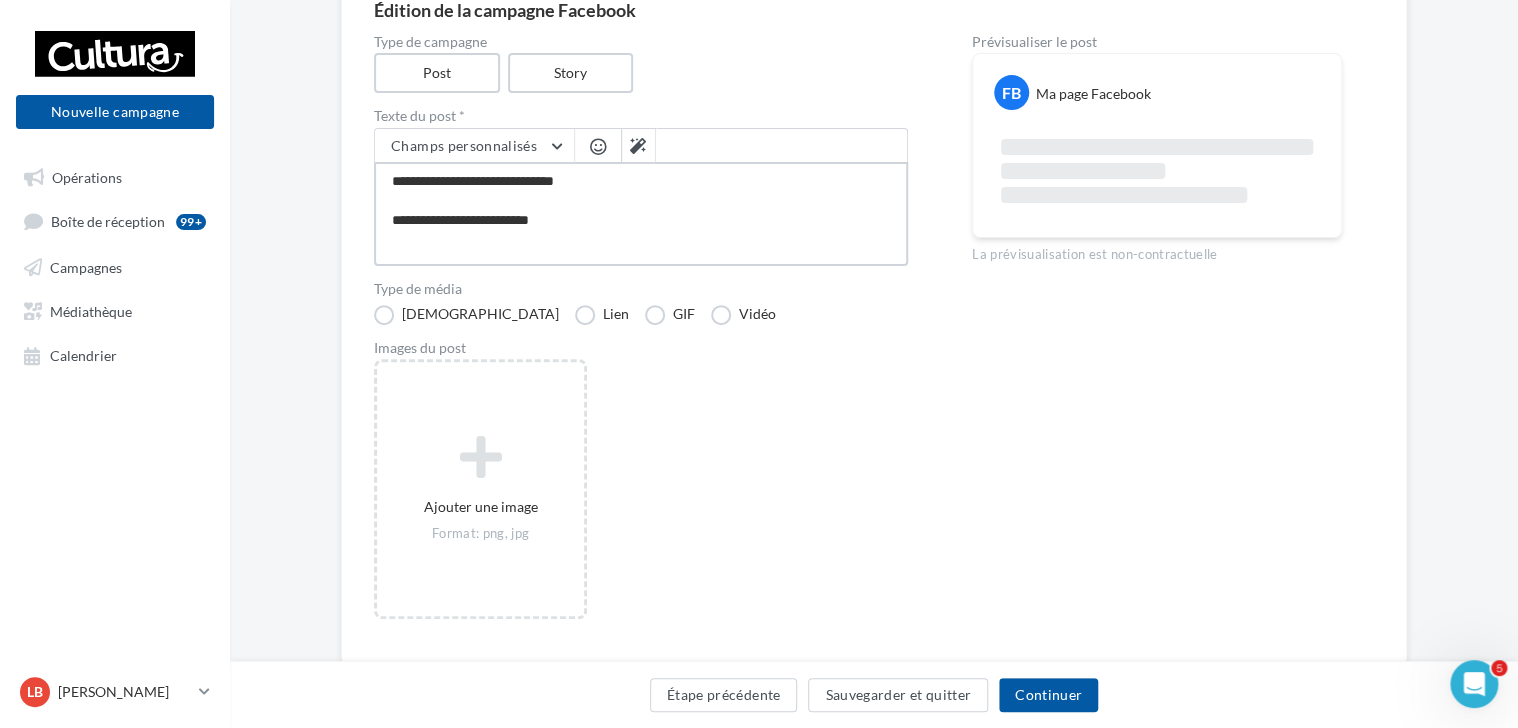 type on "**********" 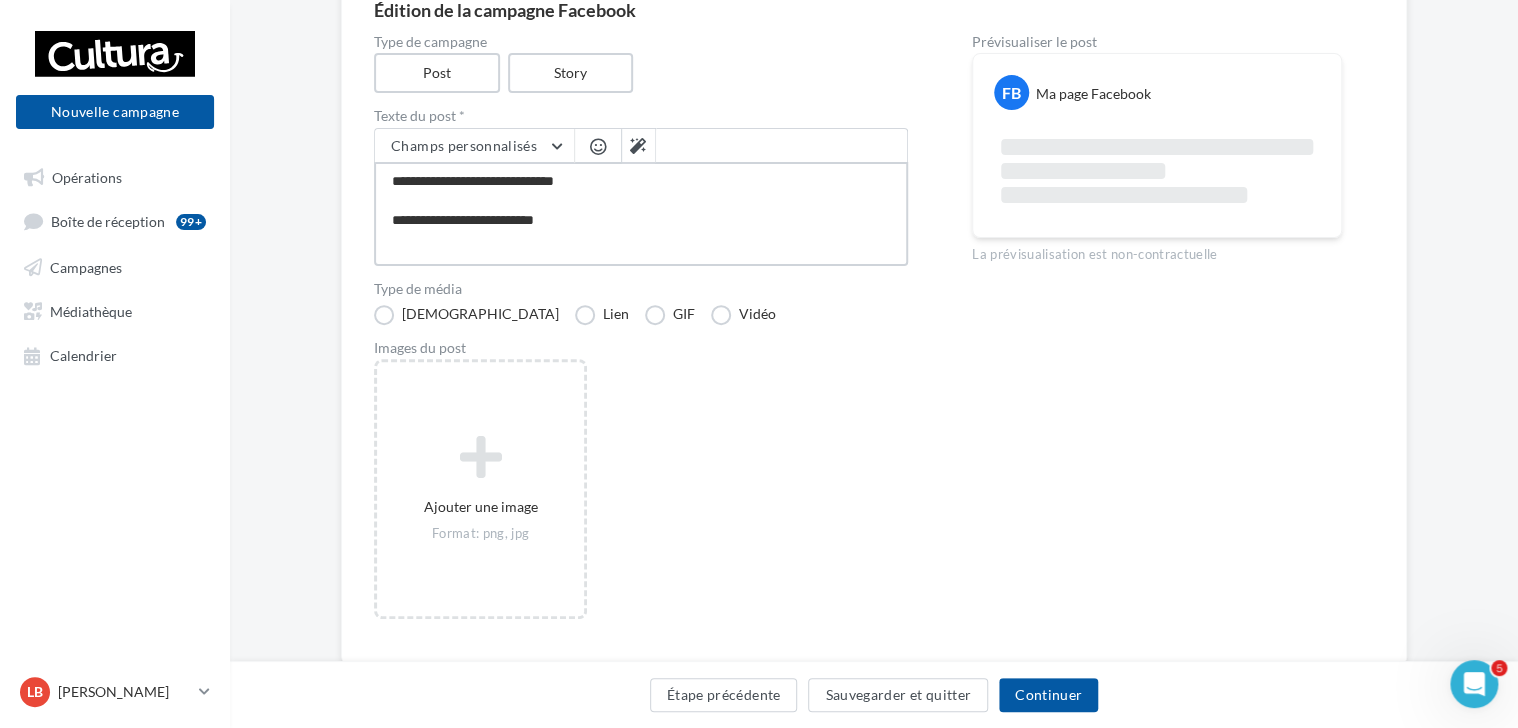 type on "**********" 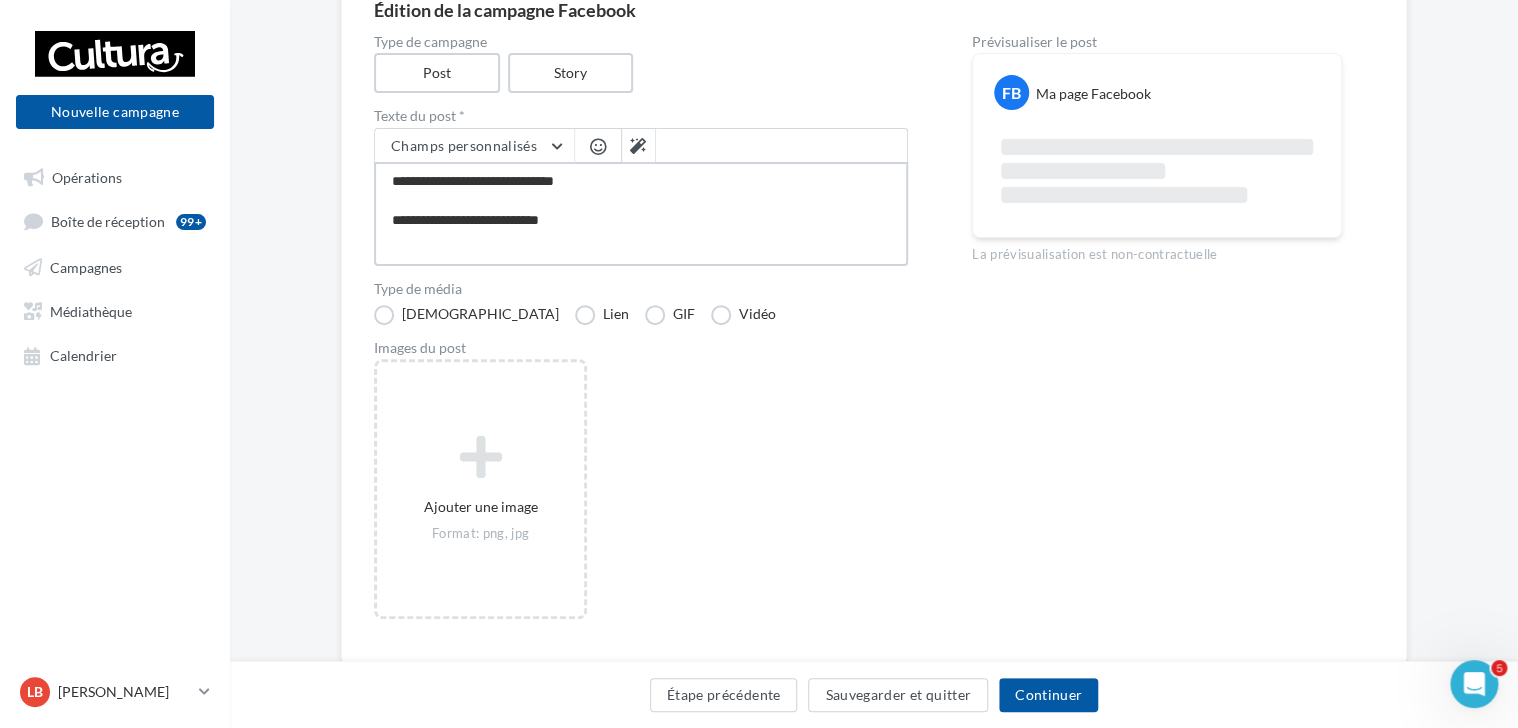 type on "**********" 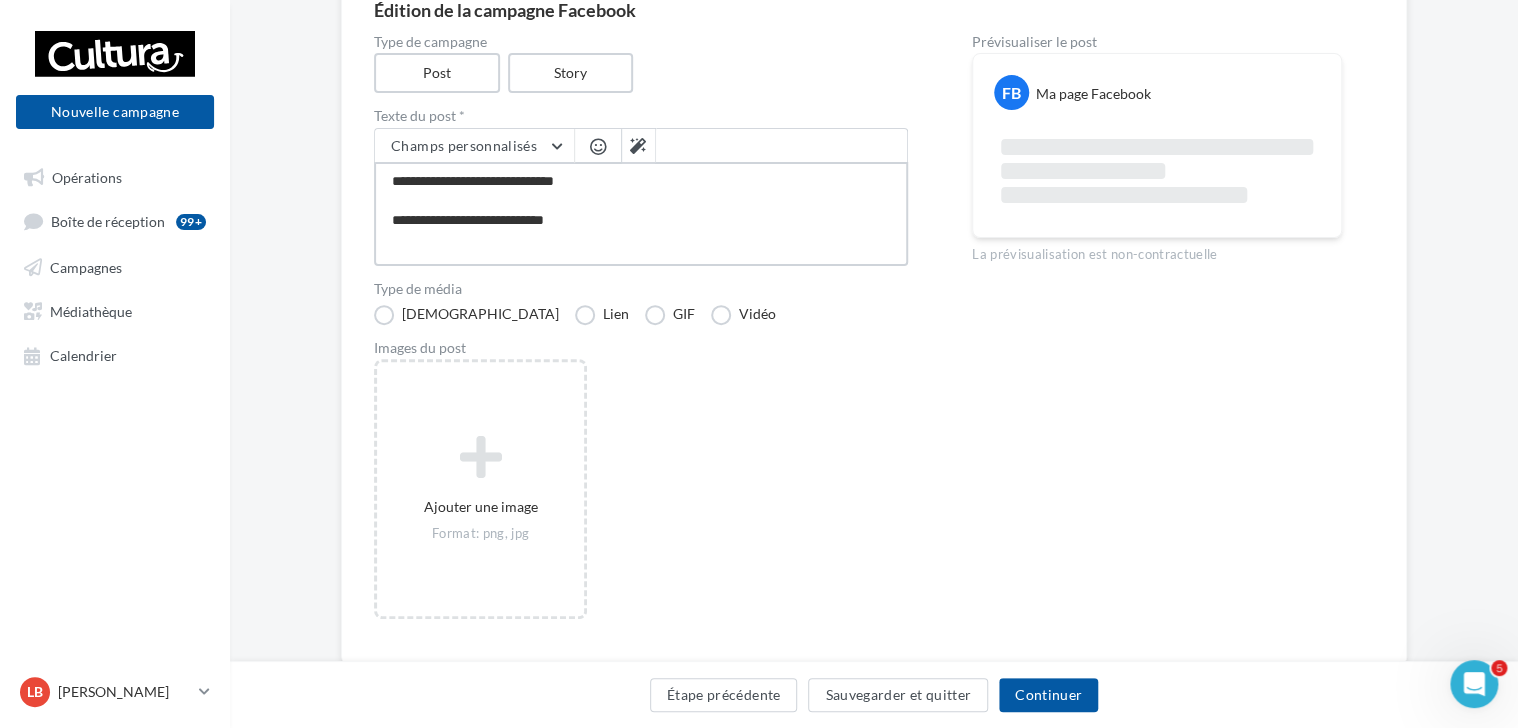 type on "**********" 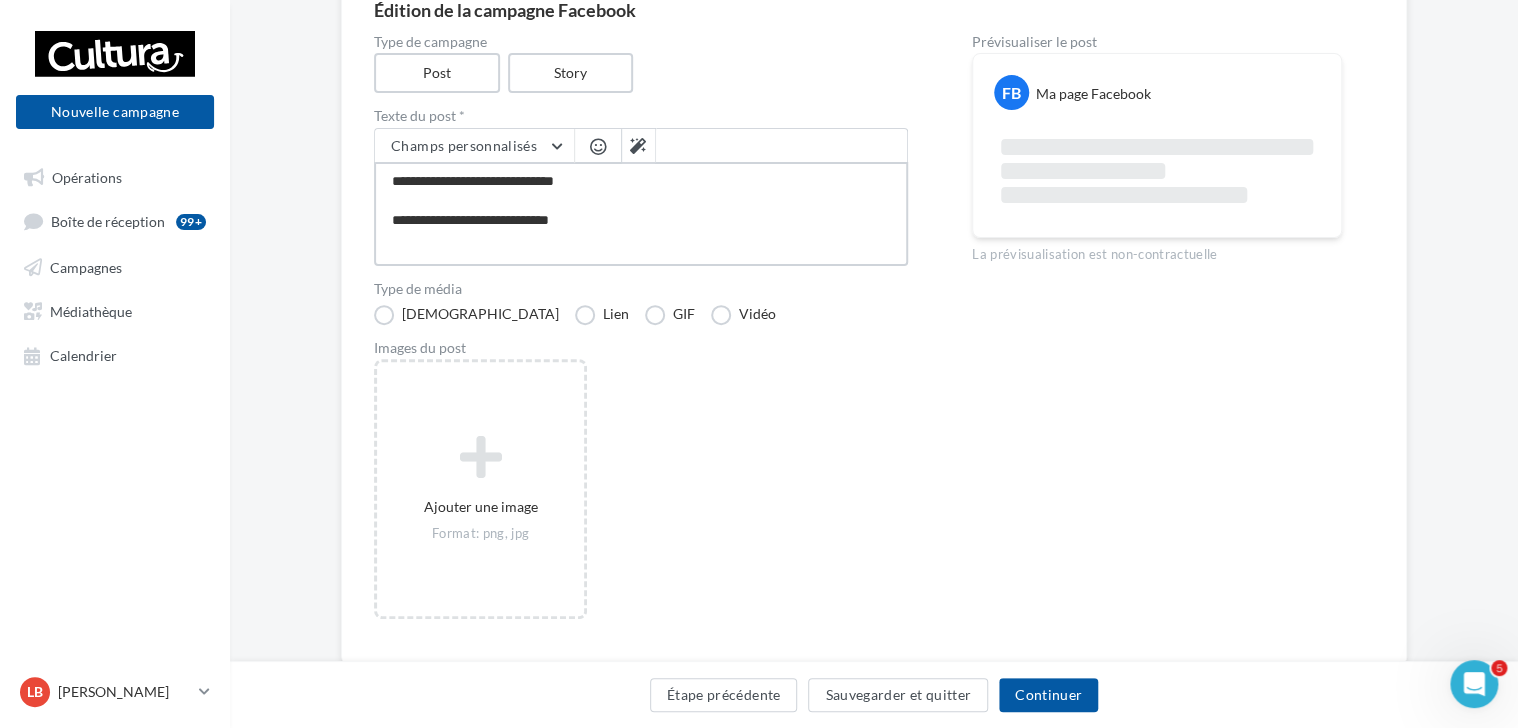 type on "**********" 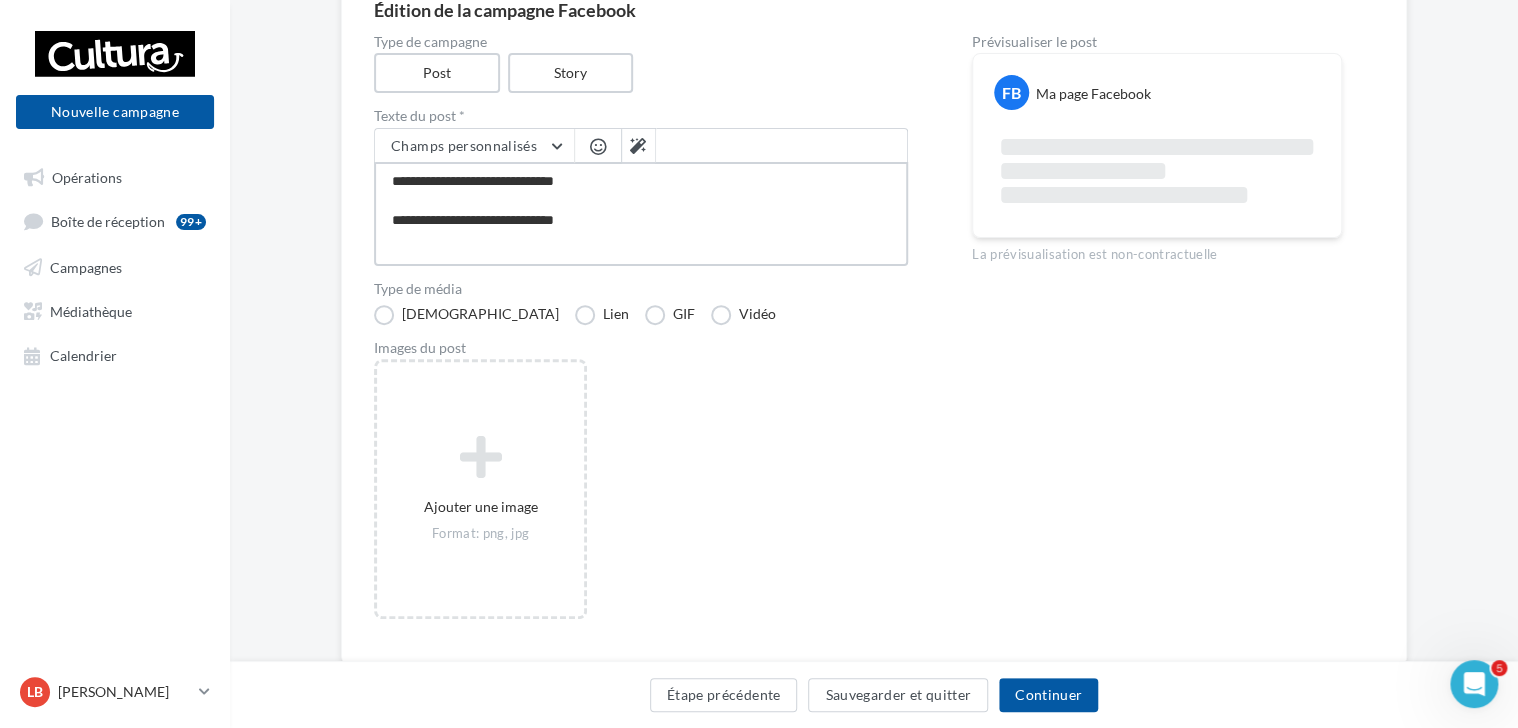 type on "**********" 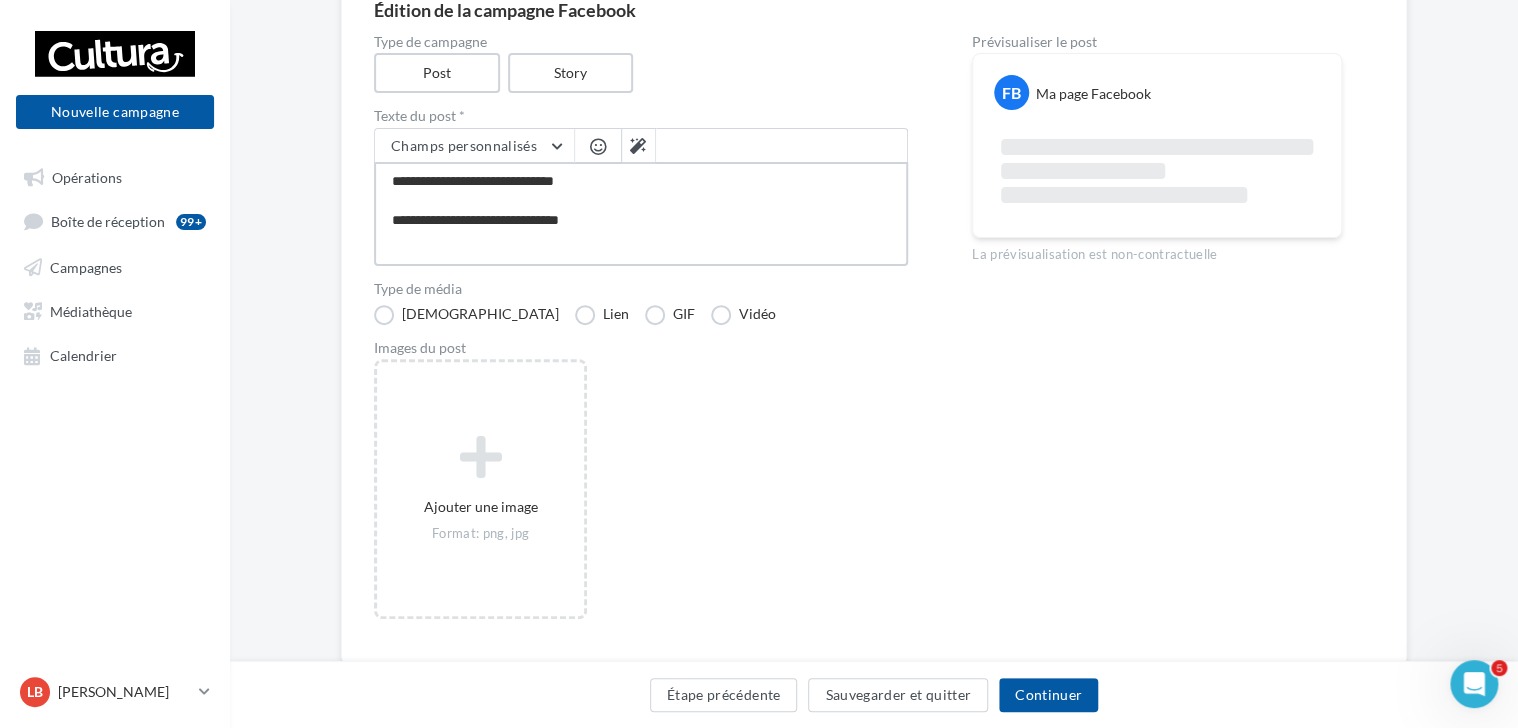 type on "**********" 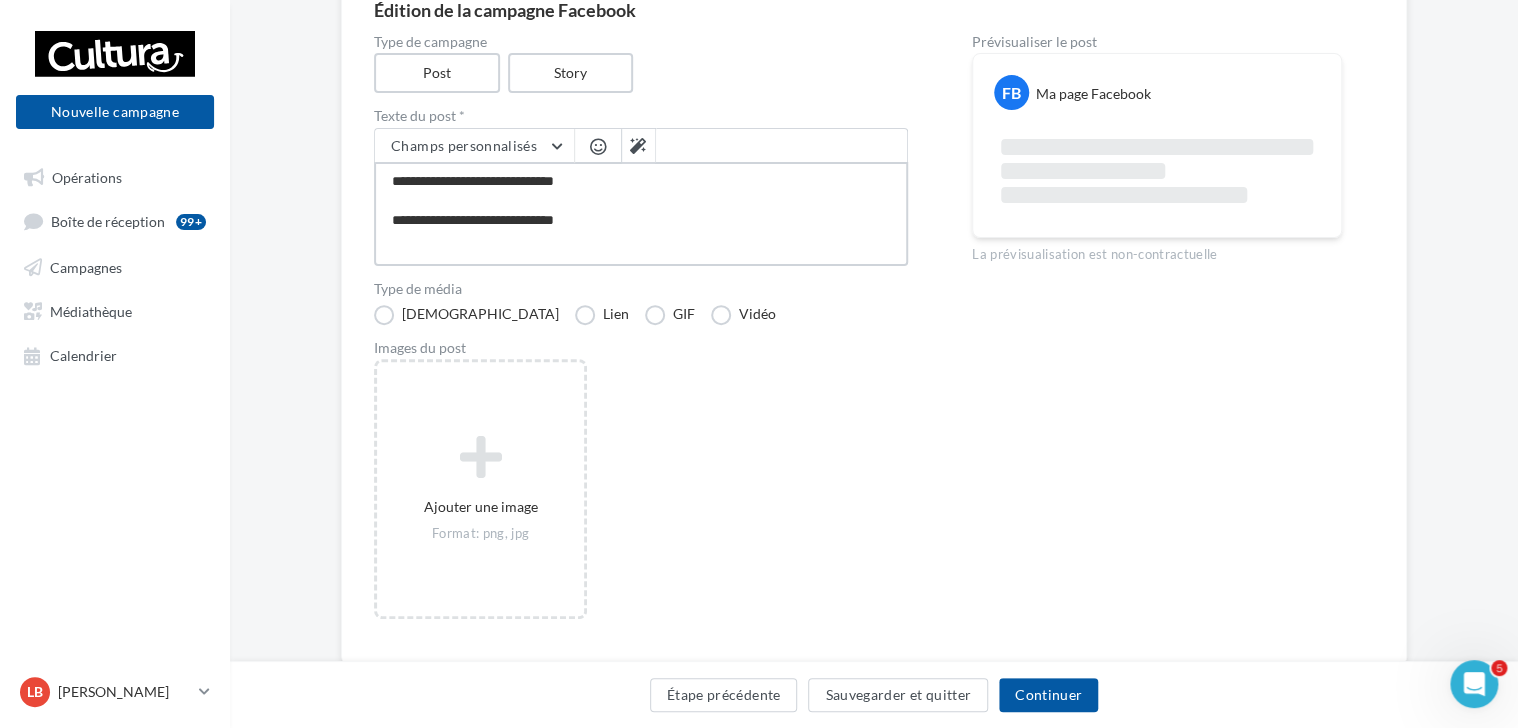 type on "**********" 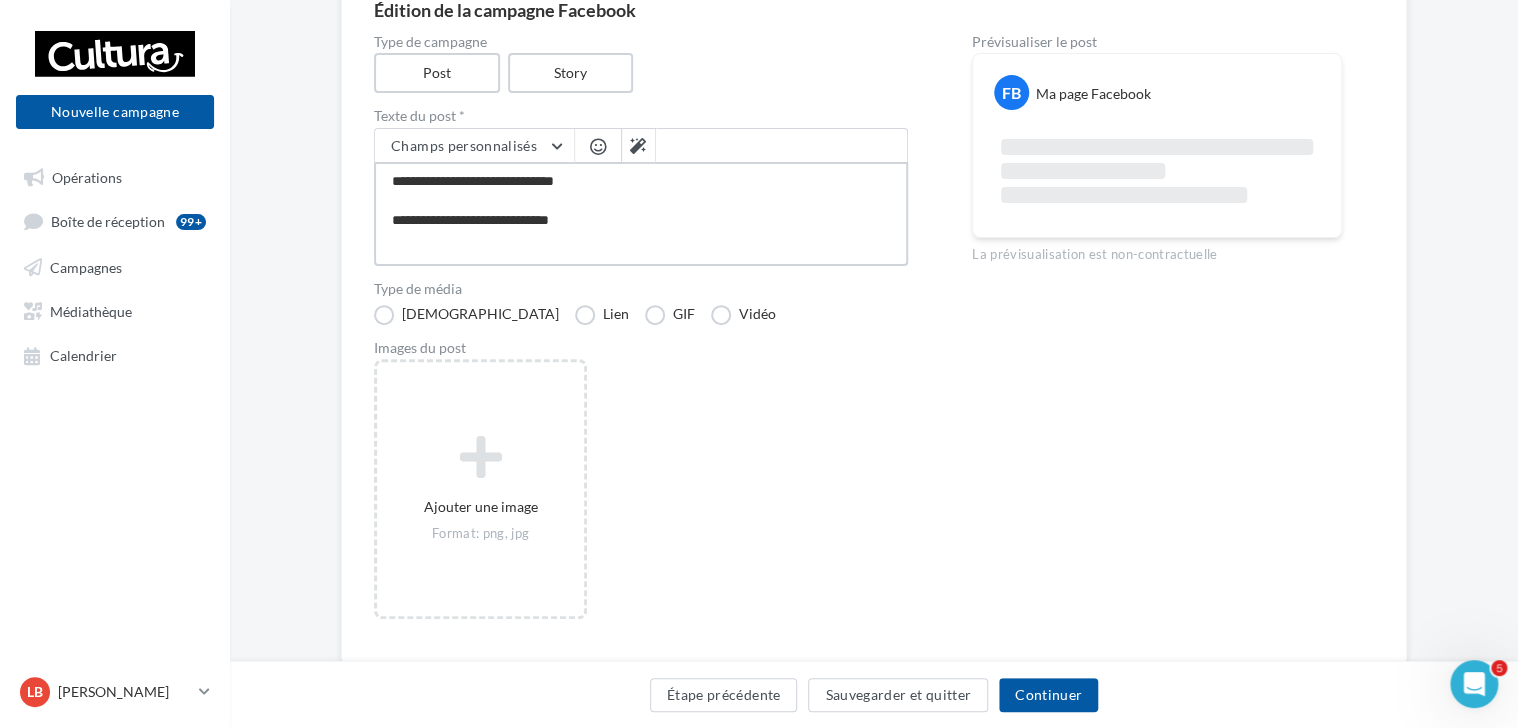 type on "**********" 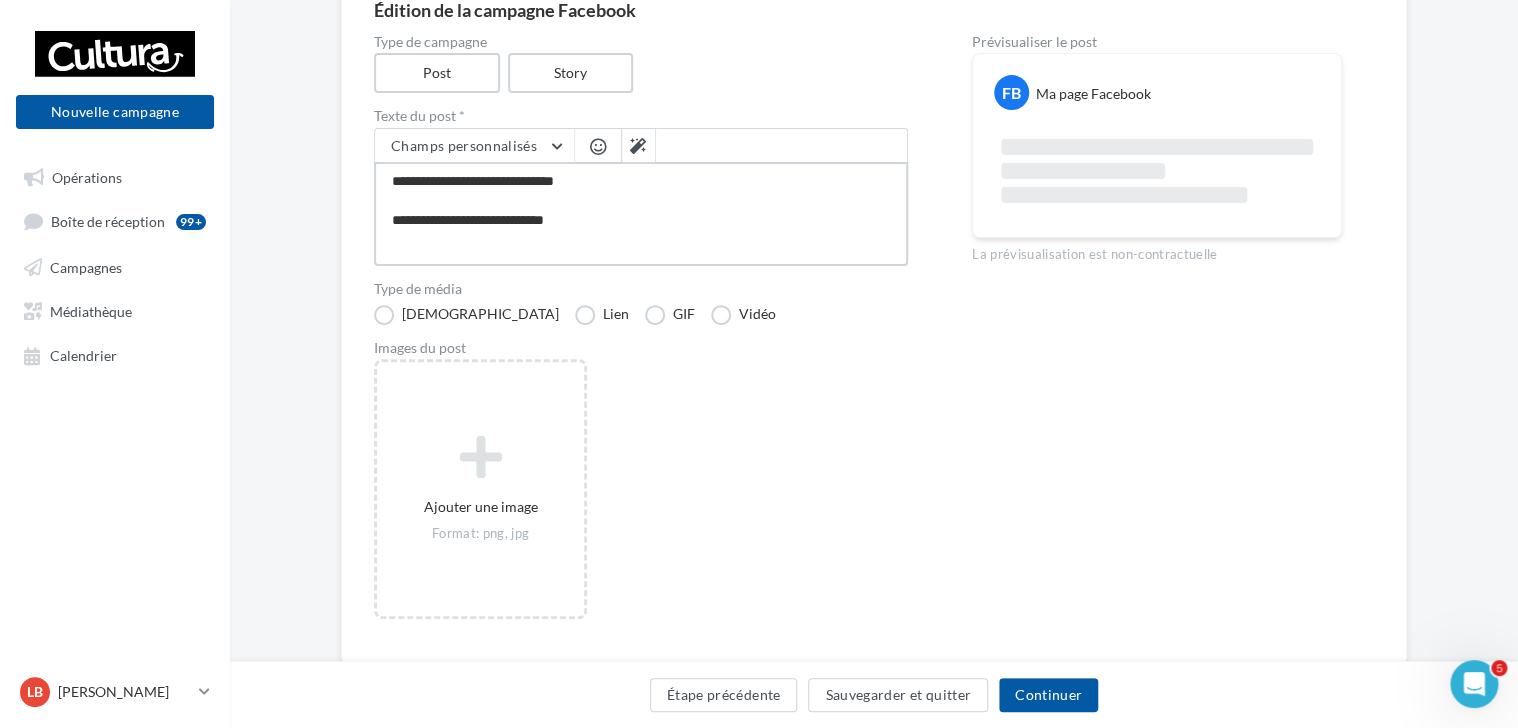 type on "**********" 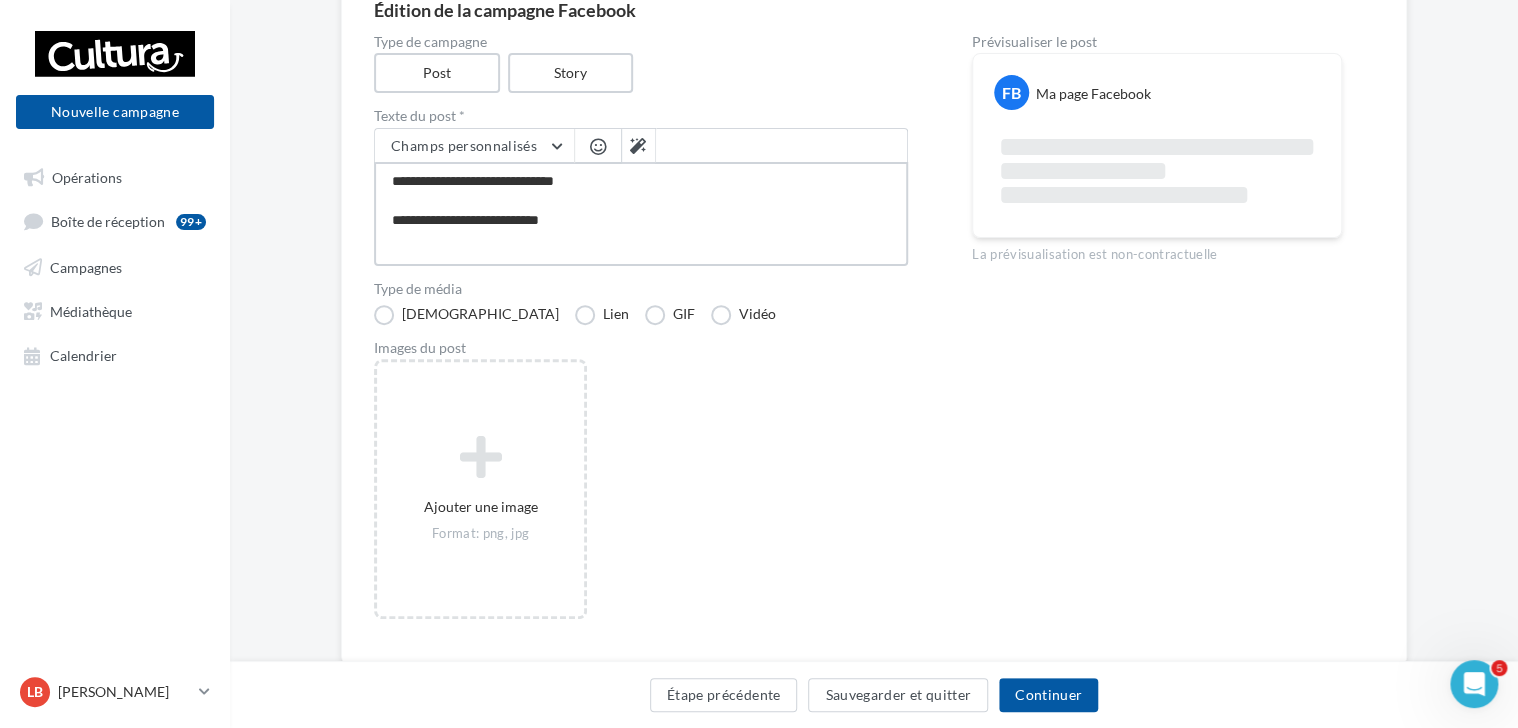 type on "**********" 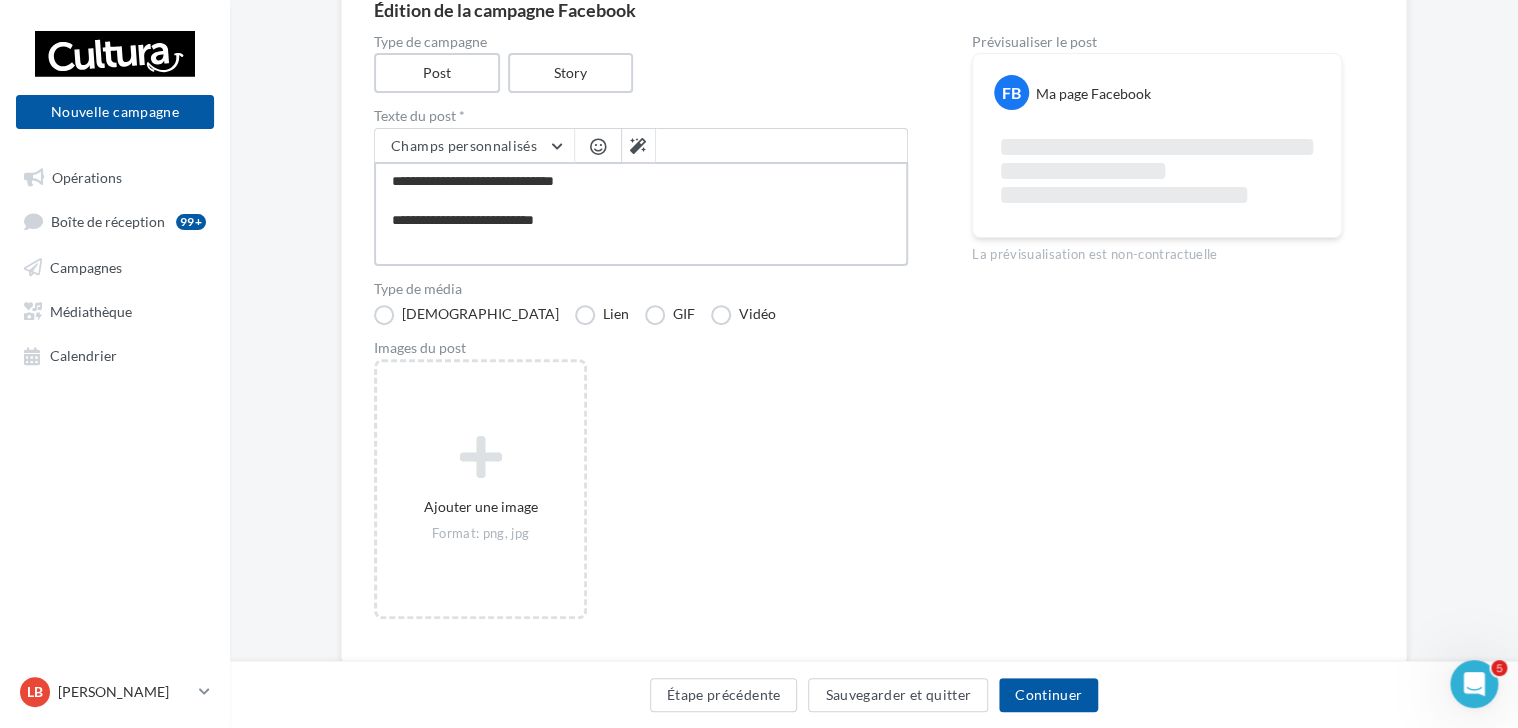 type on "**********" 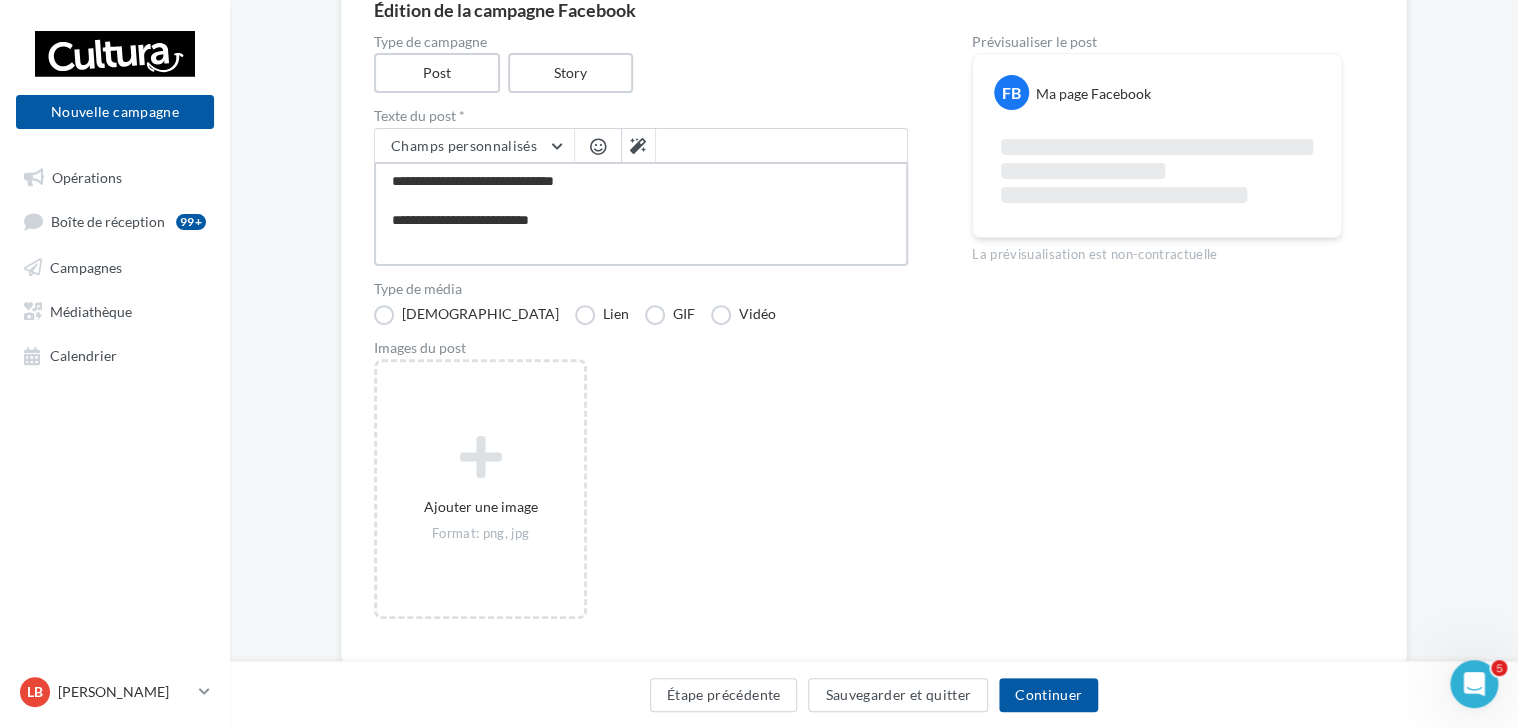 type on "**********" 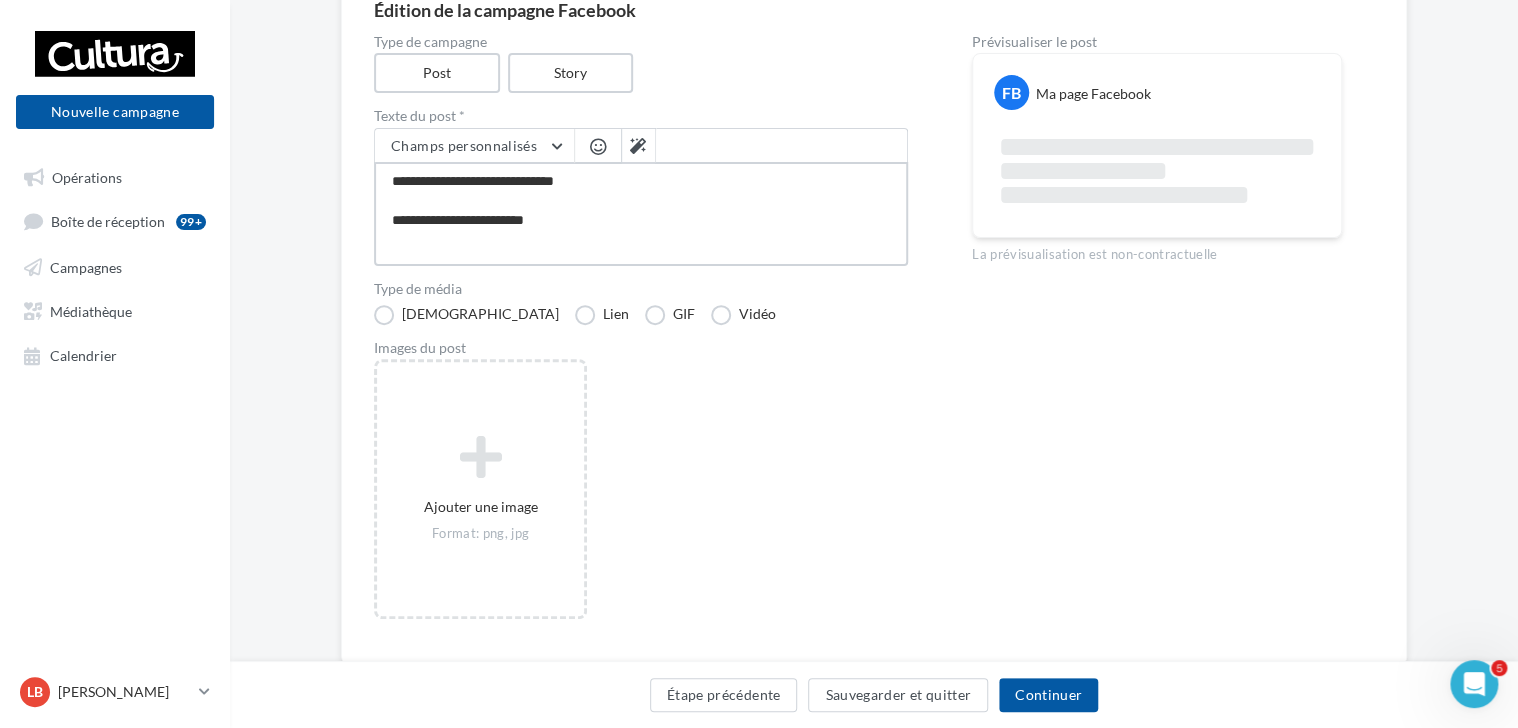 type on "**********" 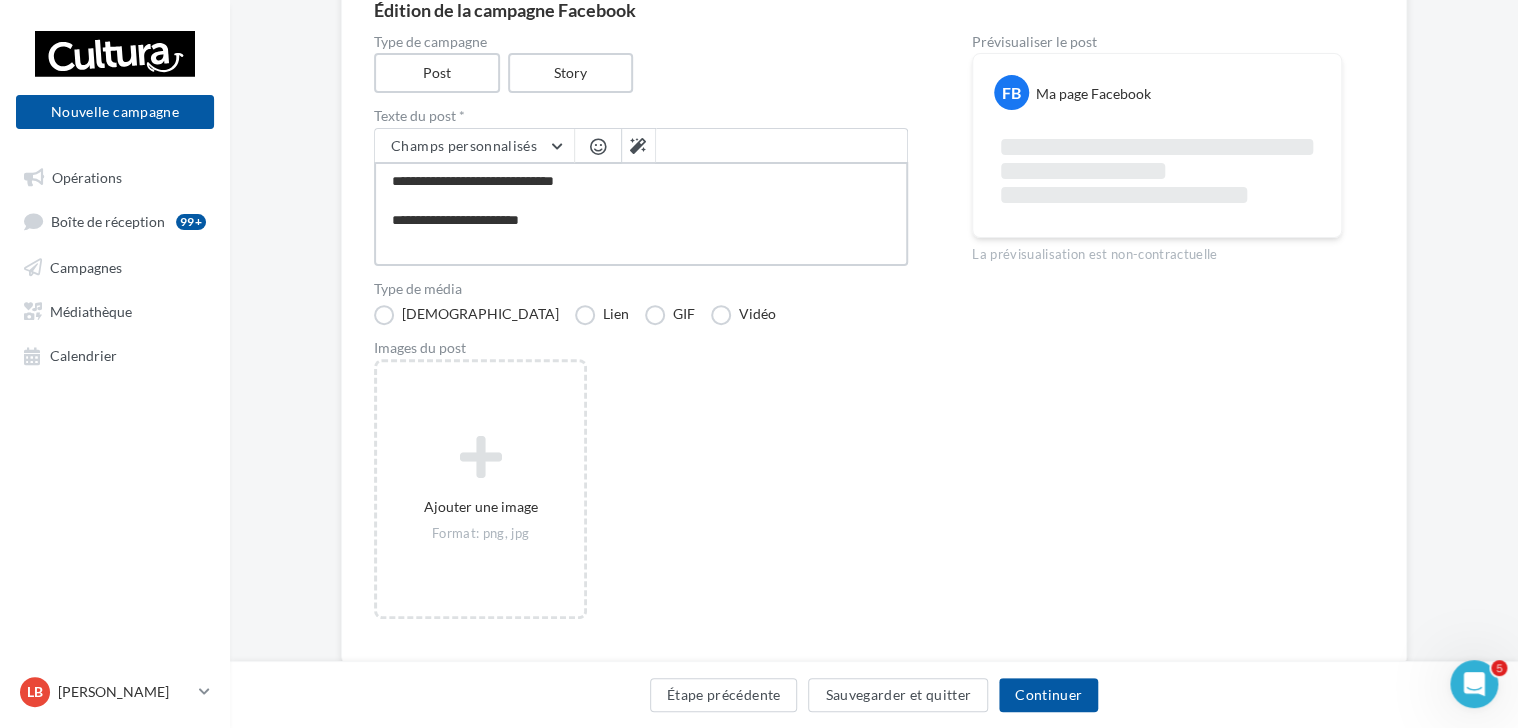 type on "**********" 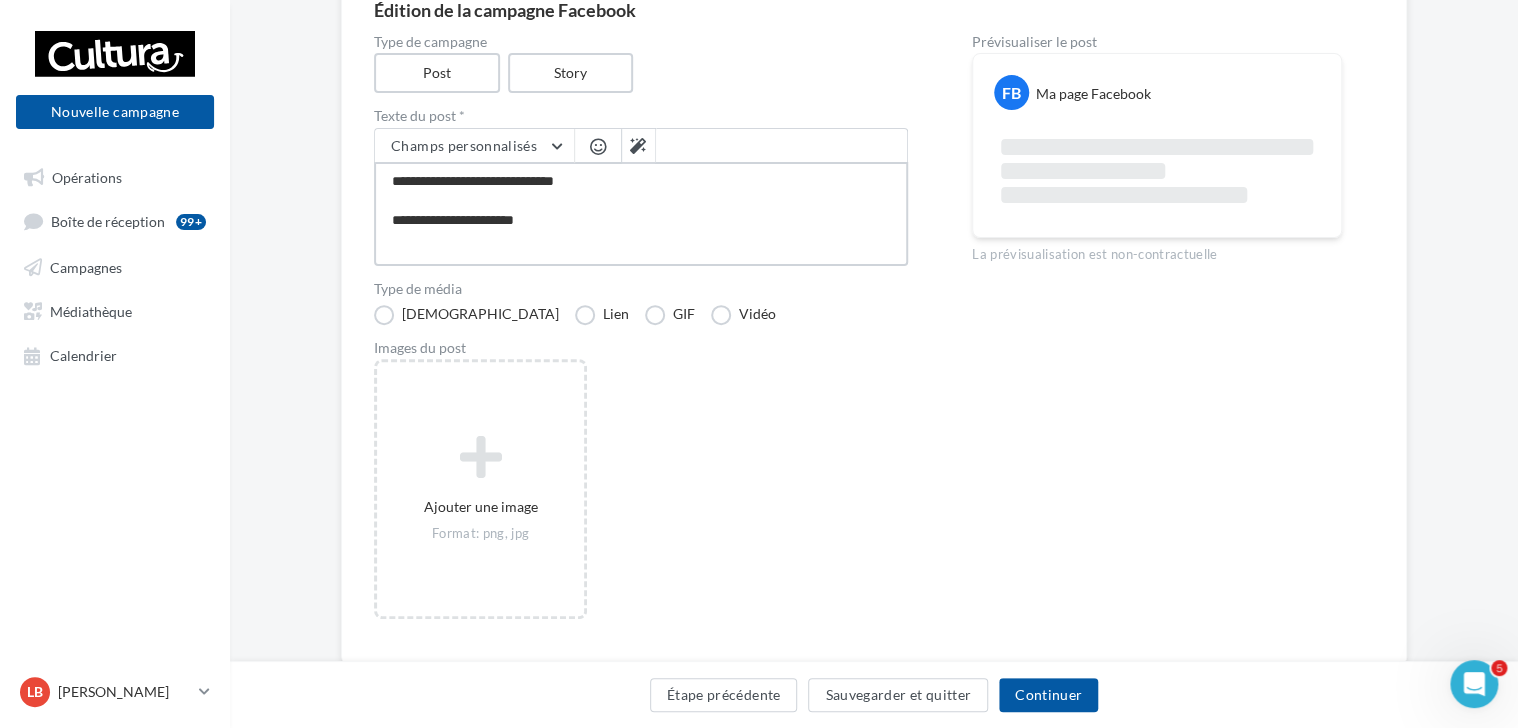 type on "**********" 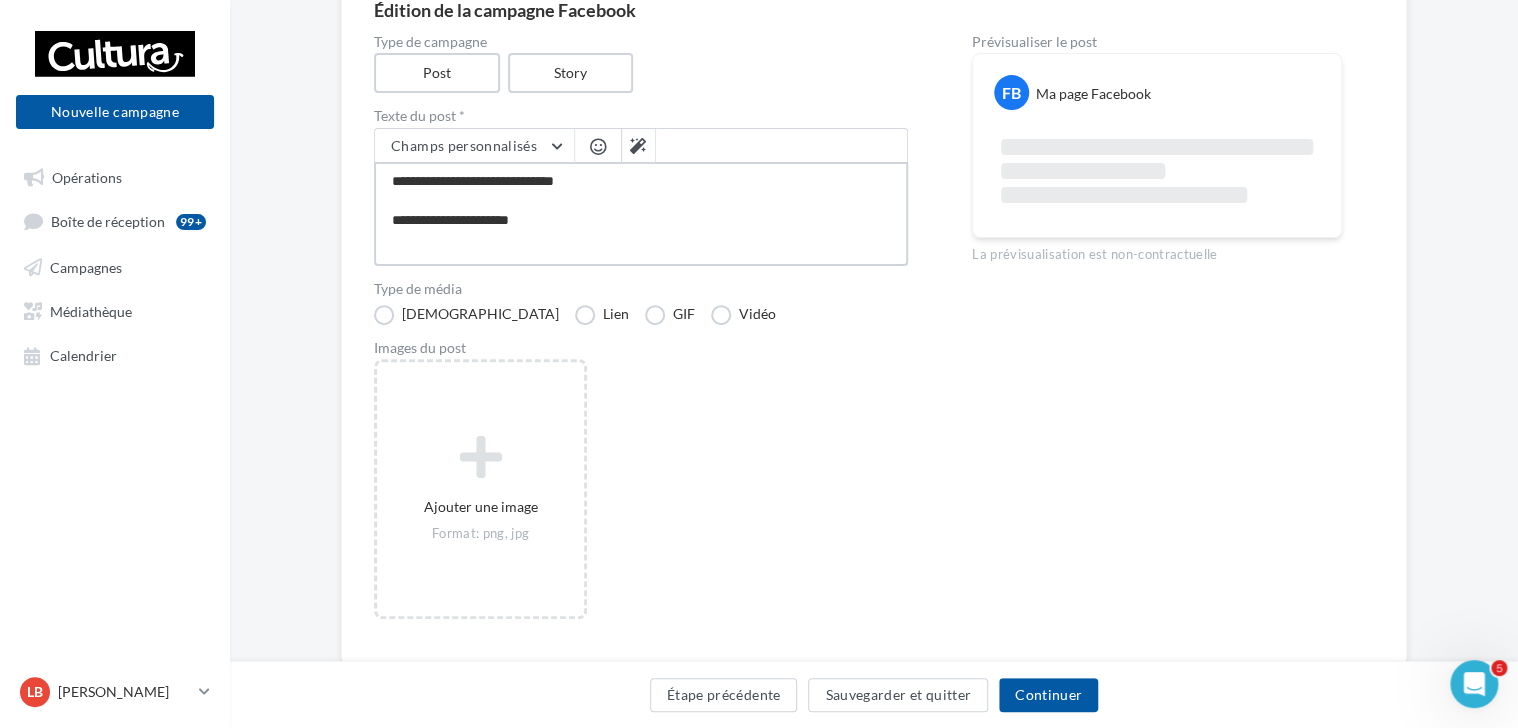 type on "**********" 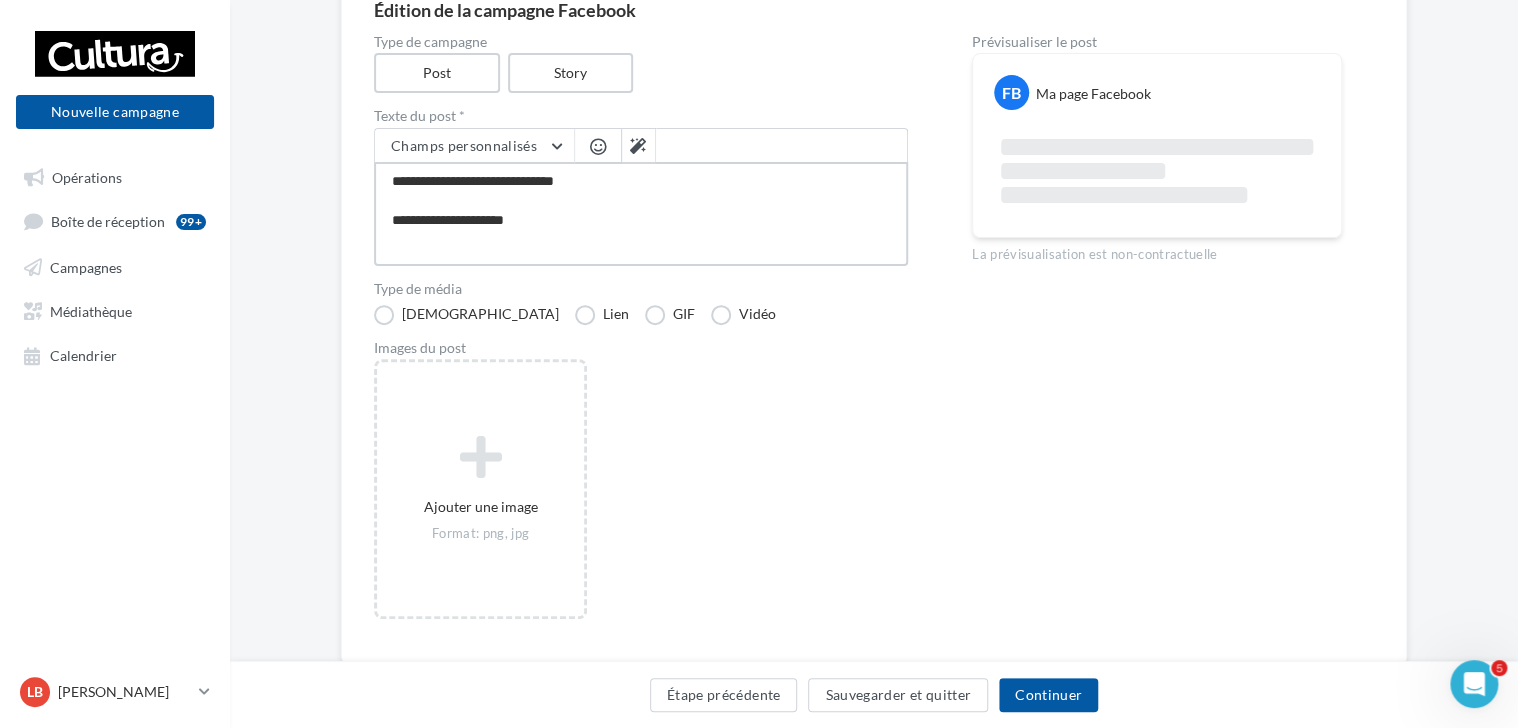 type on "**********" 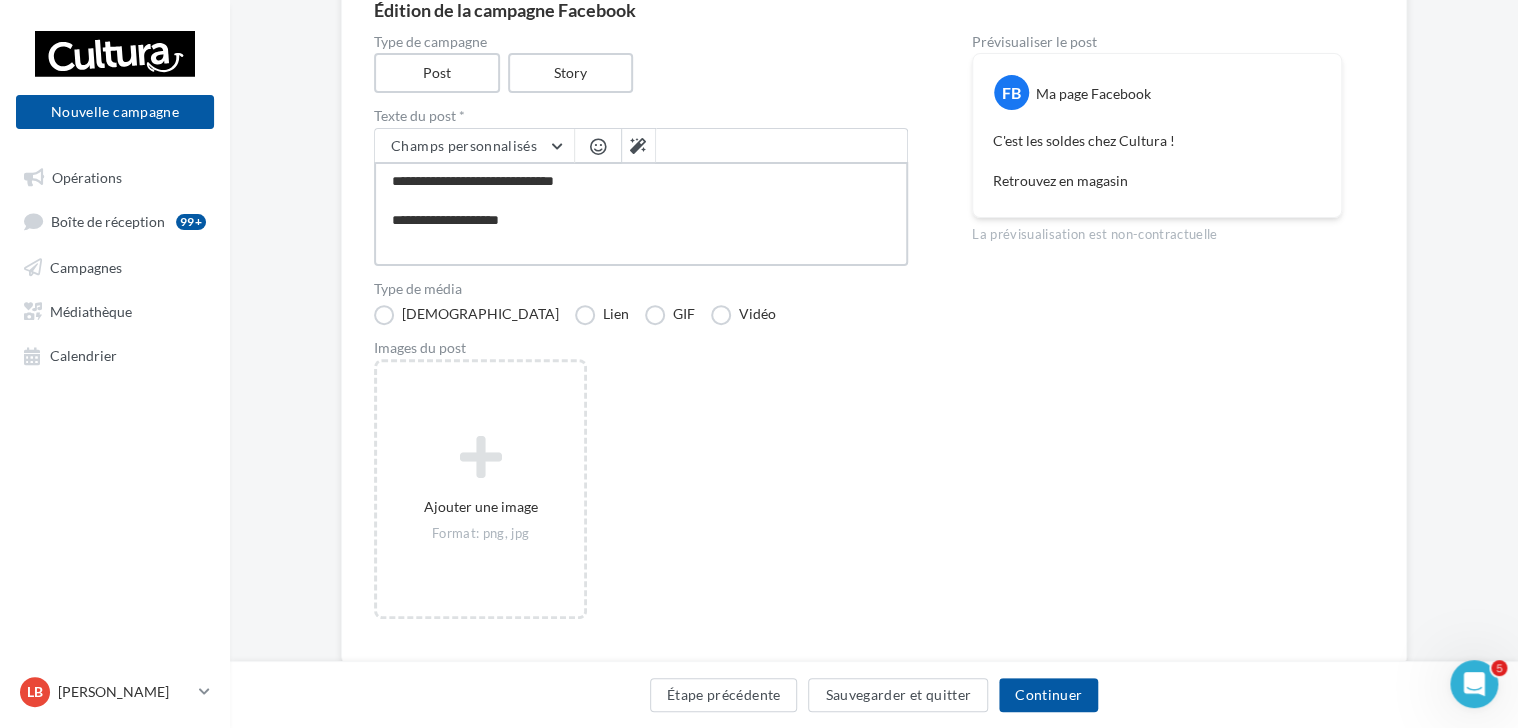 click on "**********" at bounding box center [641, 214] 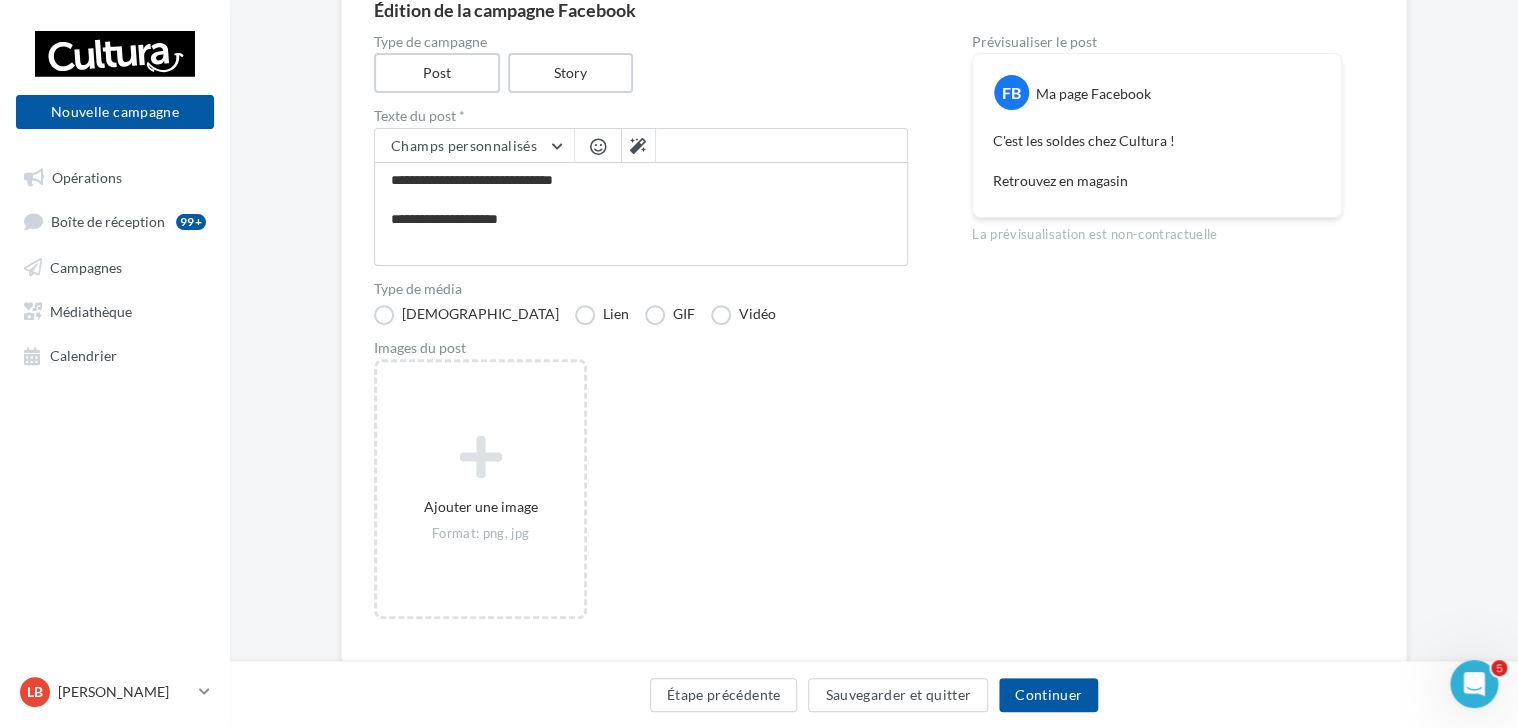 click at bounding box center (598, 146) 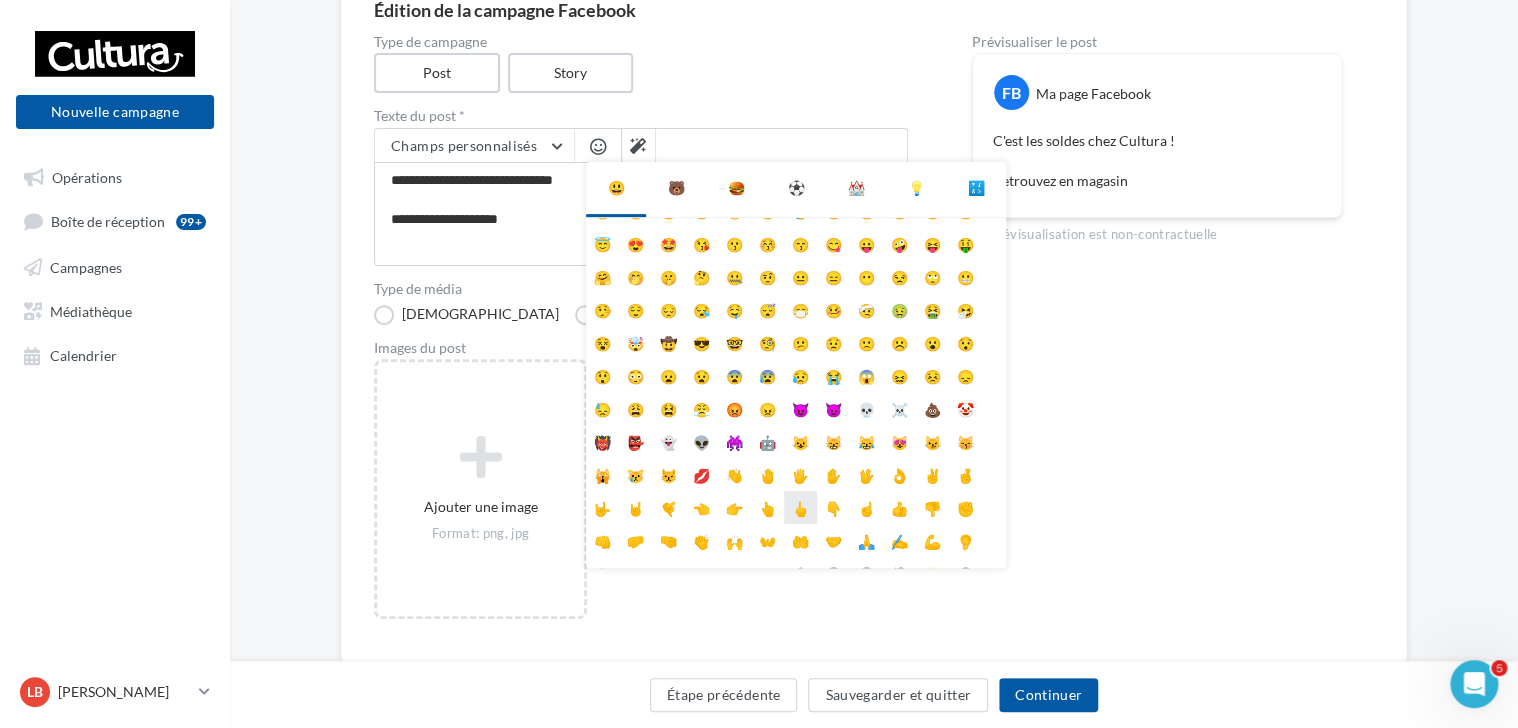 scroll, scrollTop: 0, scrollLeft: 0, axis: both 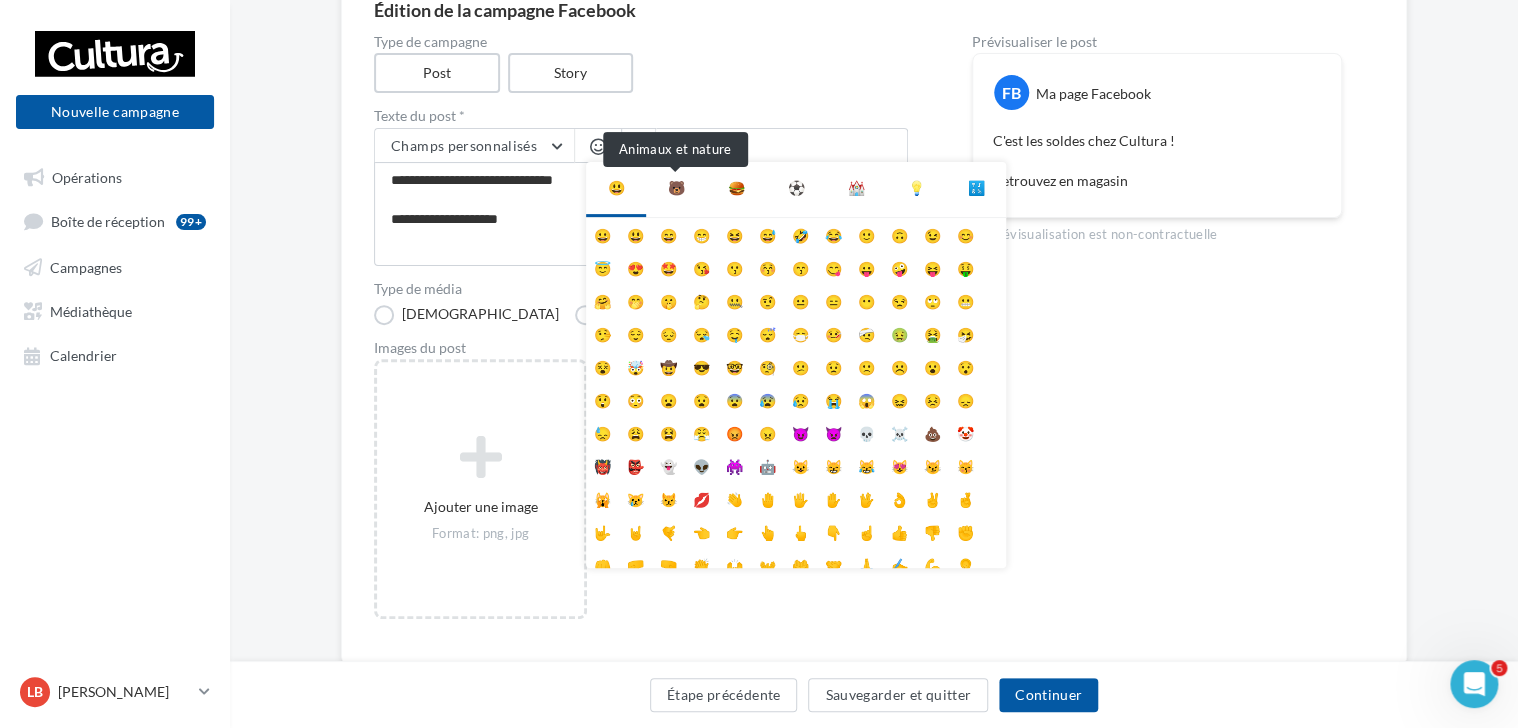 click on "🐻" at bounding box center [676, 188] 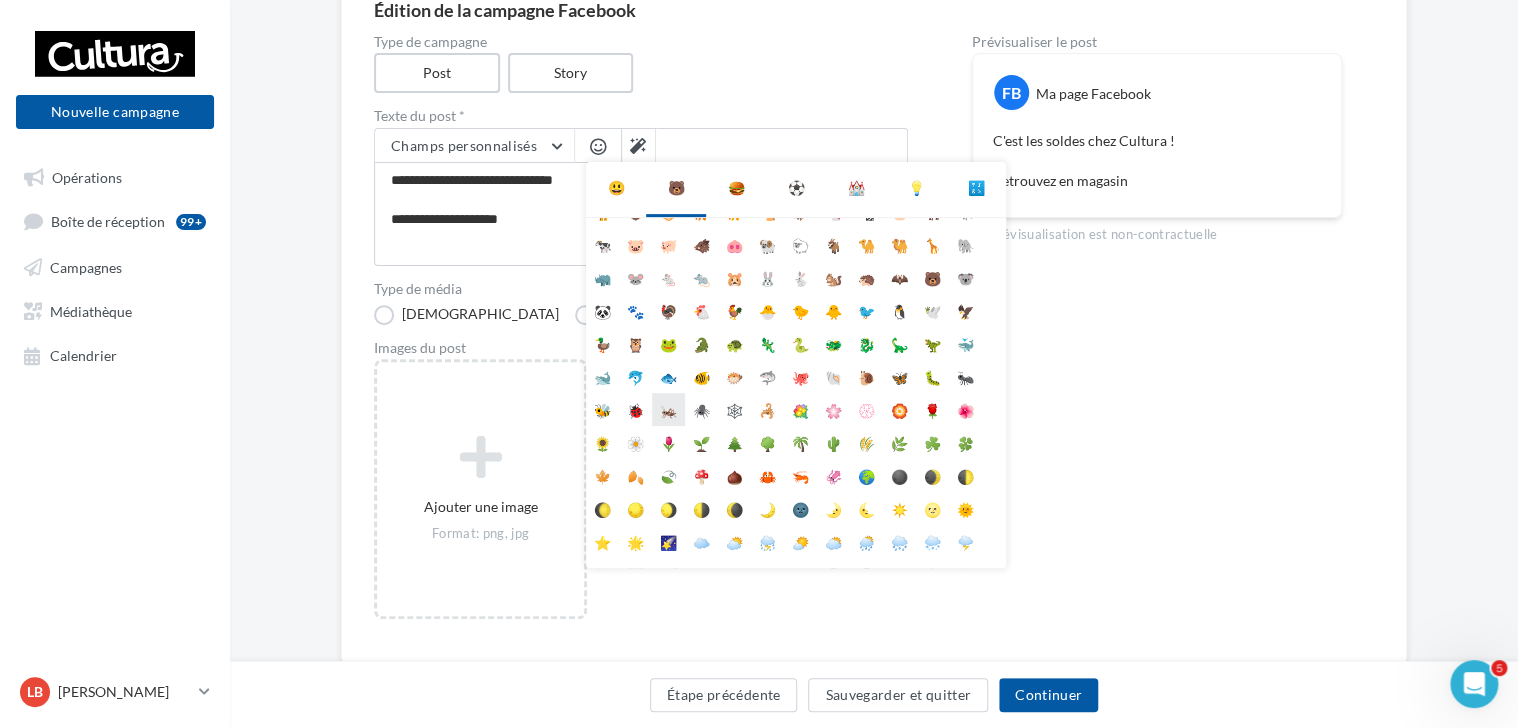 scroll, scrollTop: 112, scrollLeft: 0, axis: vertical 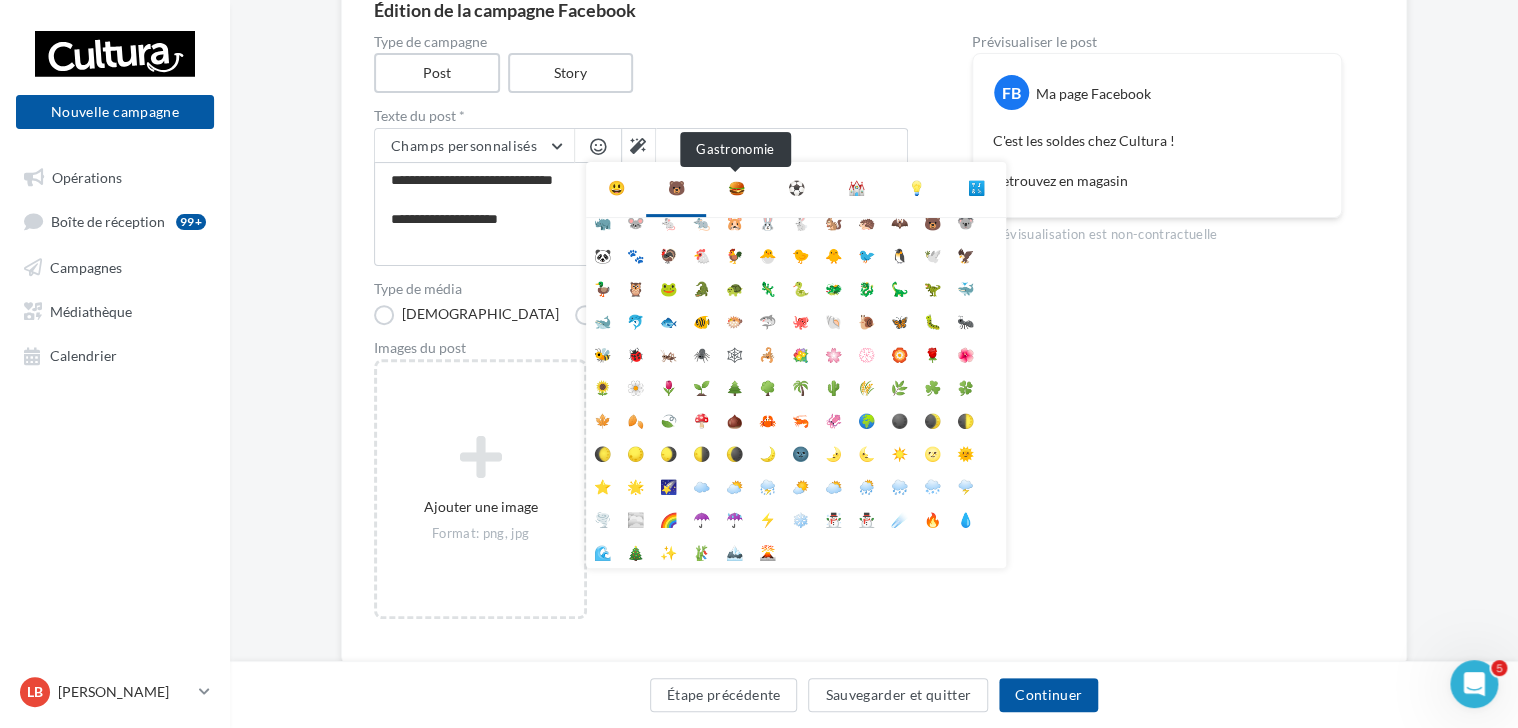 drag, startPoint x: 742, startPoint y: 184, endPoint x: 770, endPoint y: 188, distance: 28.284271 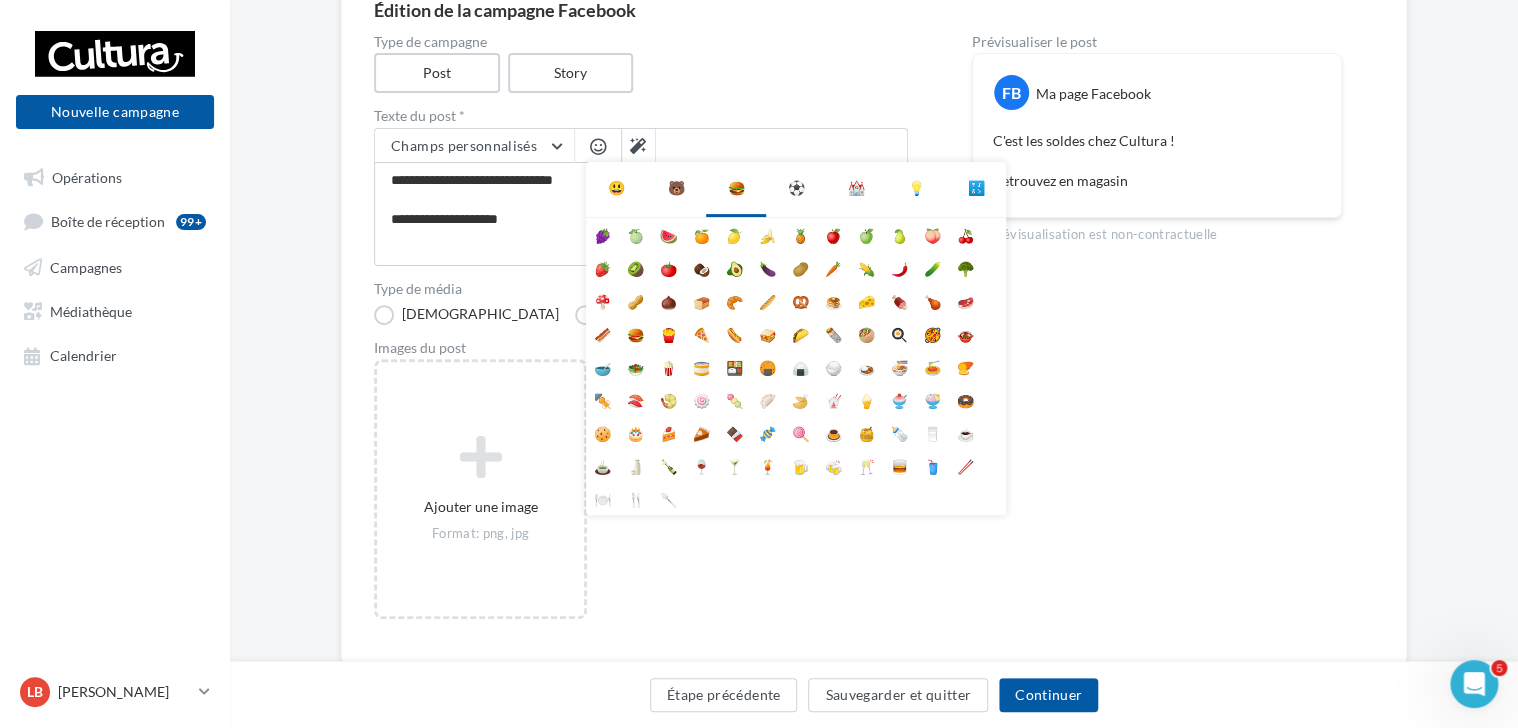 scroll, scrollTop: 0, scrollLeft: 0, axis: both 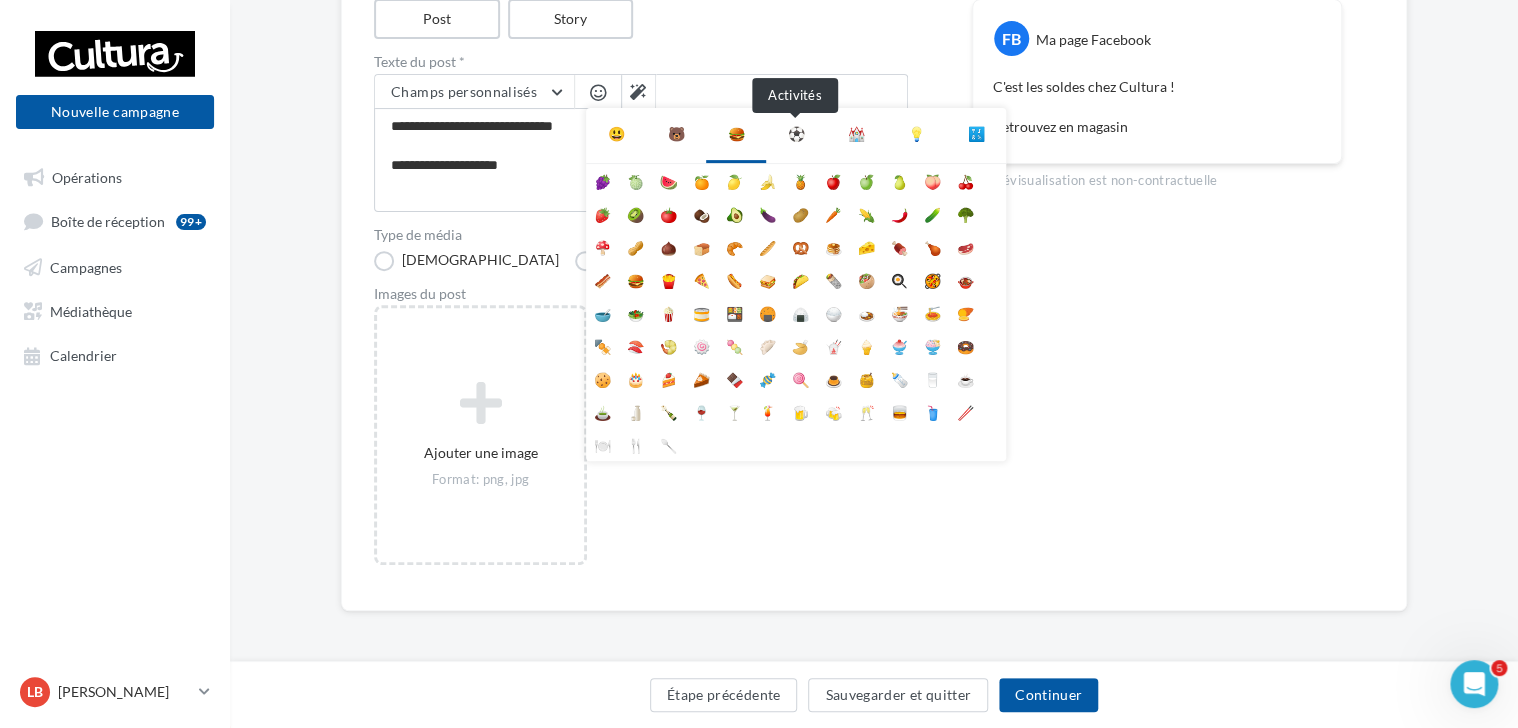 click on "⚽" at bounding box center (796, 134) 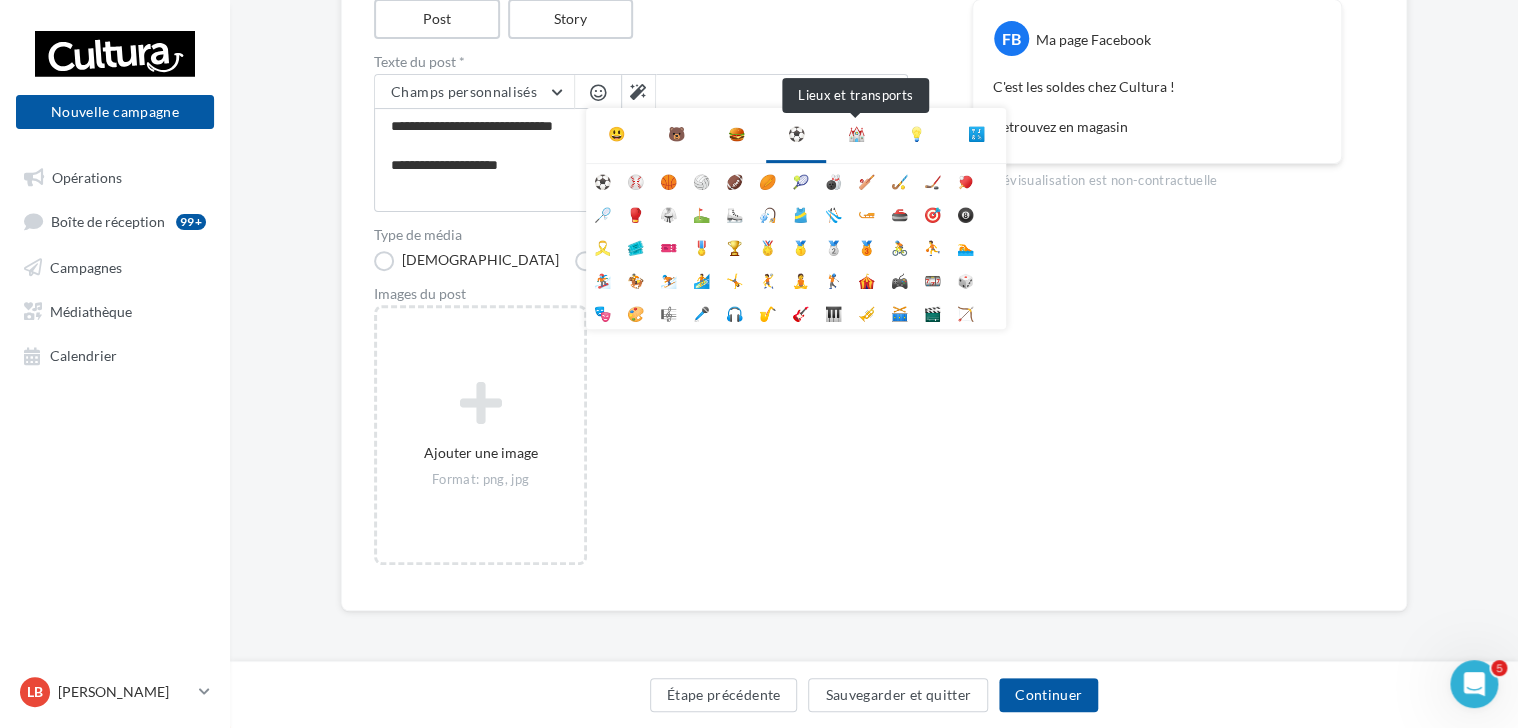 click on "⛪" at bounding box center (856, 134) 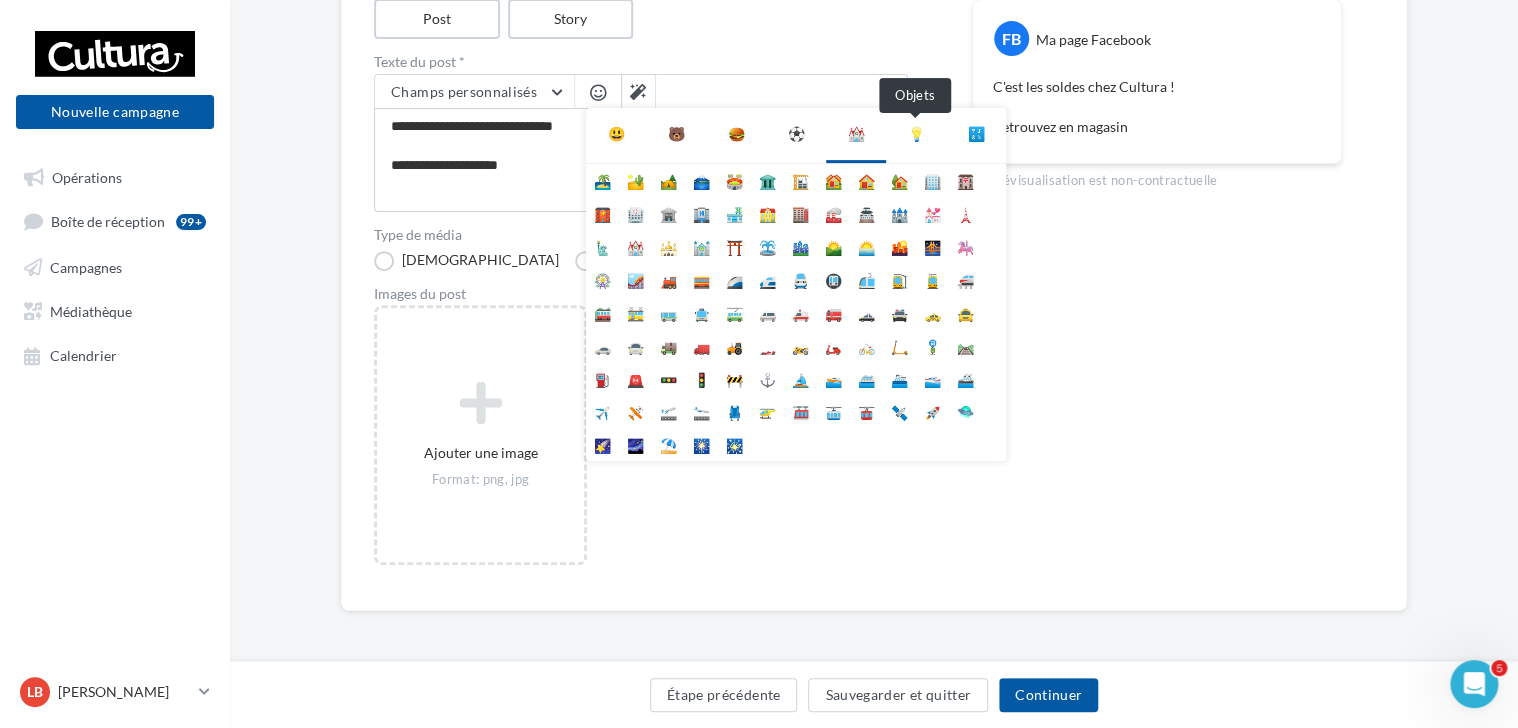 click on "💡" at bounding box center (916, 134) 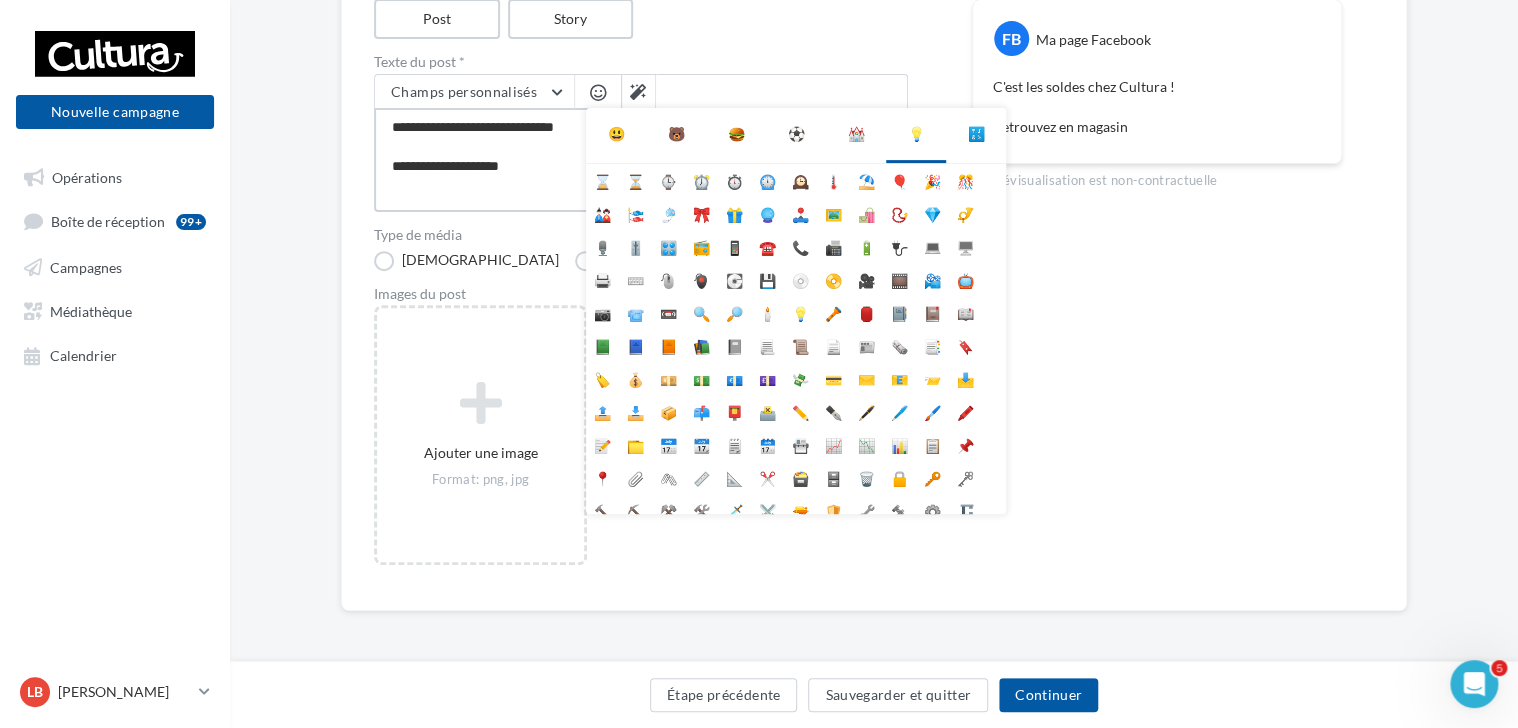 click on "**********" at bounding box center (641, 160) 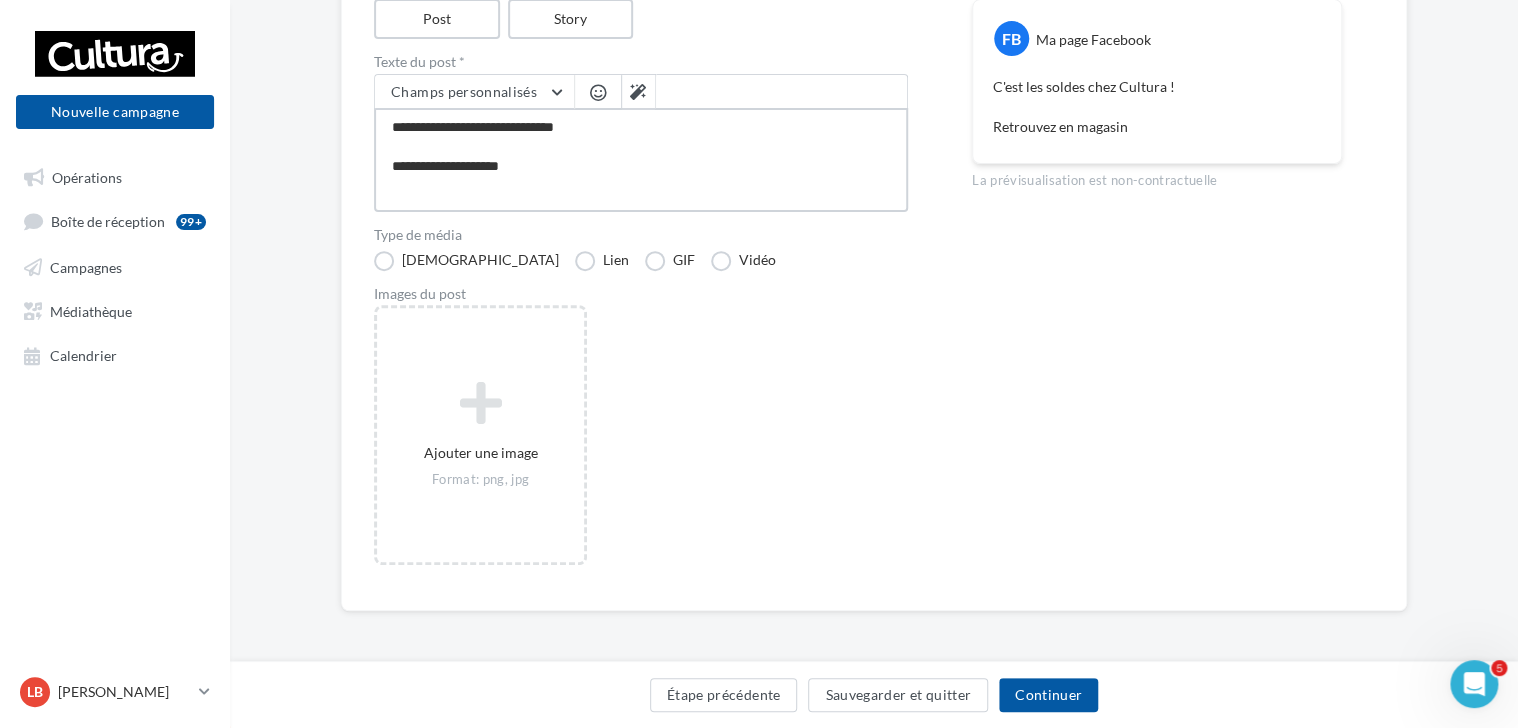 drag, startPoint x: 534, startPoint y: 162, endPoint x: 312, endPoint y: 154, distance: 222.1441 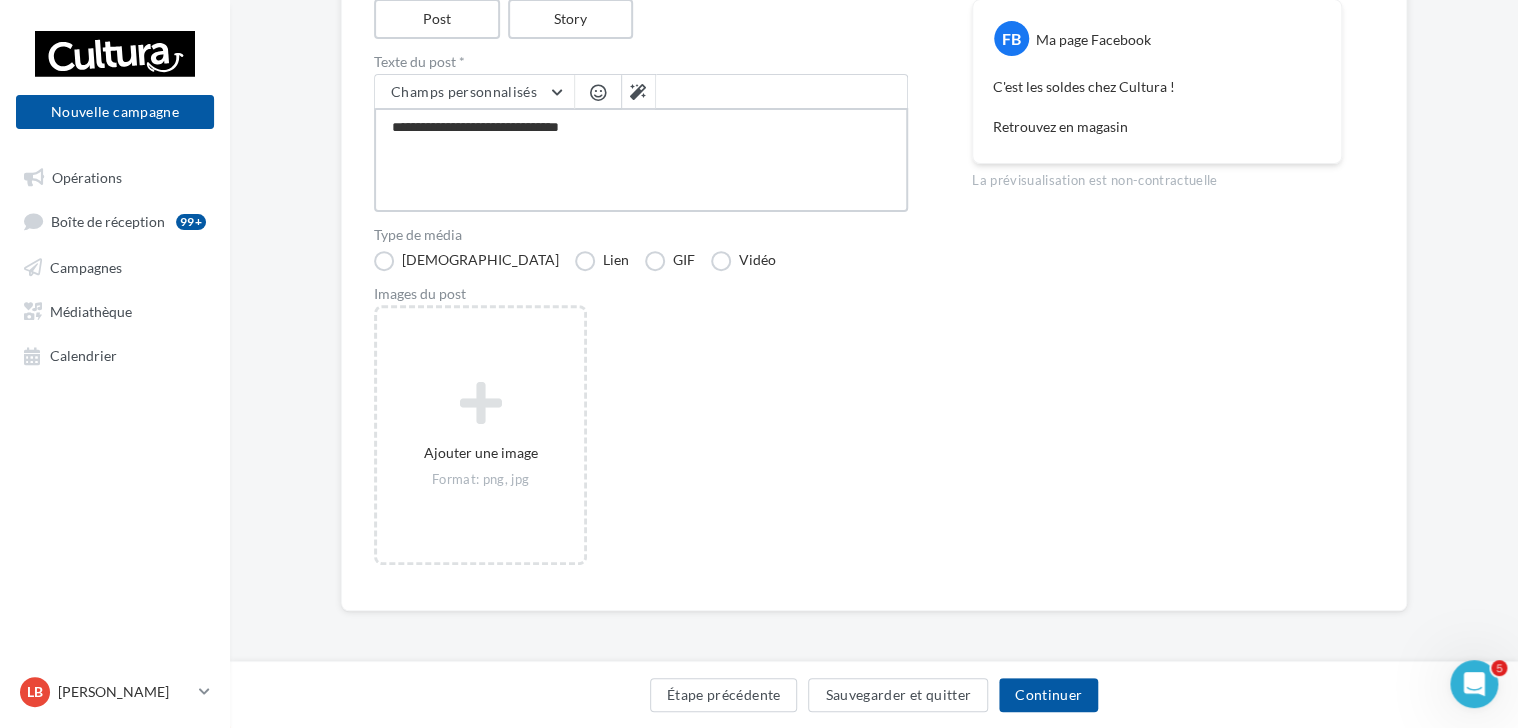 type on "**********" 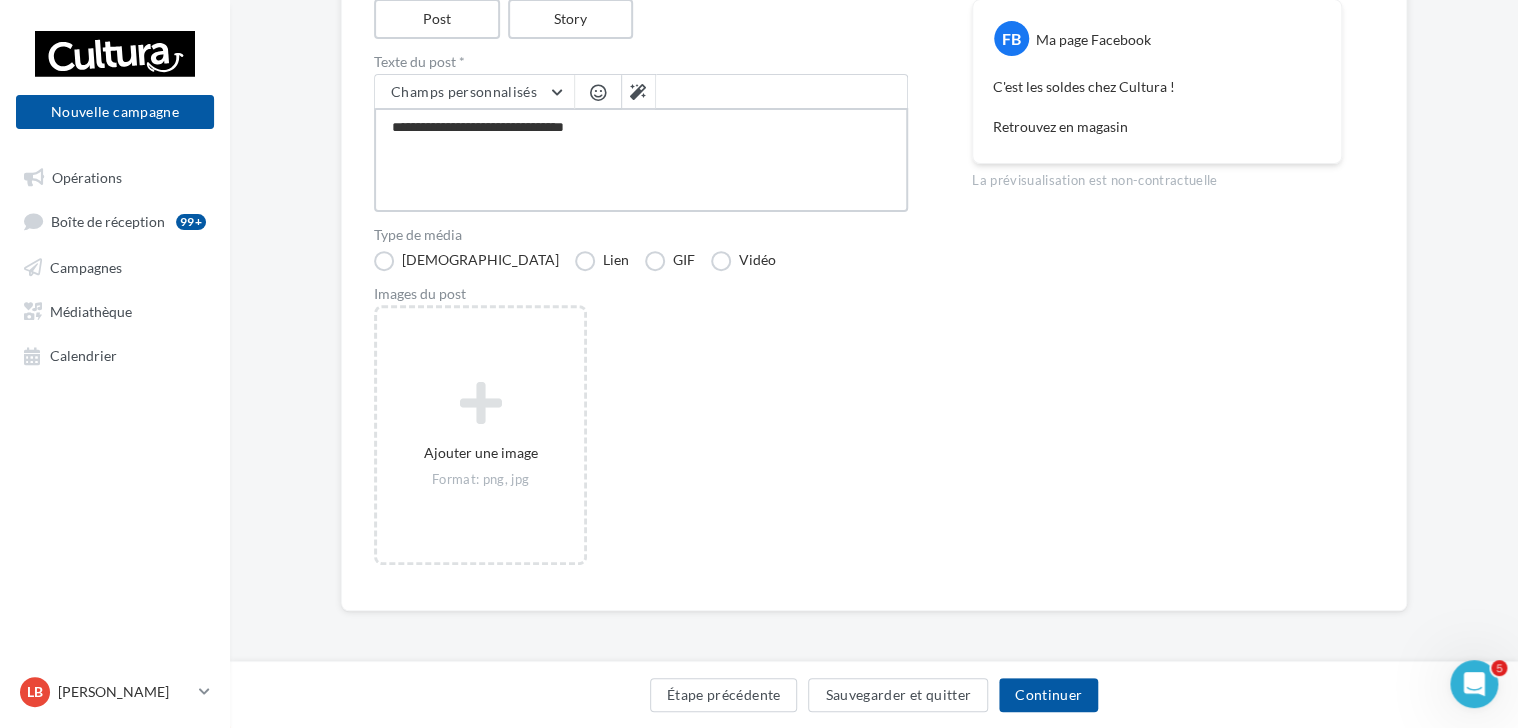 type on "**********" 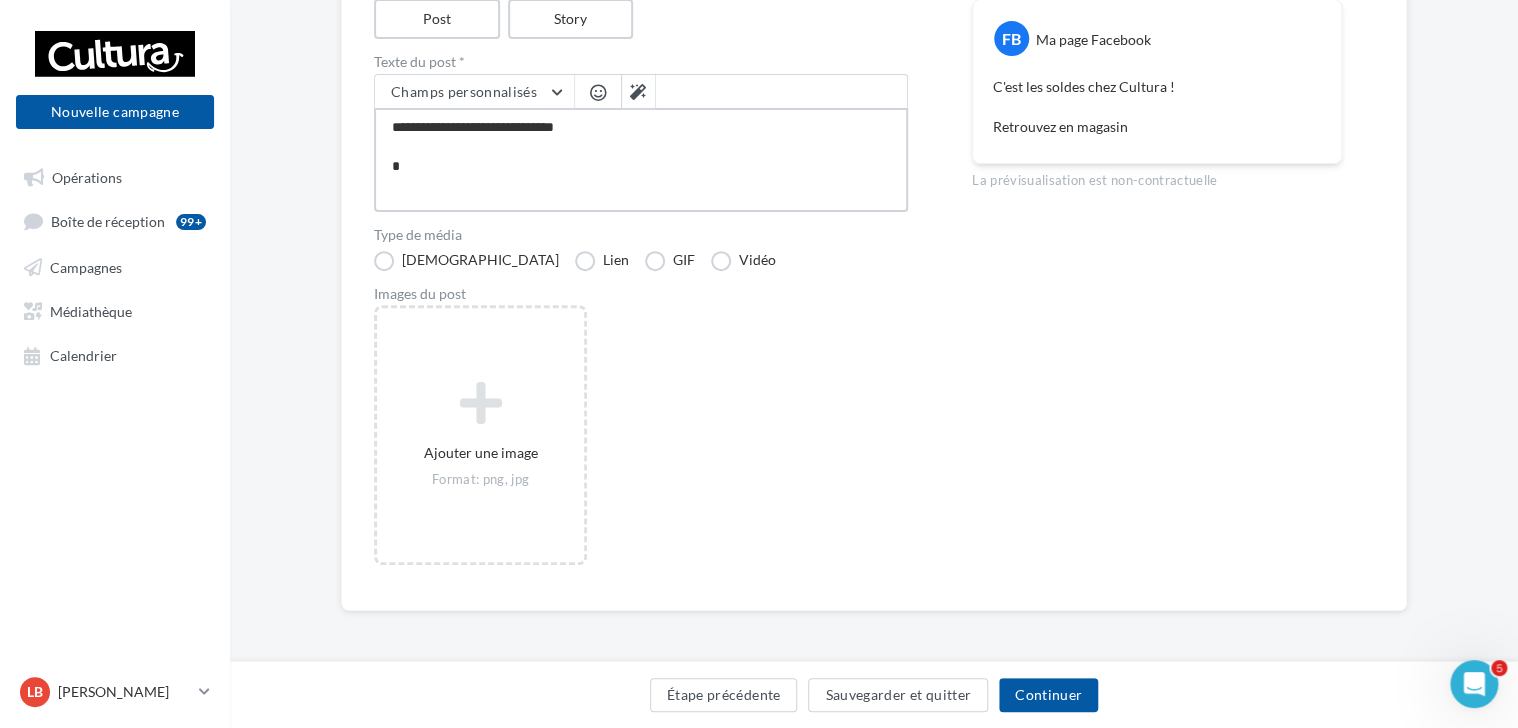 type on "**********" 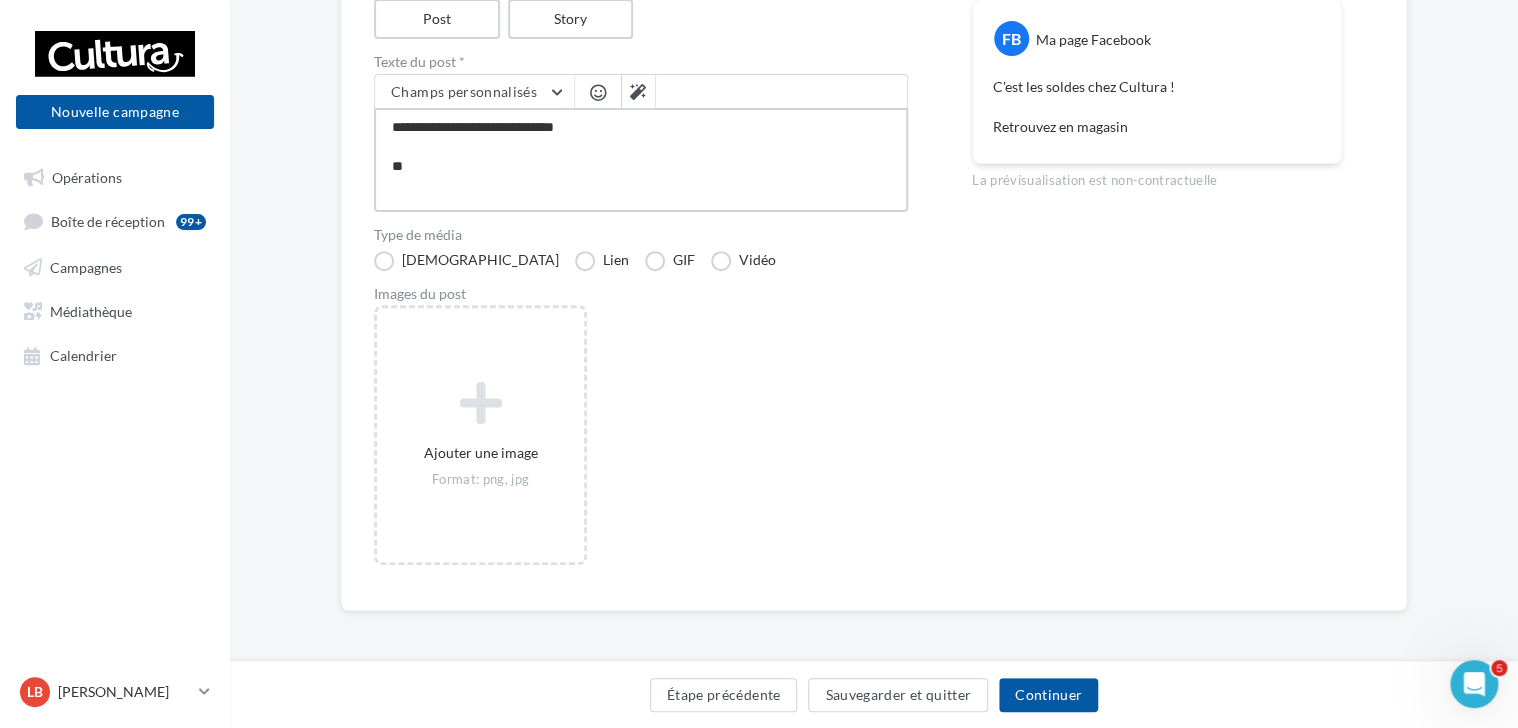 type on "**********" 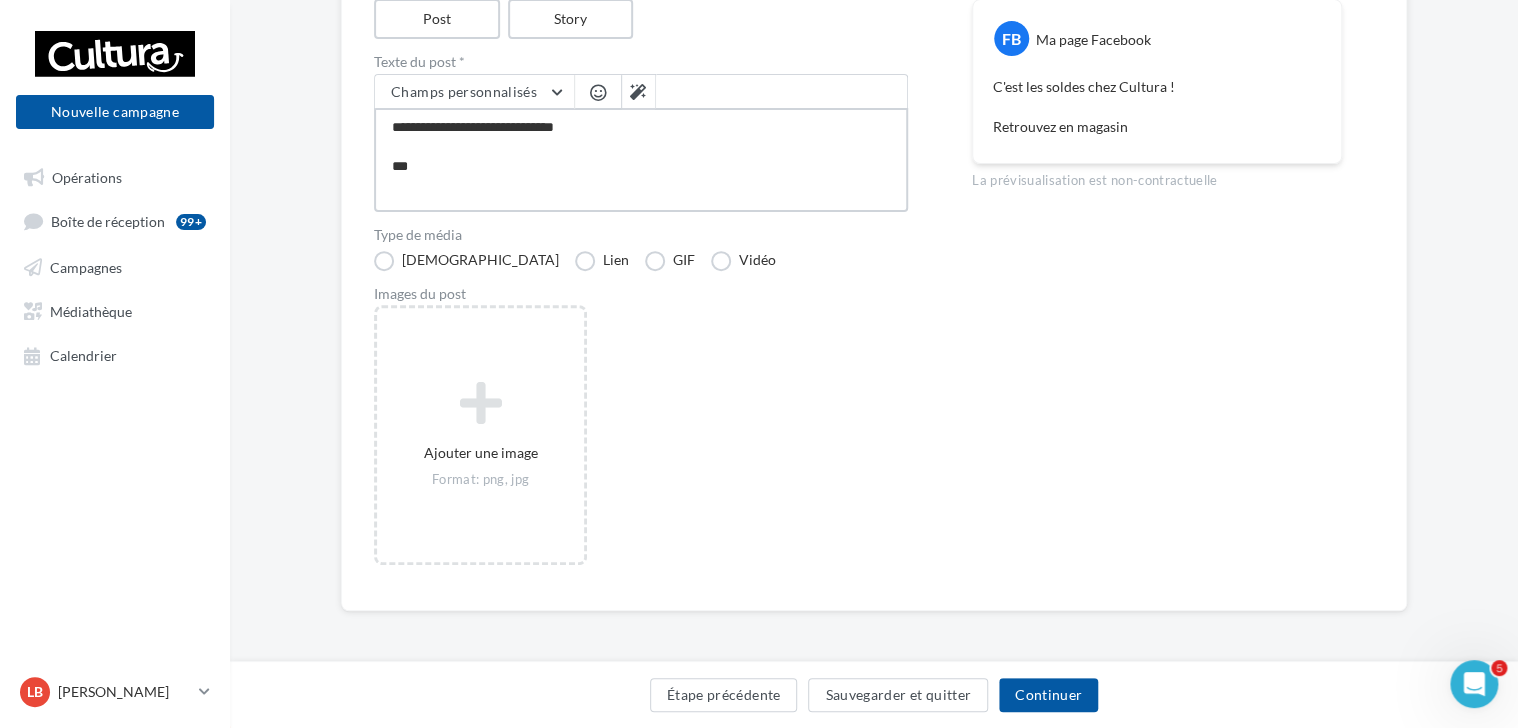 type on "**********" 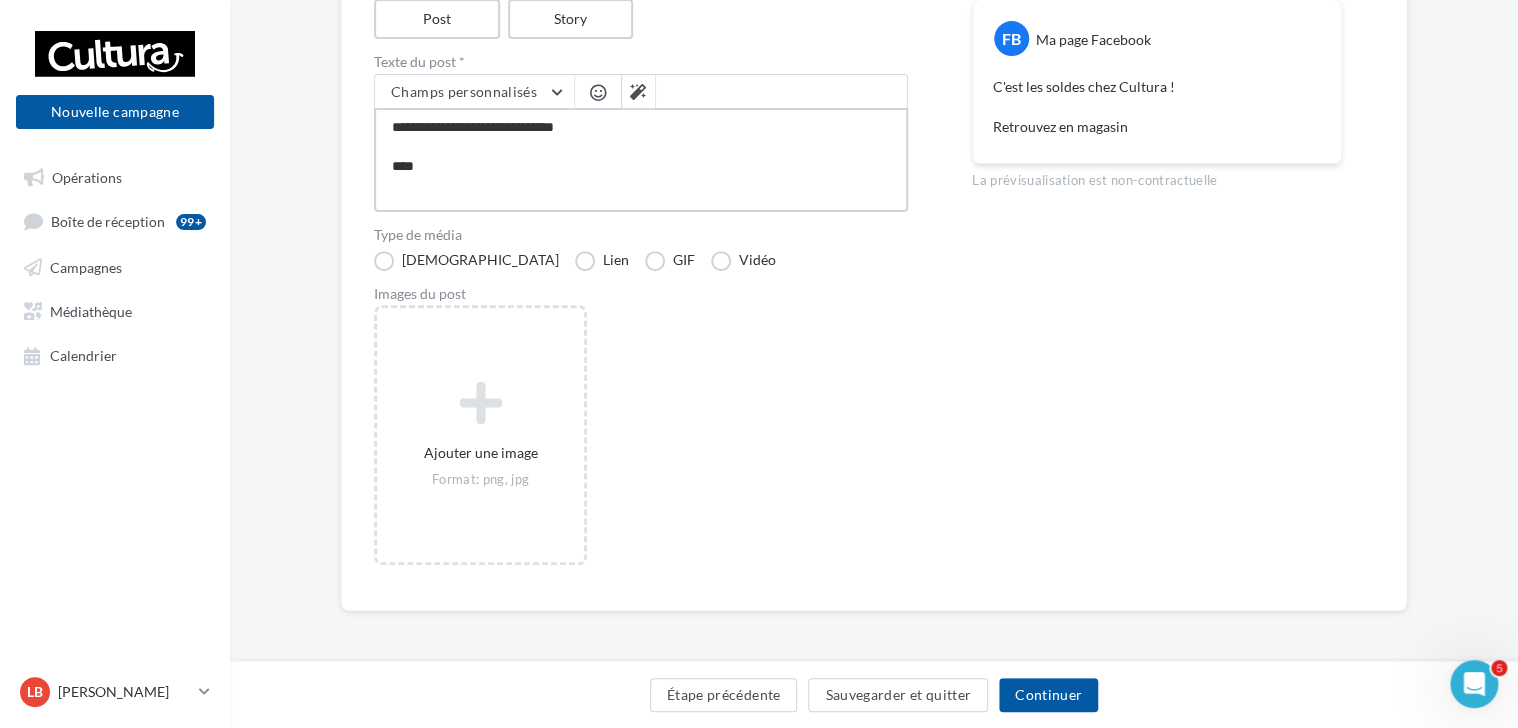 type on "**********" 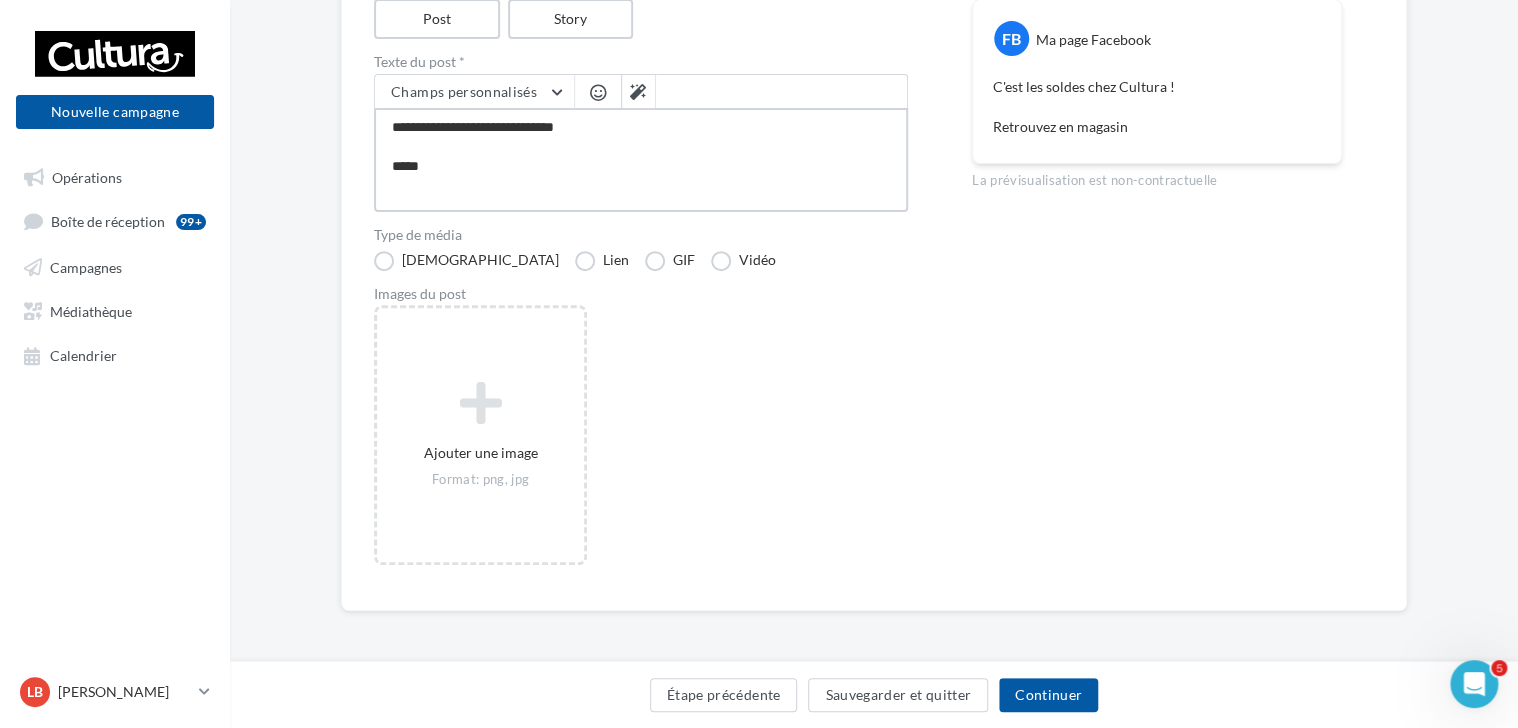 type on "**********" 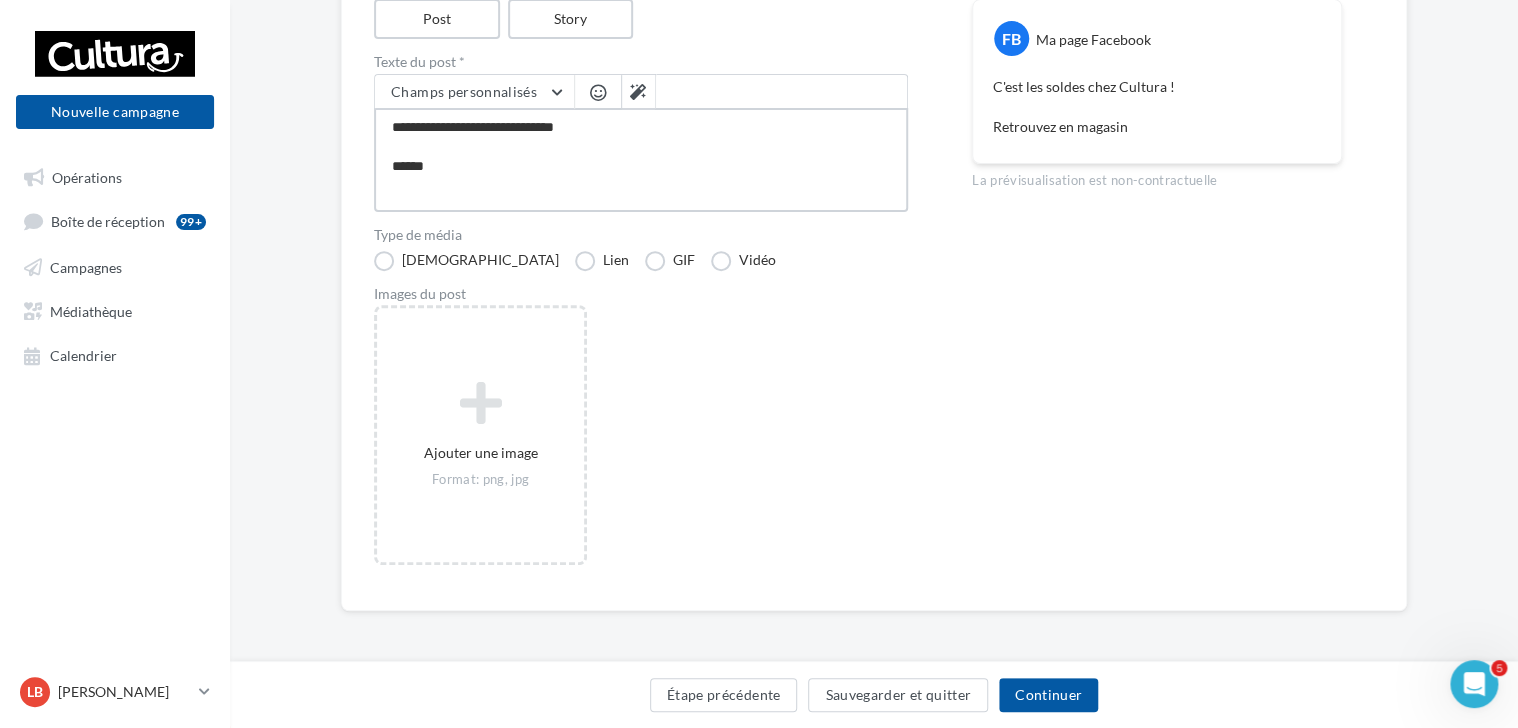 type on "**********" 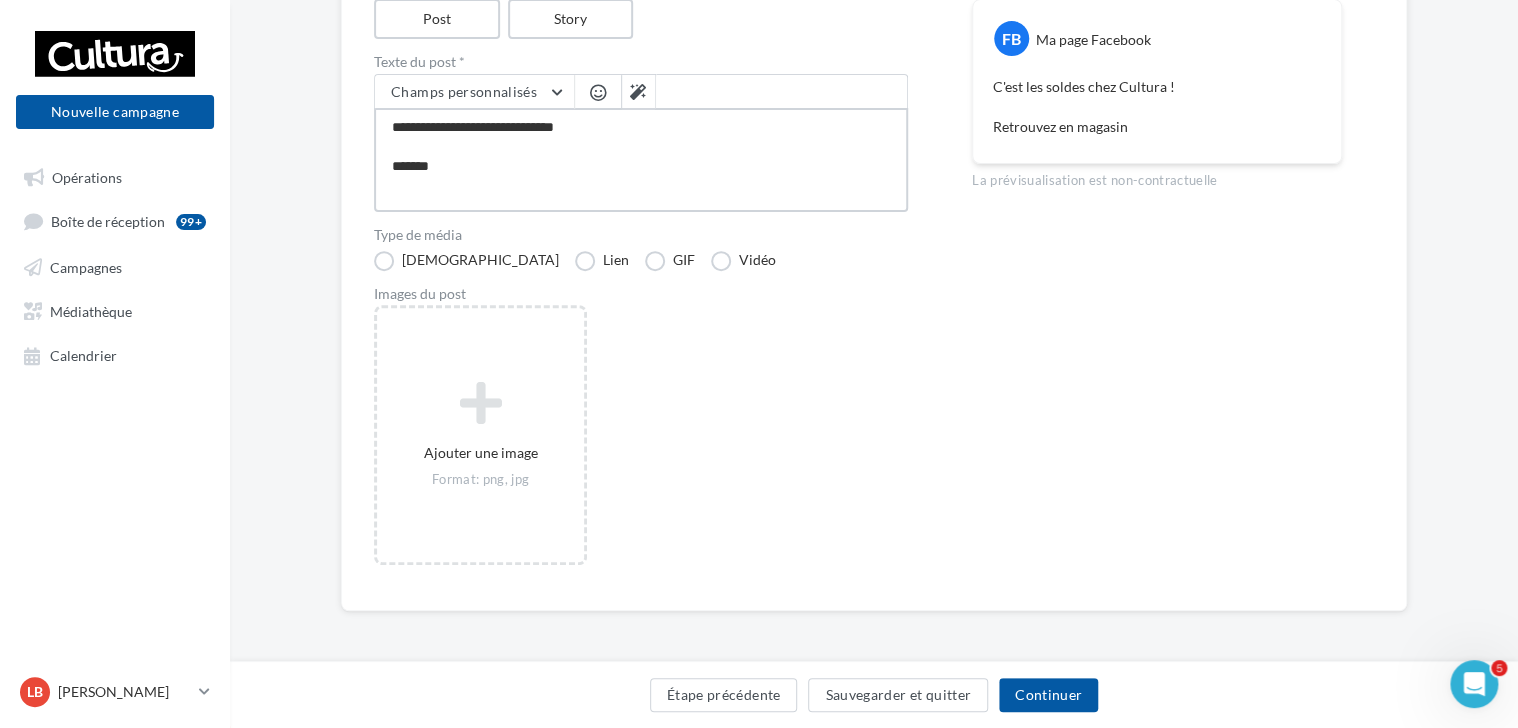 type on "**********" 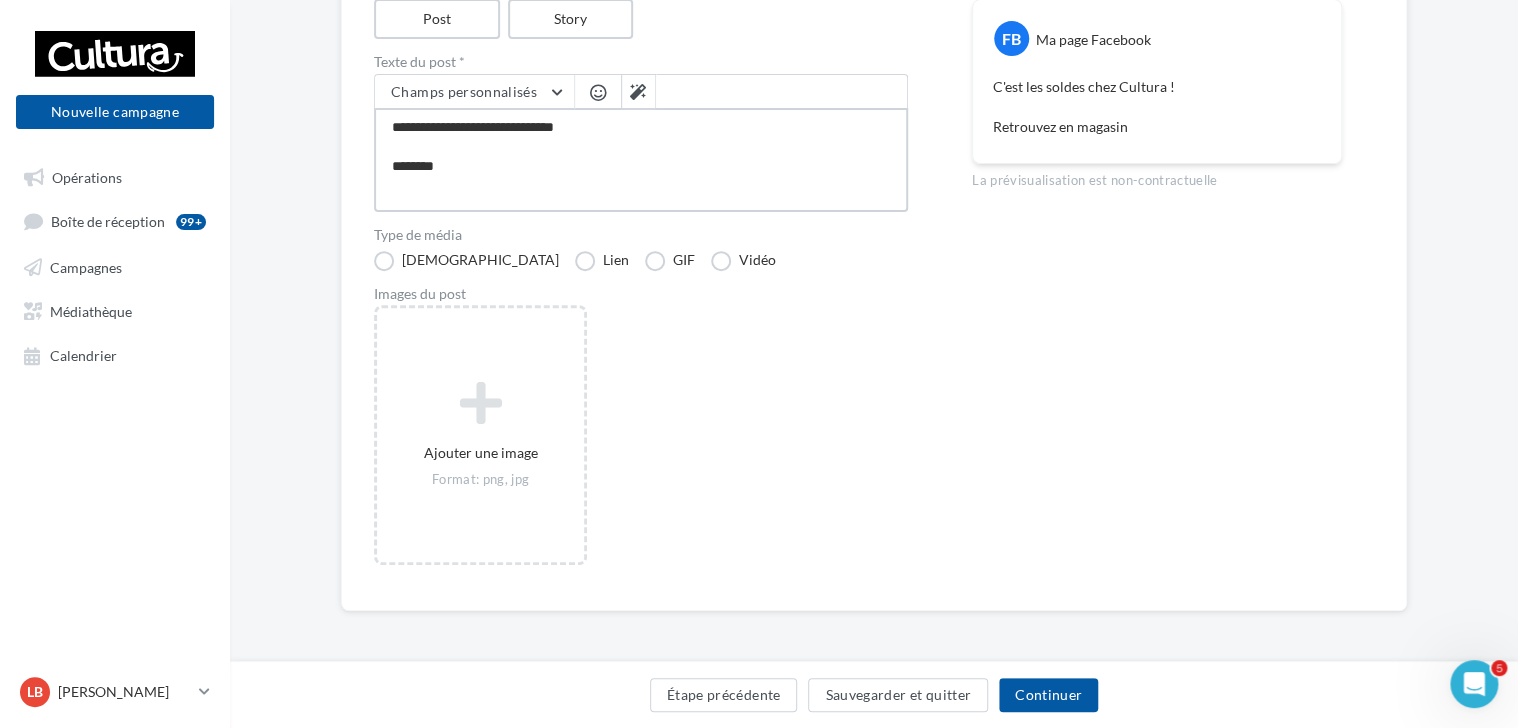 type on "**********" 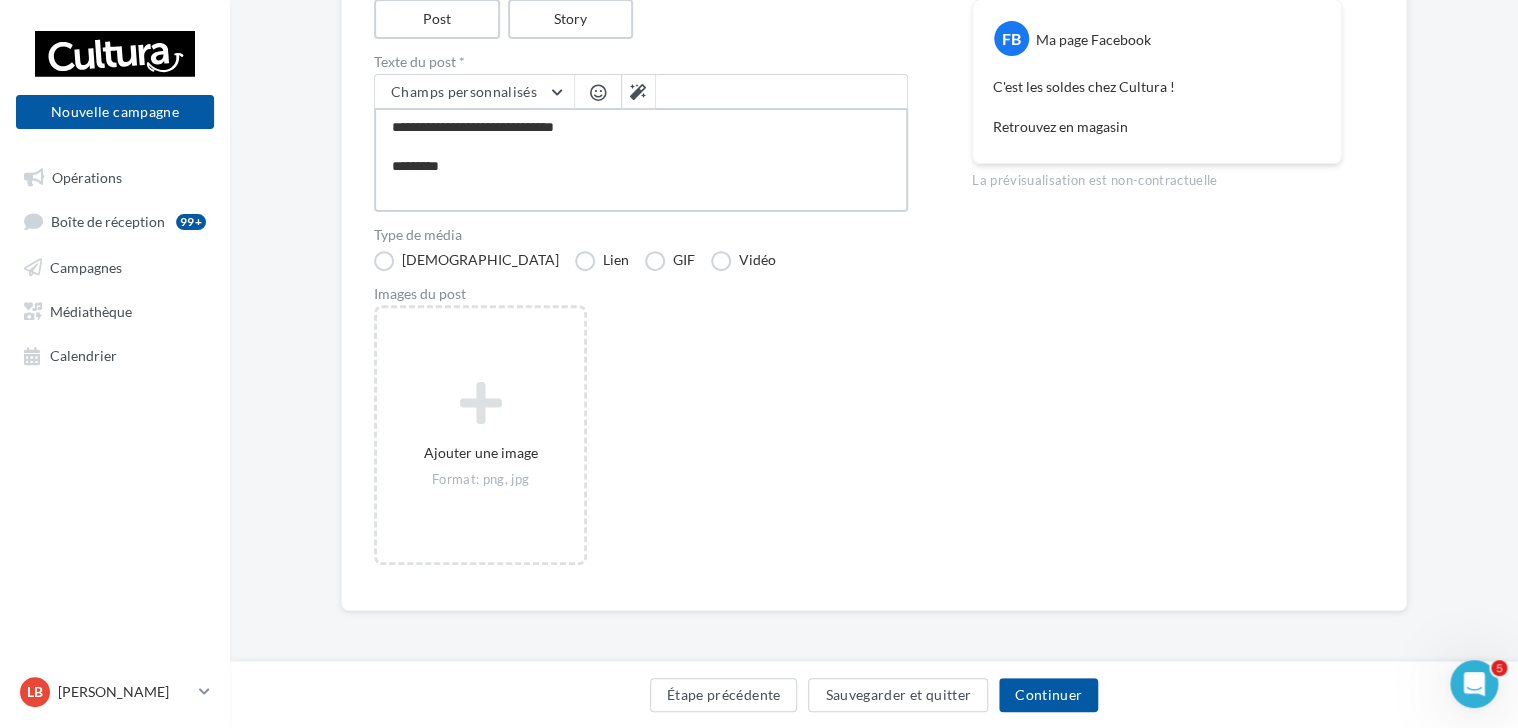 type on "**********" 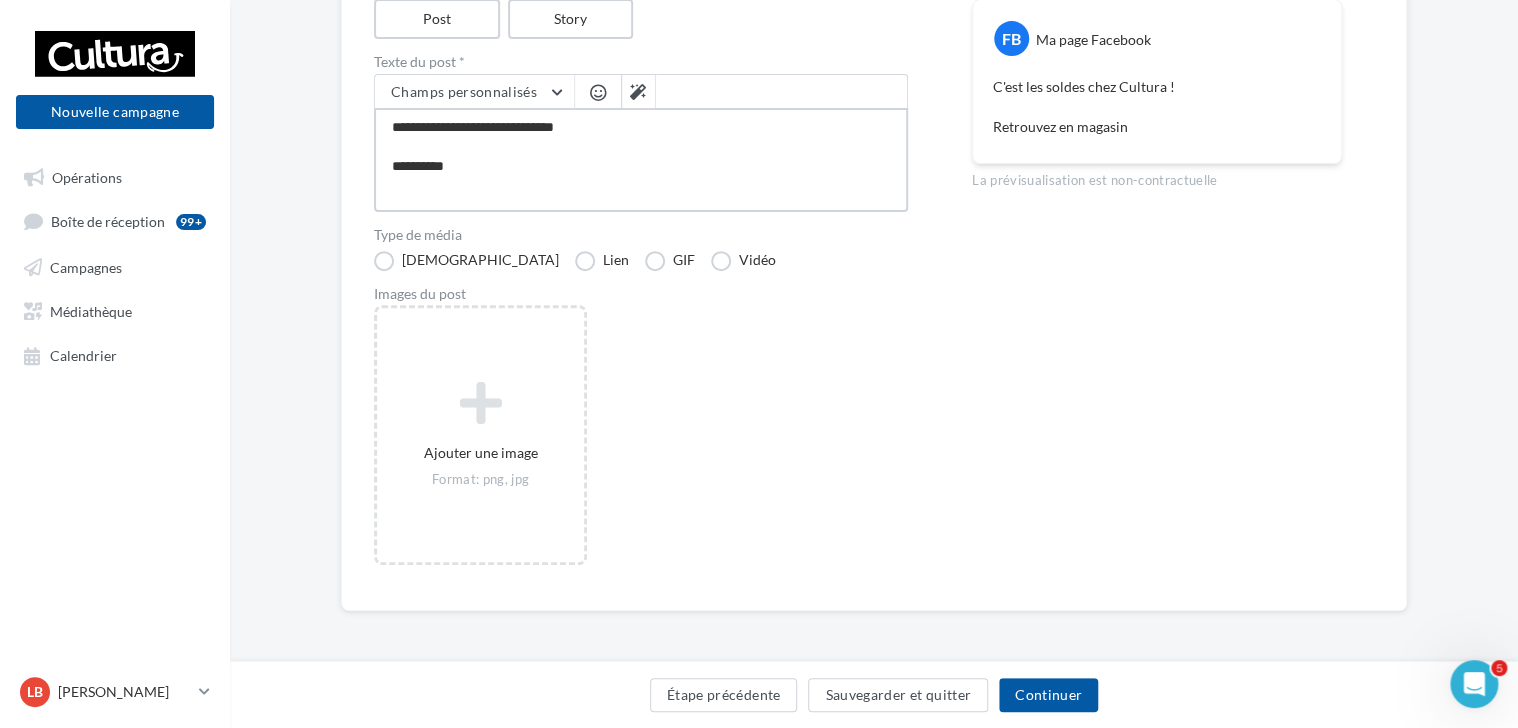 type on "**********" 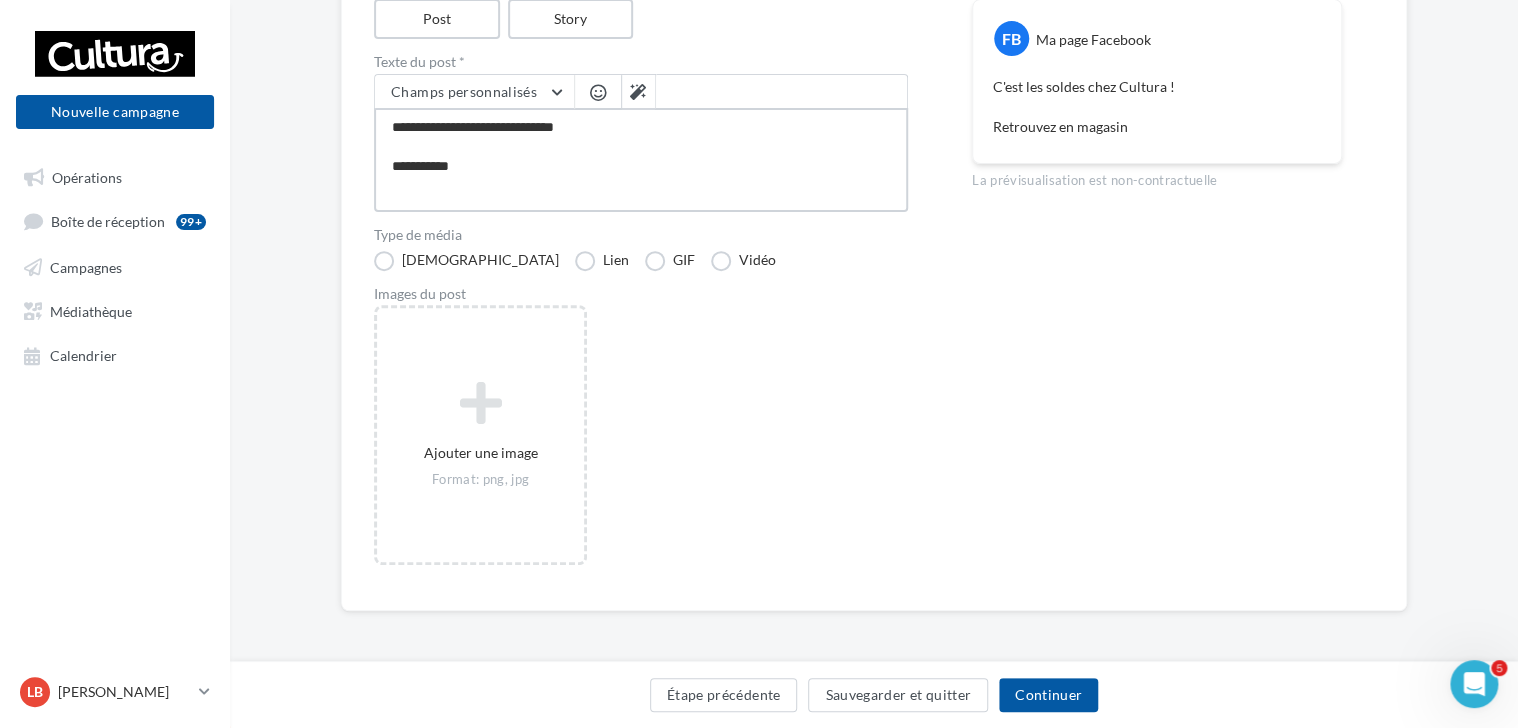 type on "**********" 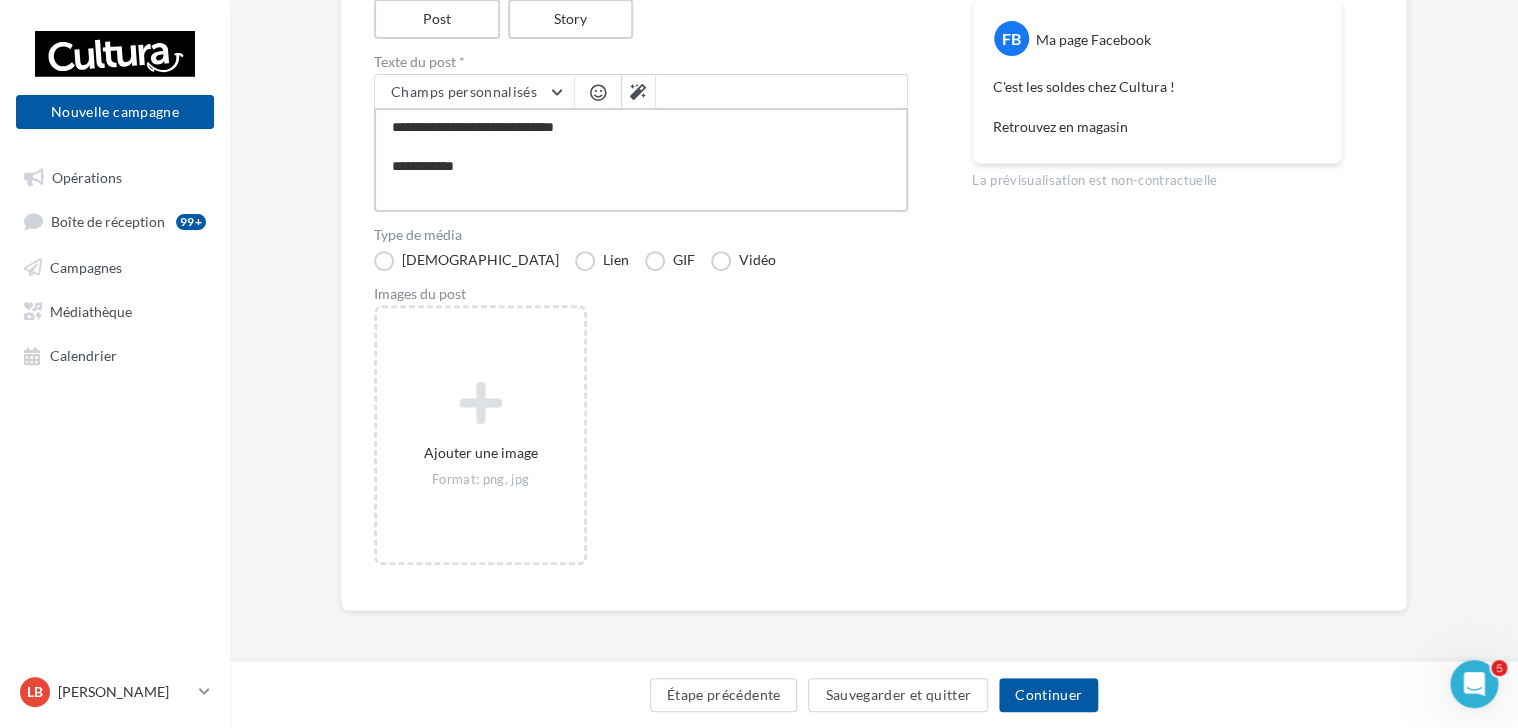 type on "**********" 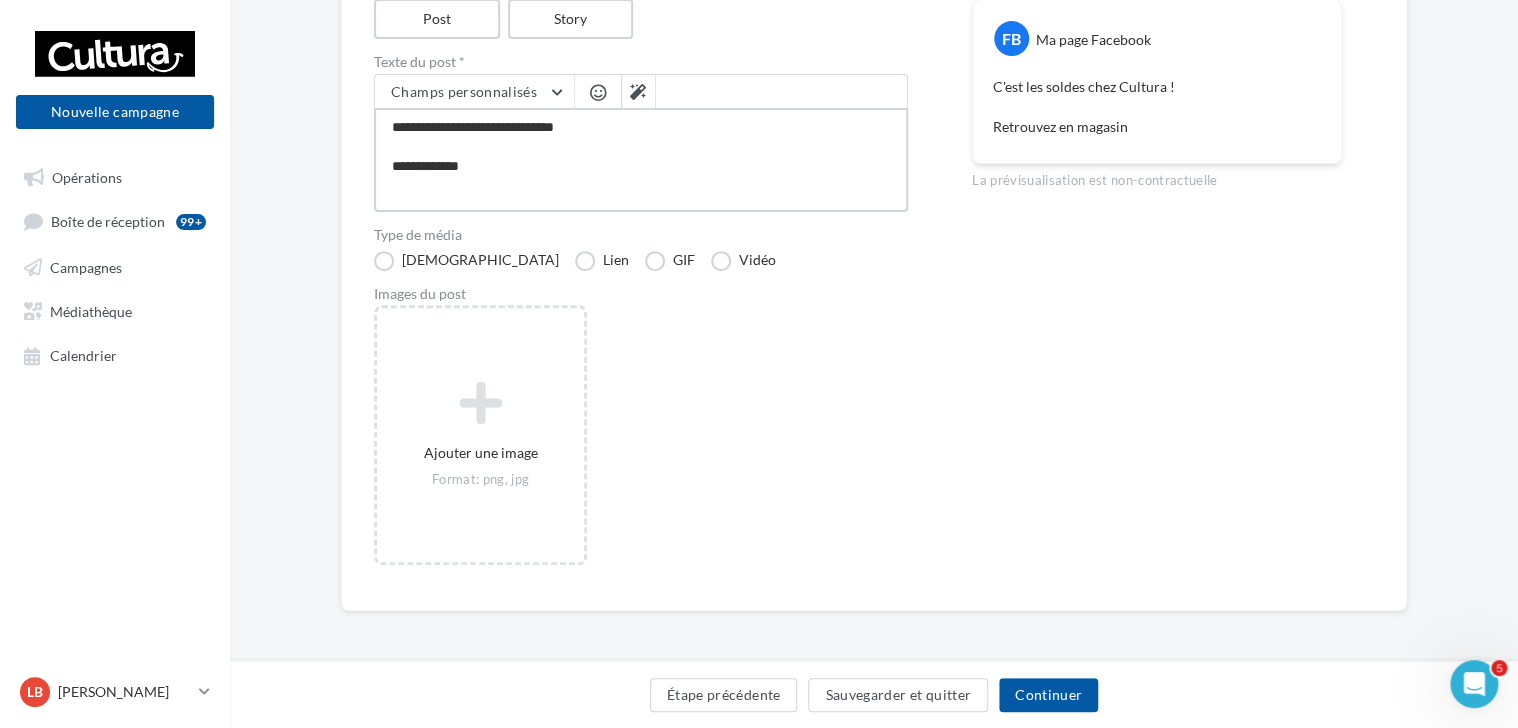 type on "**********" 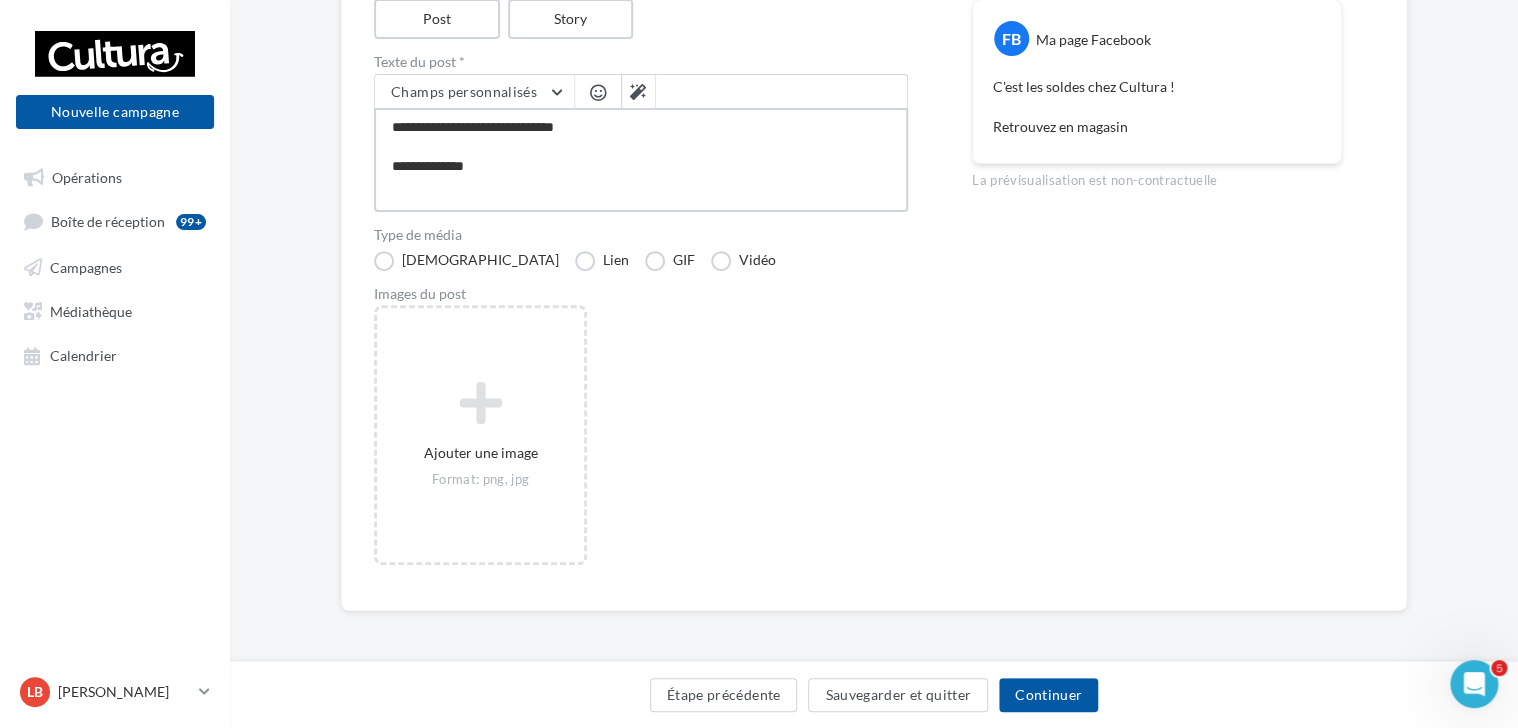 type on "**********" 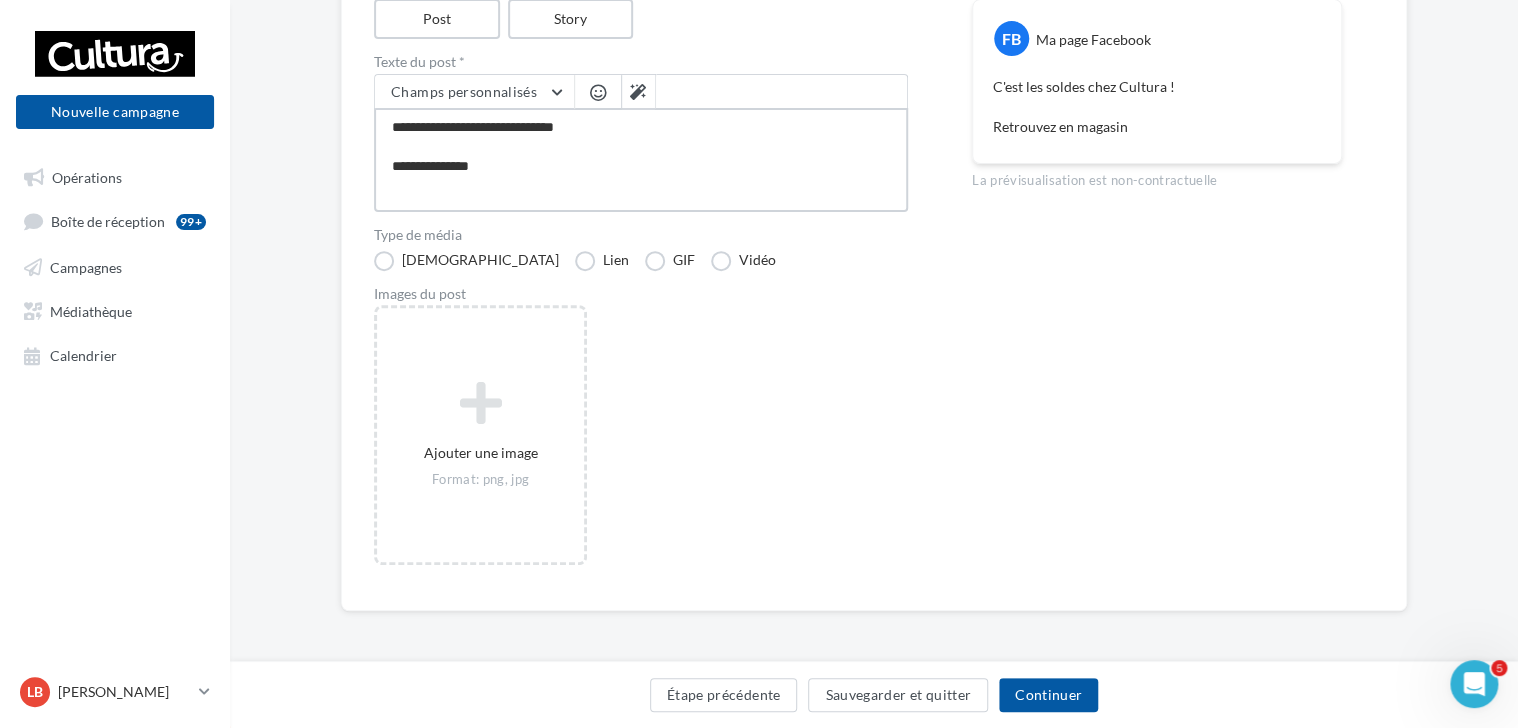 type on "**********" 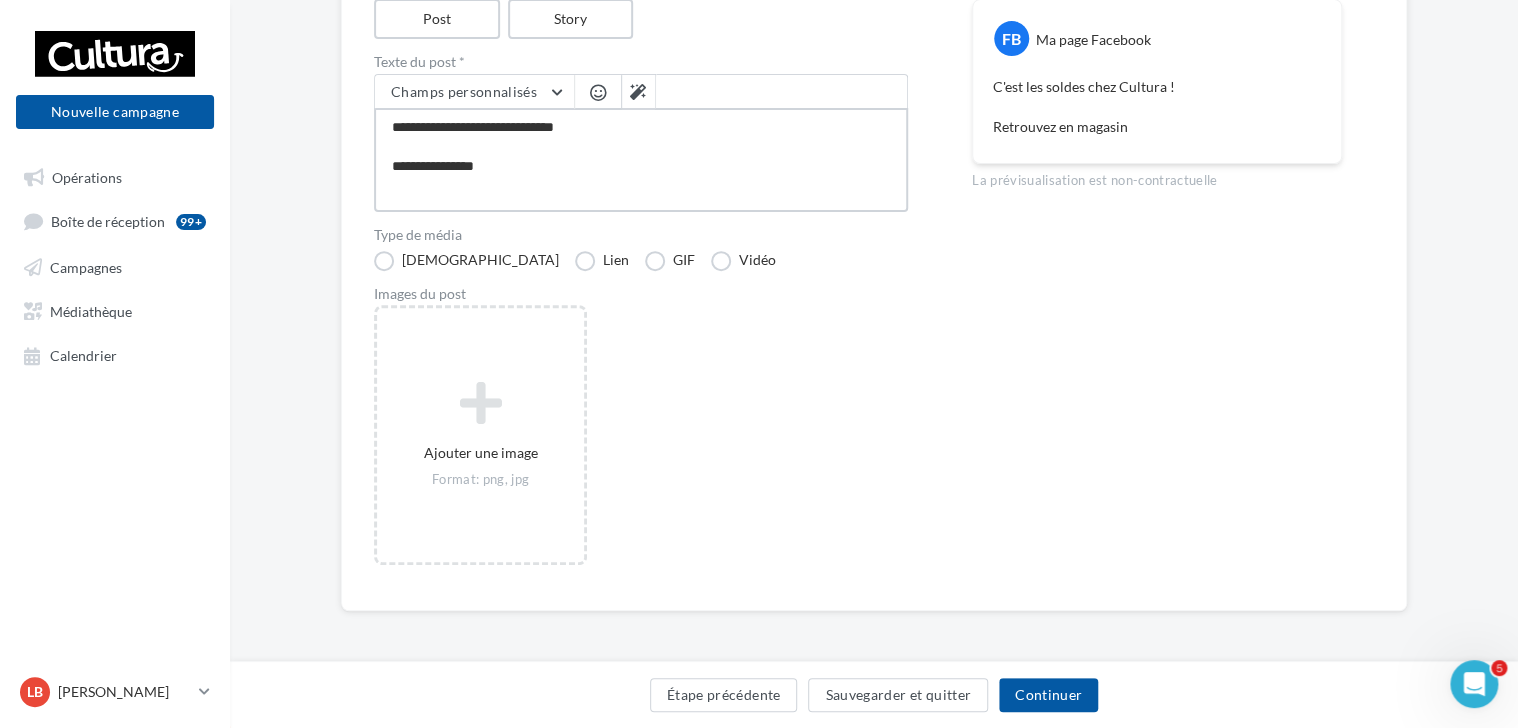 type on "**********" 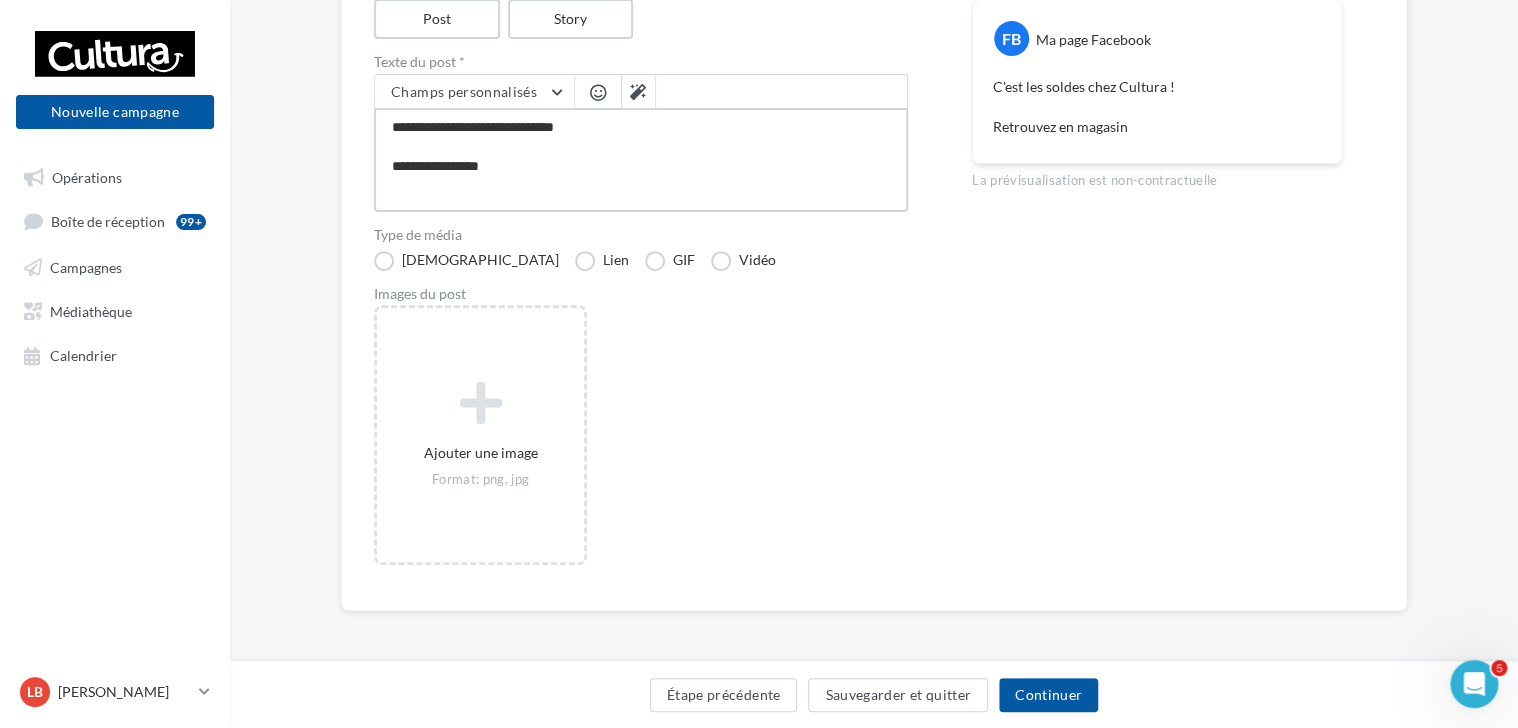type on "**********" 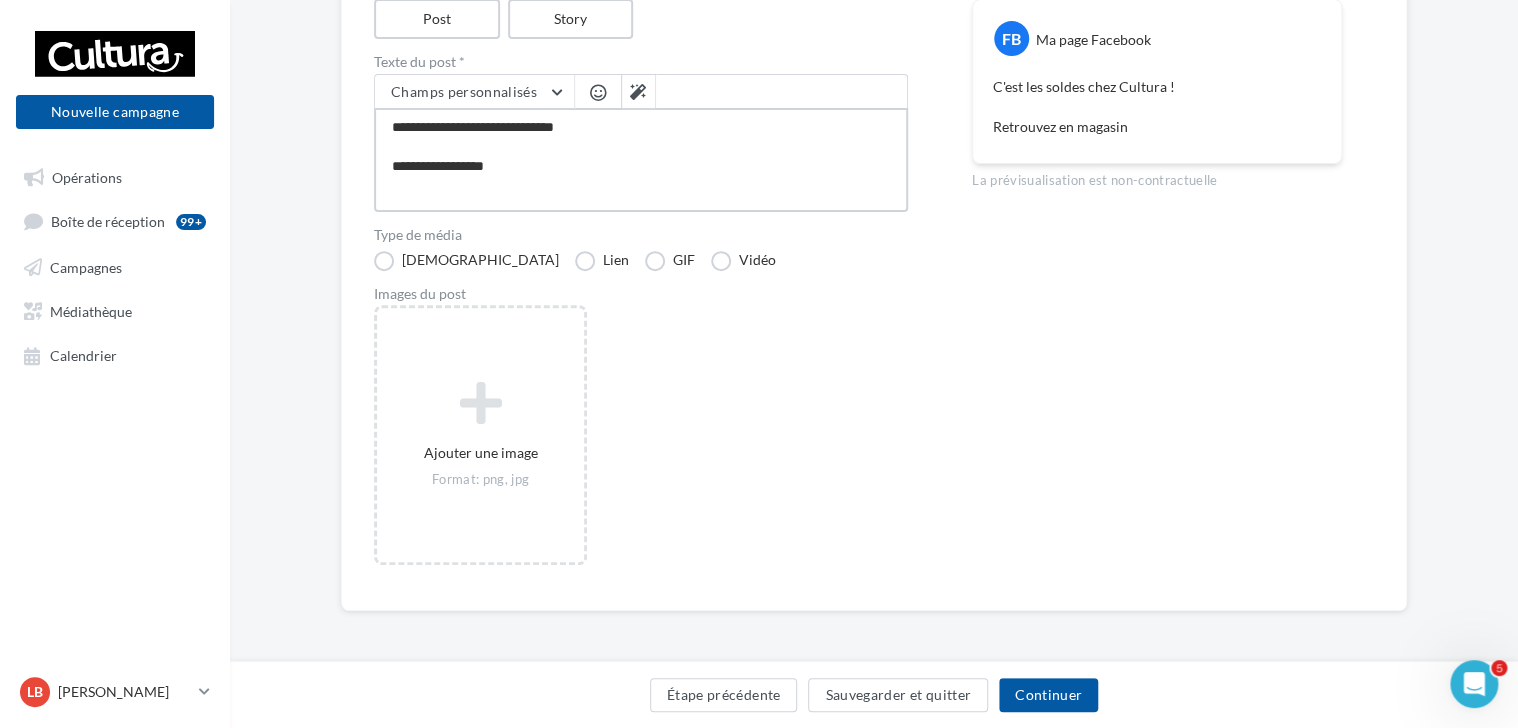 type on "**********" 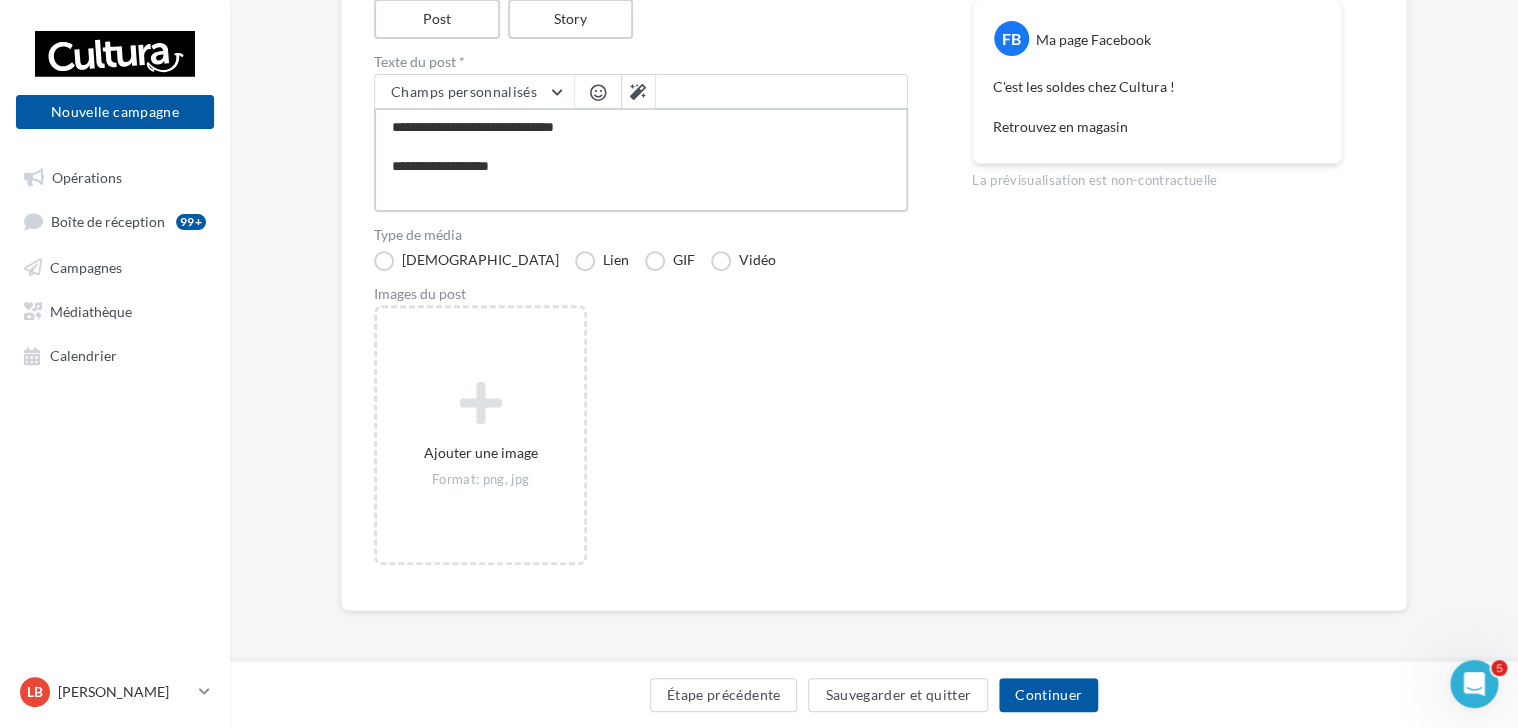 type on "**********" 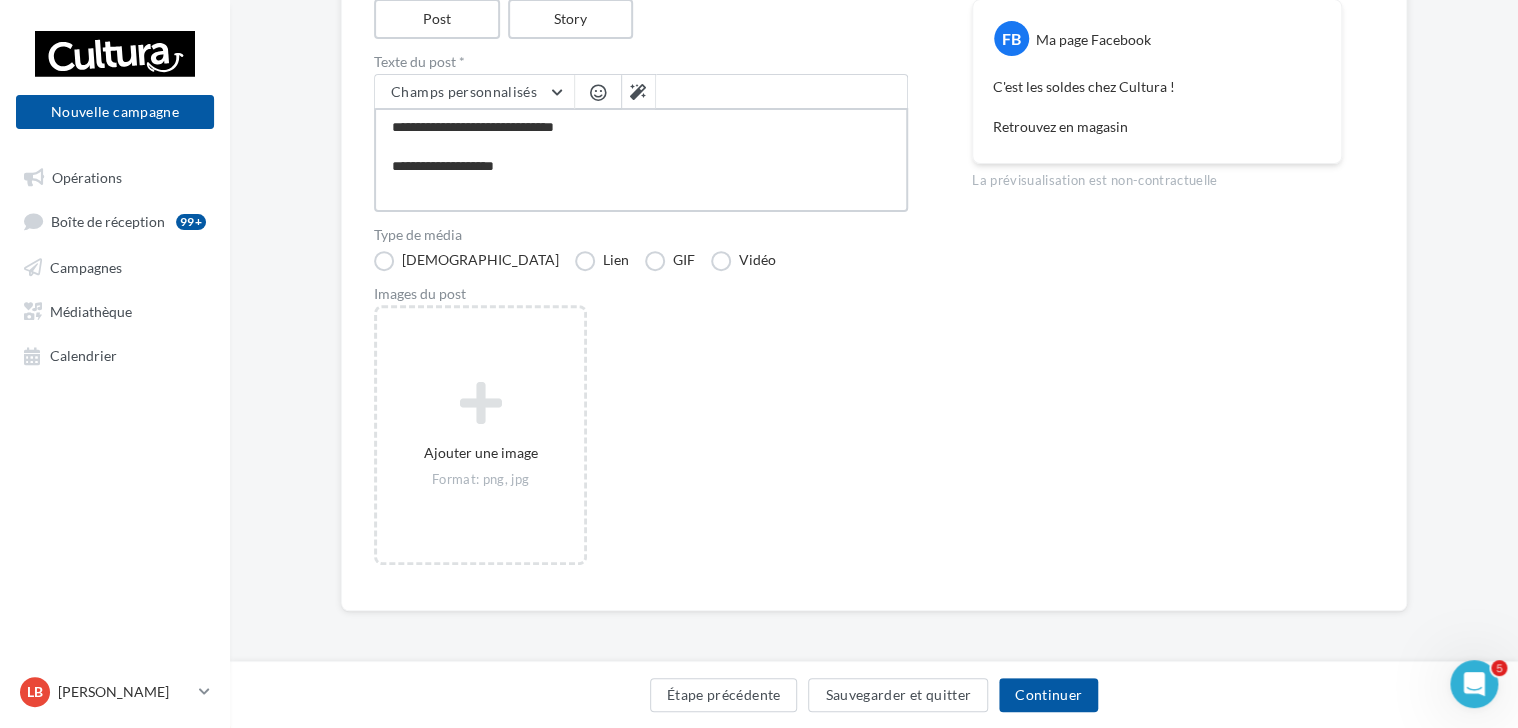 type on "**********" 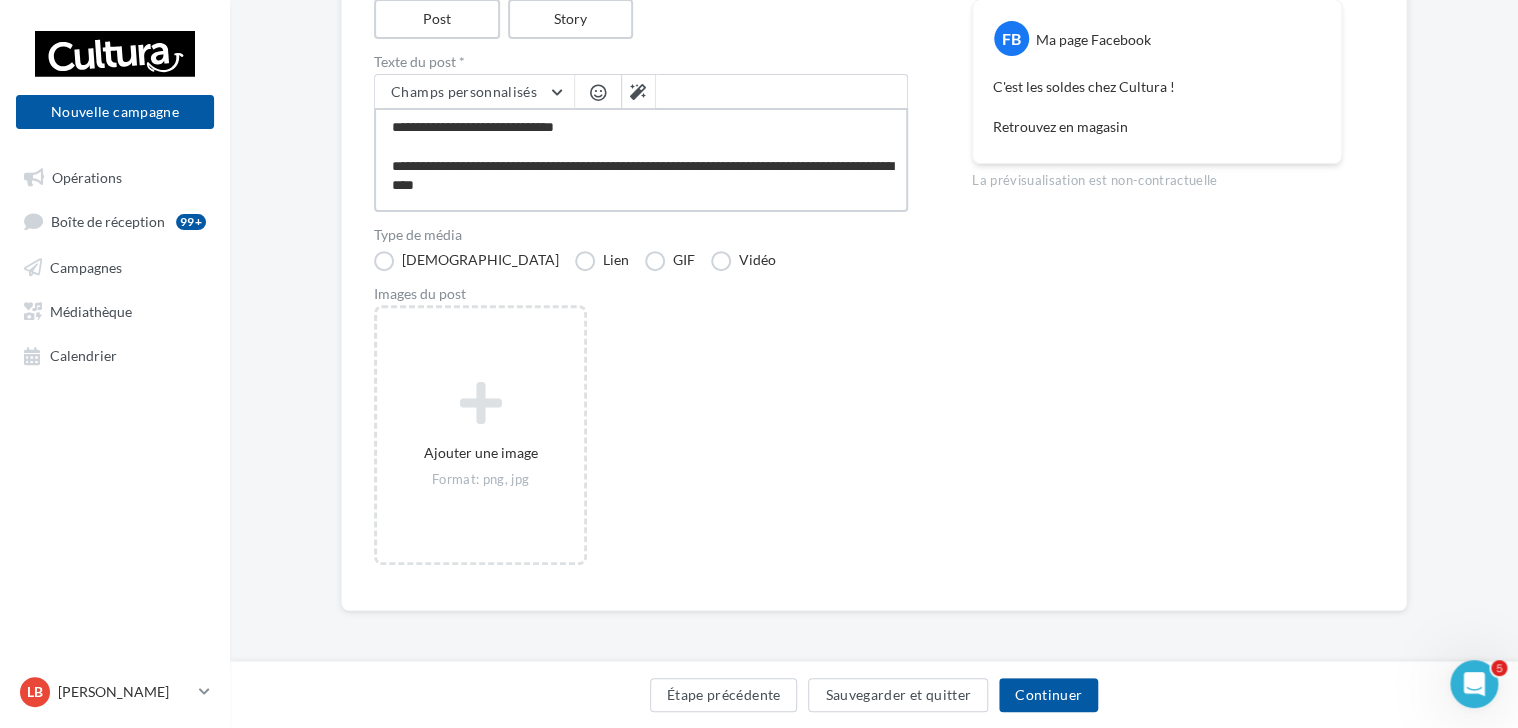 click on "**********" at bounding box center [641, 160] 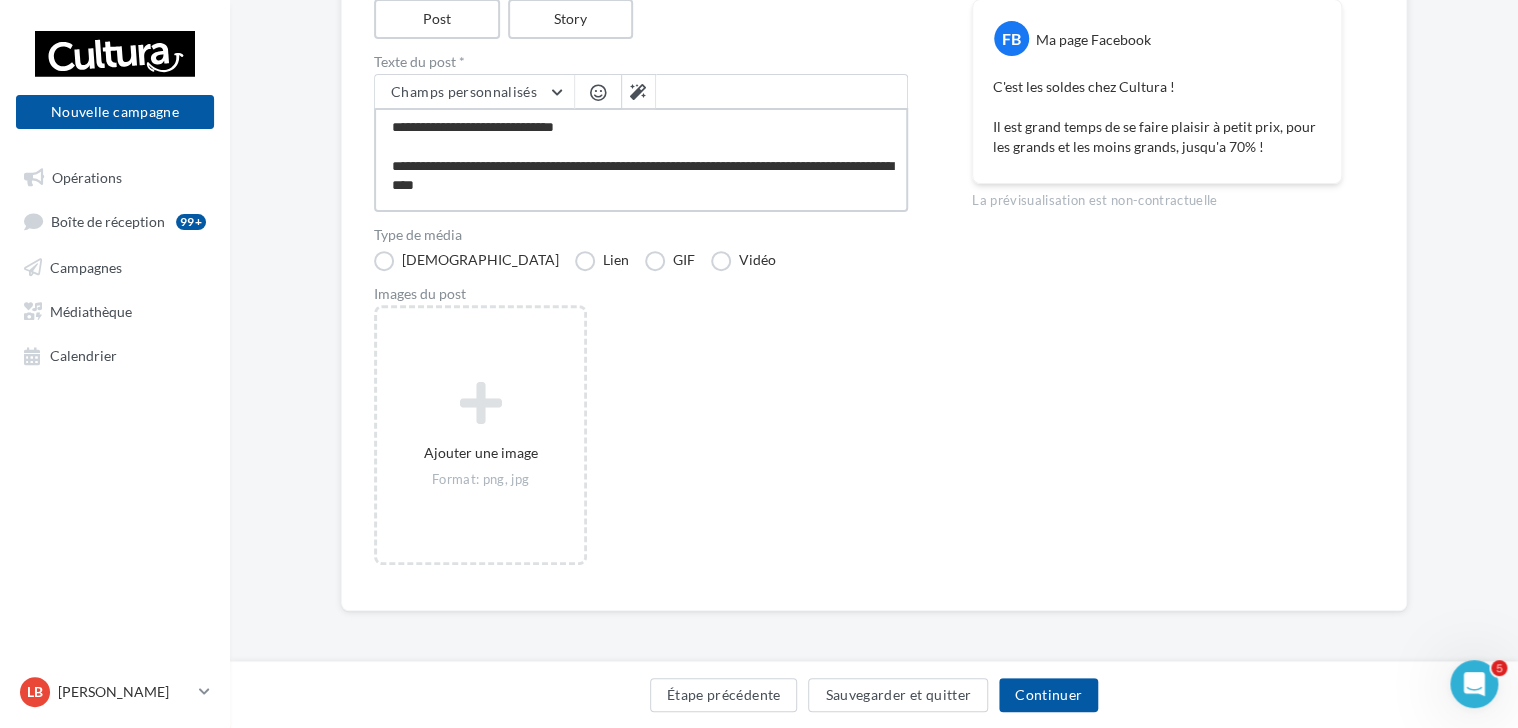 click on "**********" at bounding box center [641, 160] 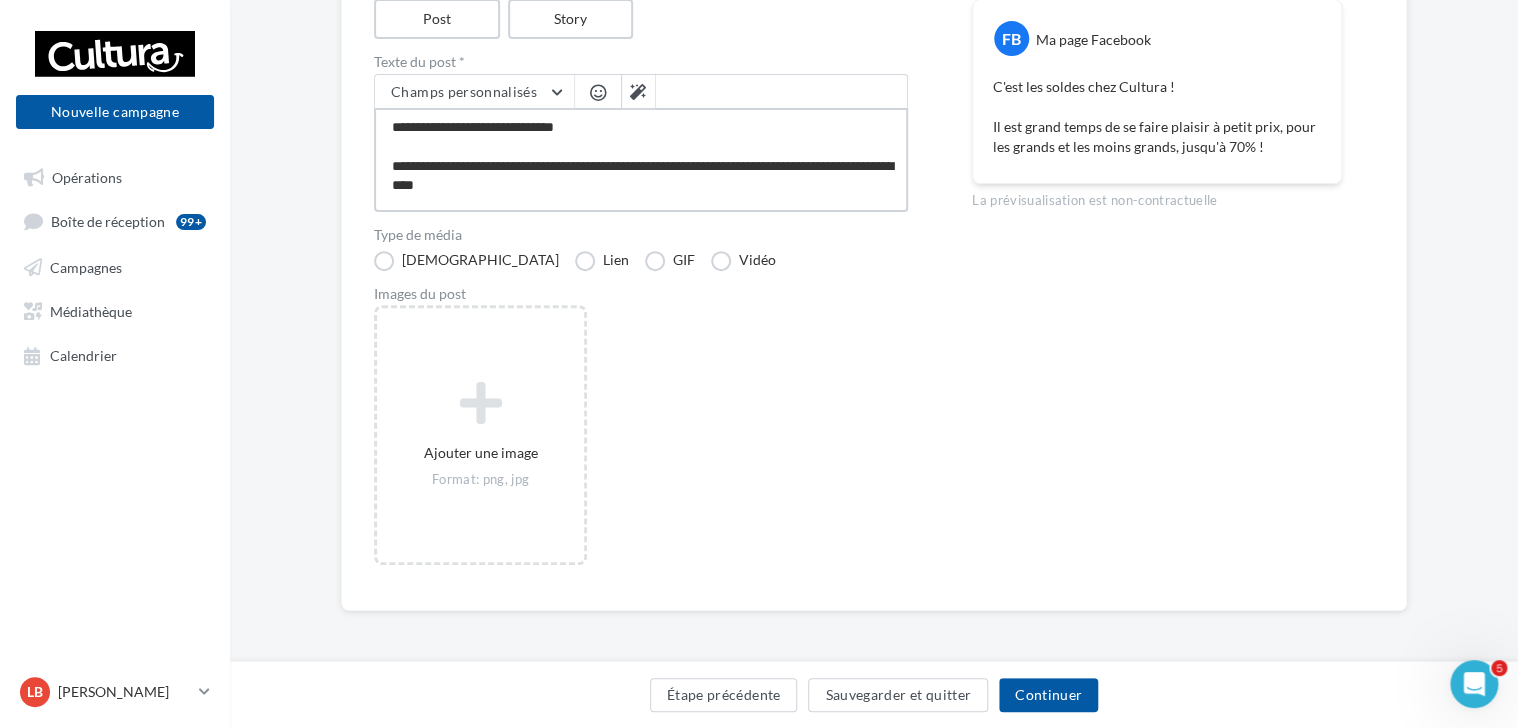 click on "**********" at bounding box center (641, 160) 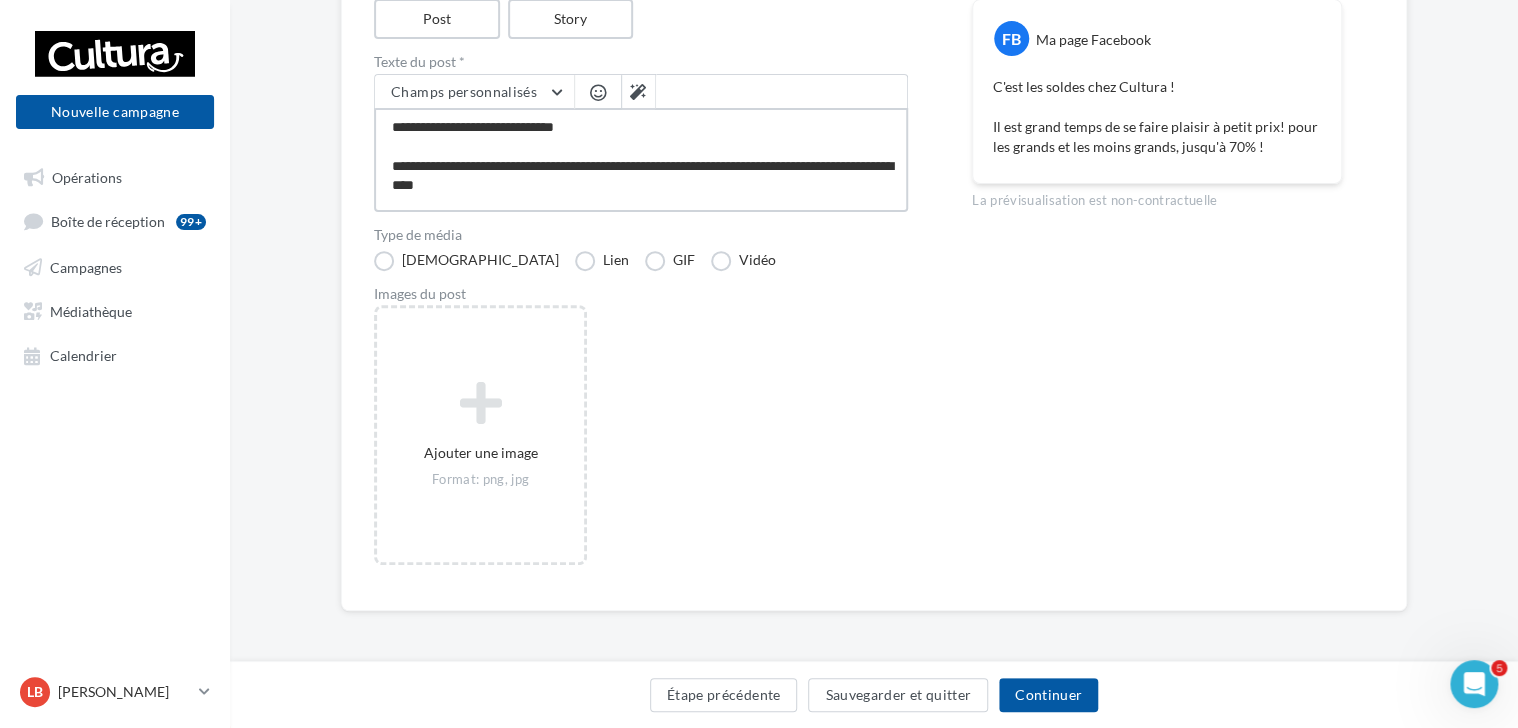 click on "**********" at bounding box center [641, 160] 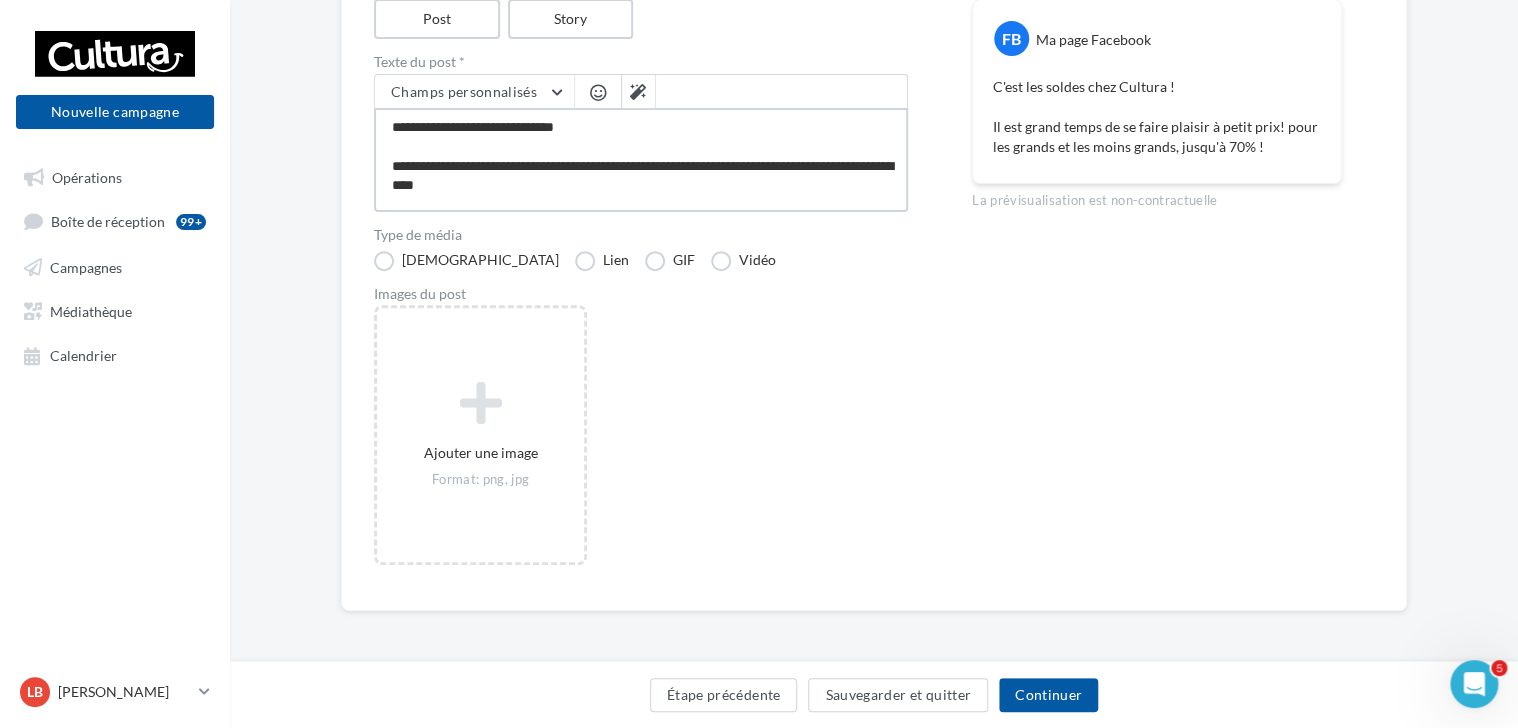 click on "**********" at bounding box center [641, 160] 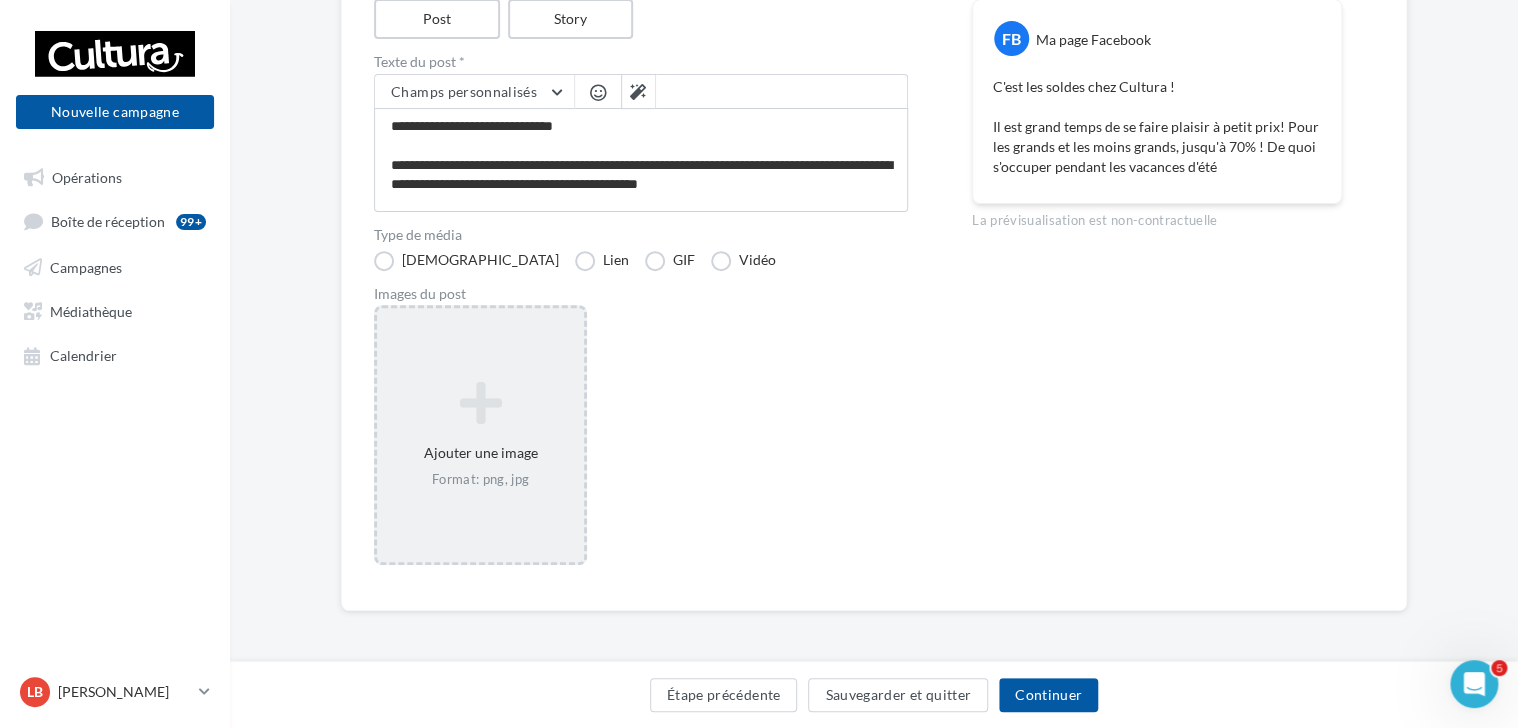 click on "Ajouter une image     Format: png, jpg" at bounding box center [480, 435] 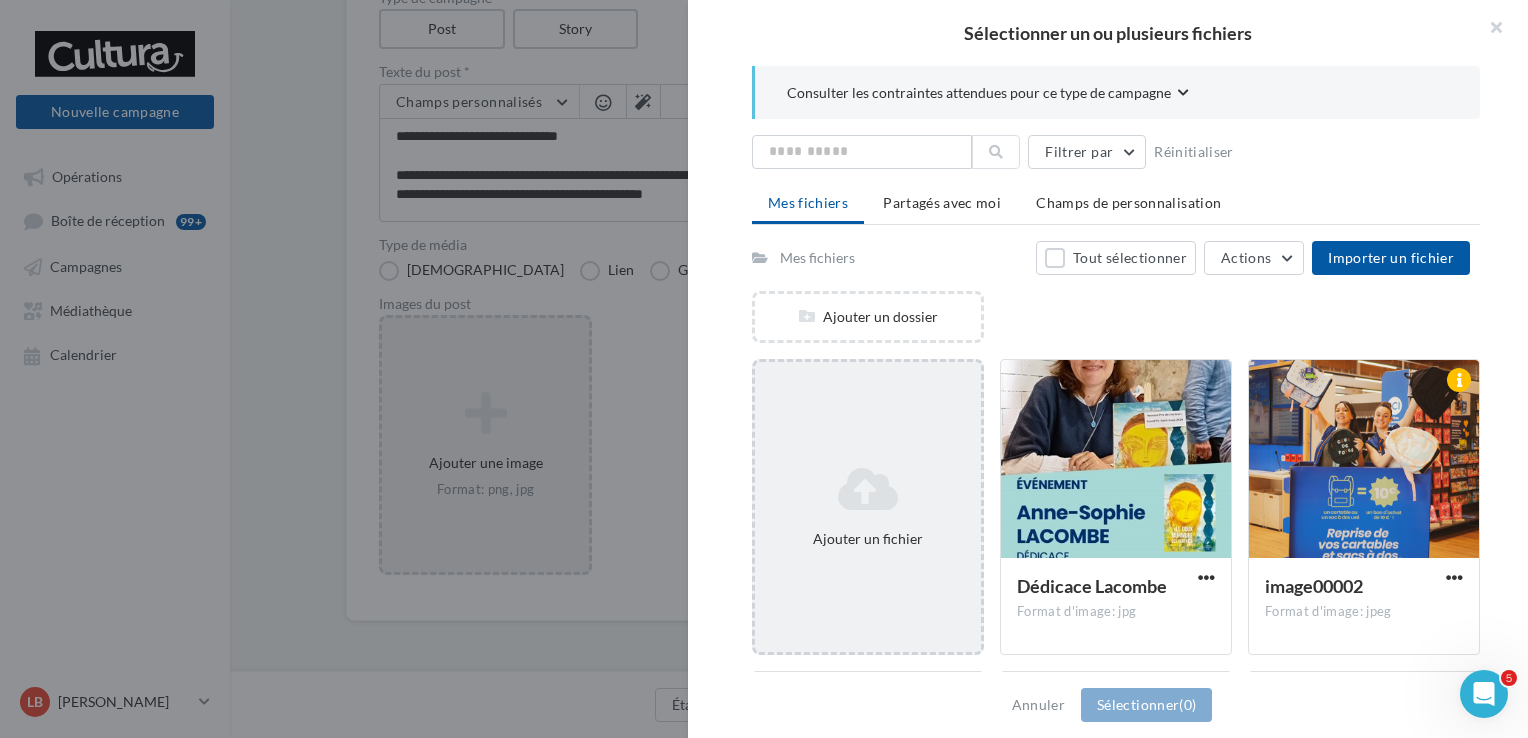 click at bounding box center [868, 489] 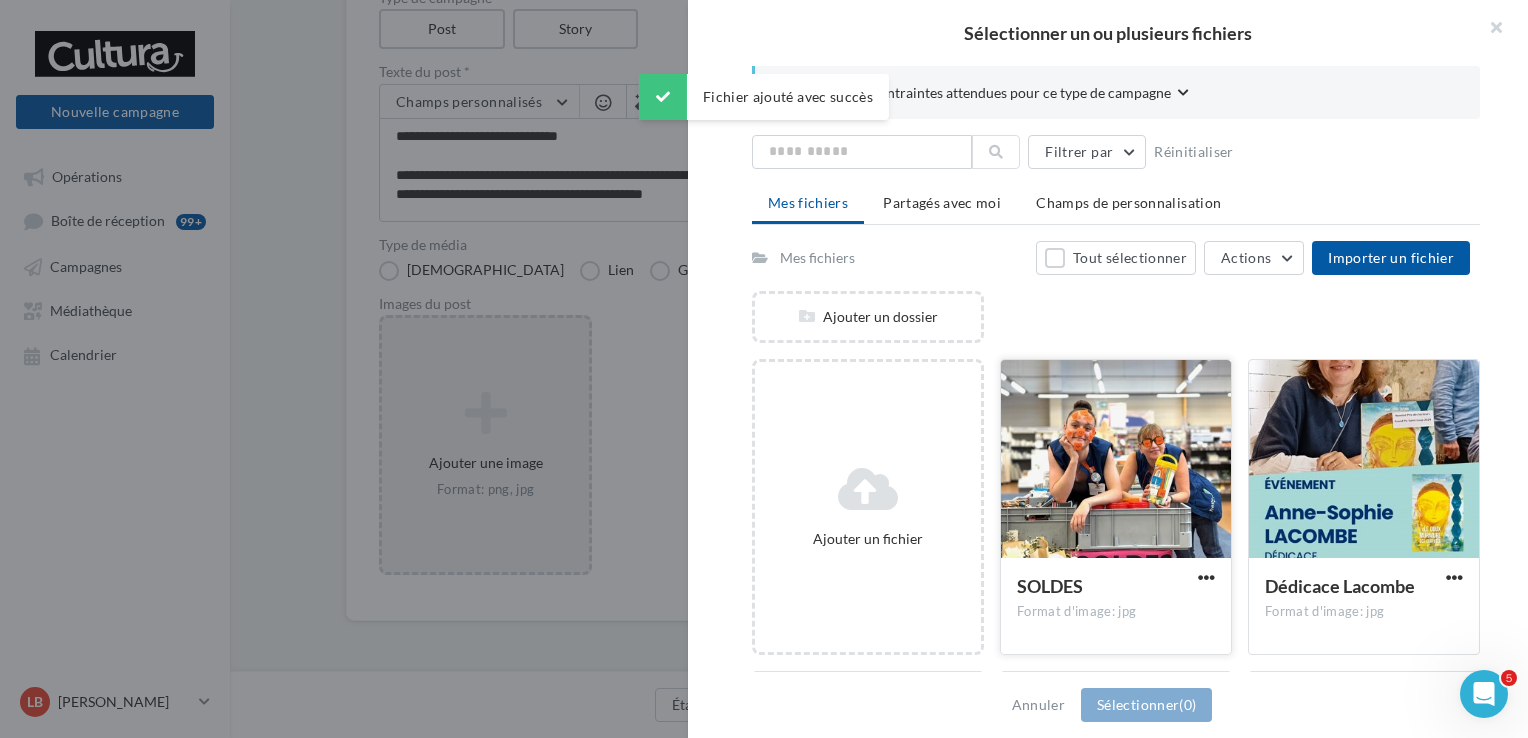 click at bounding box center [1116, 460] 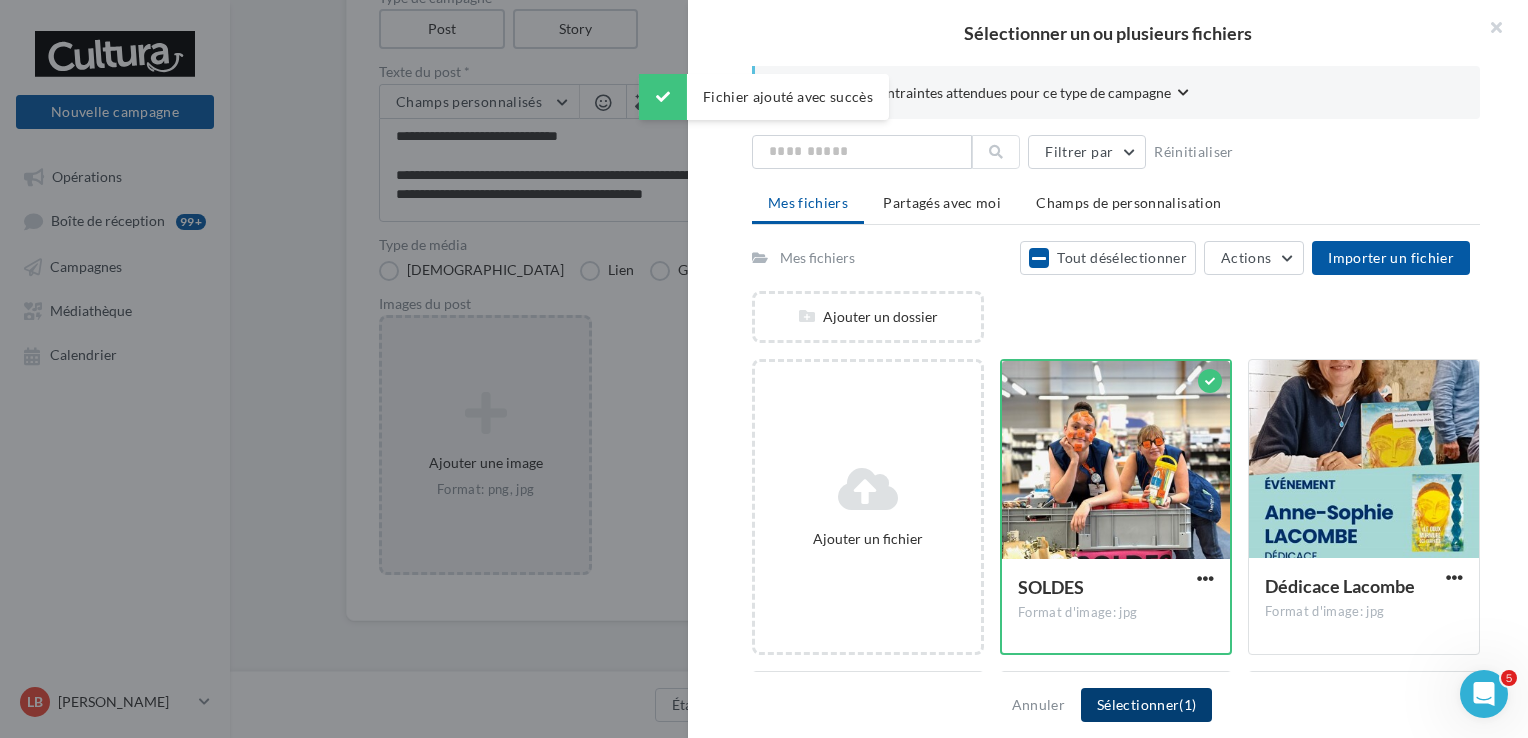 click on "Sélectionner   (1)" at bounding box center [1146, 705] 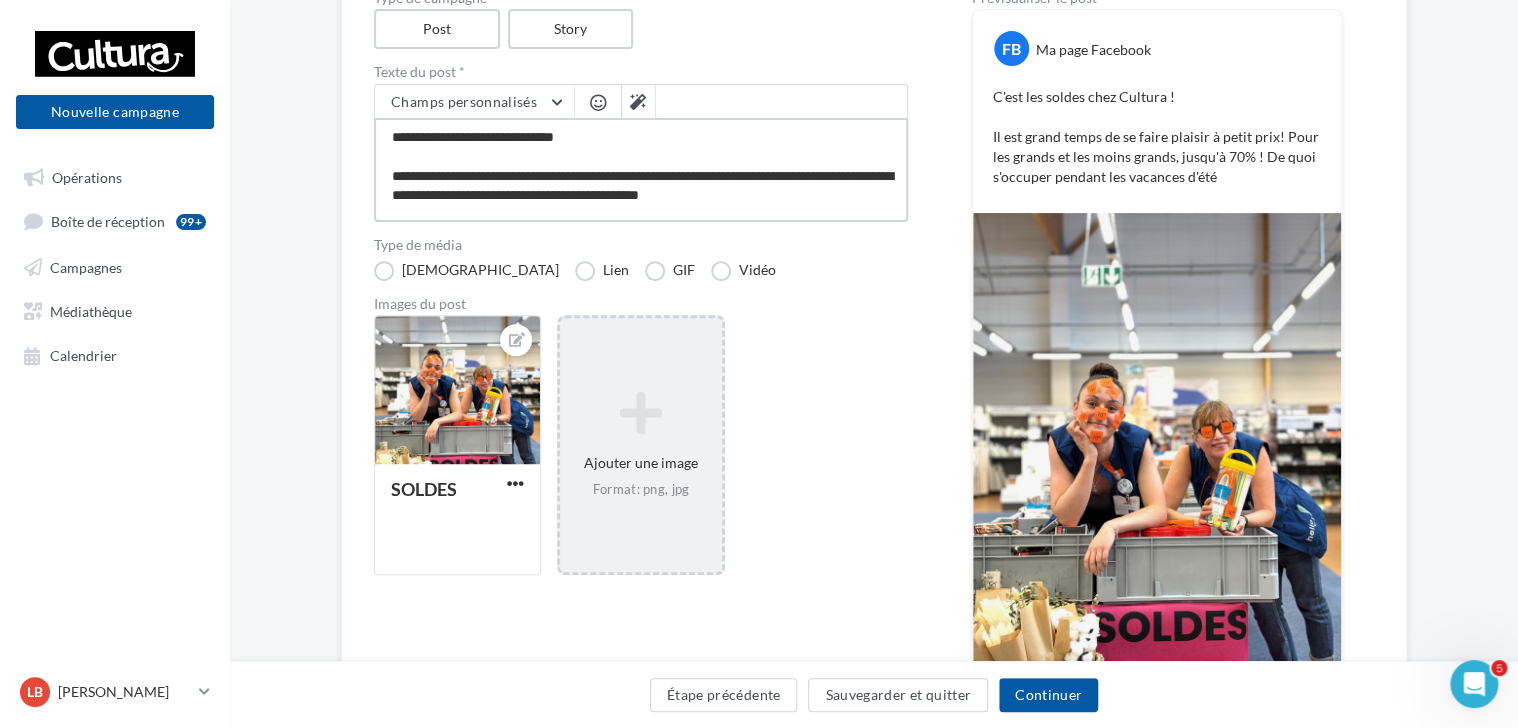 click on "**********" at bounding box center (641, 170) 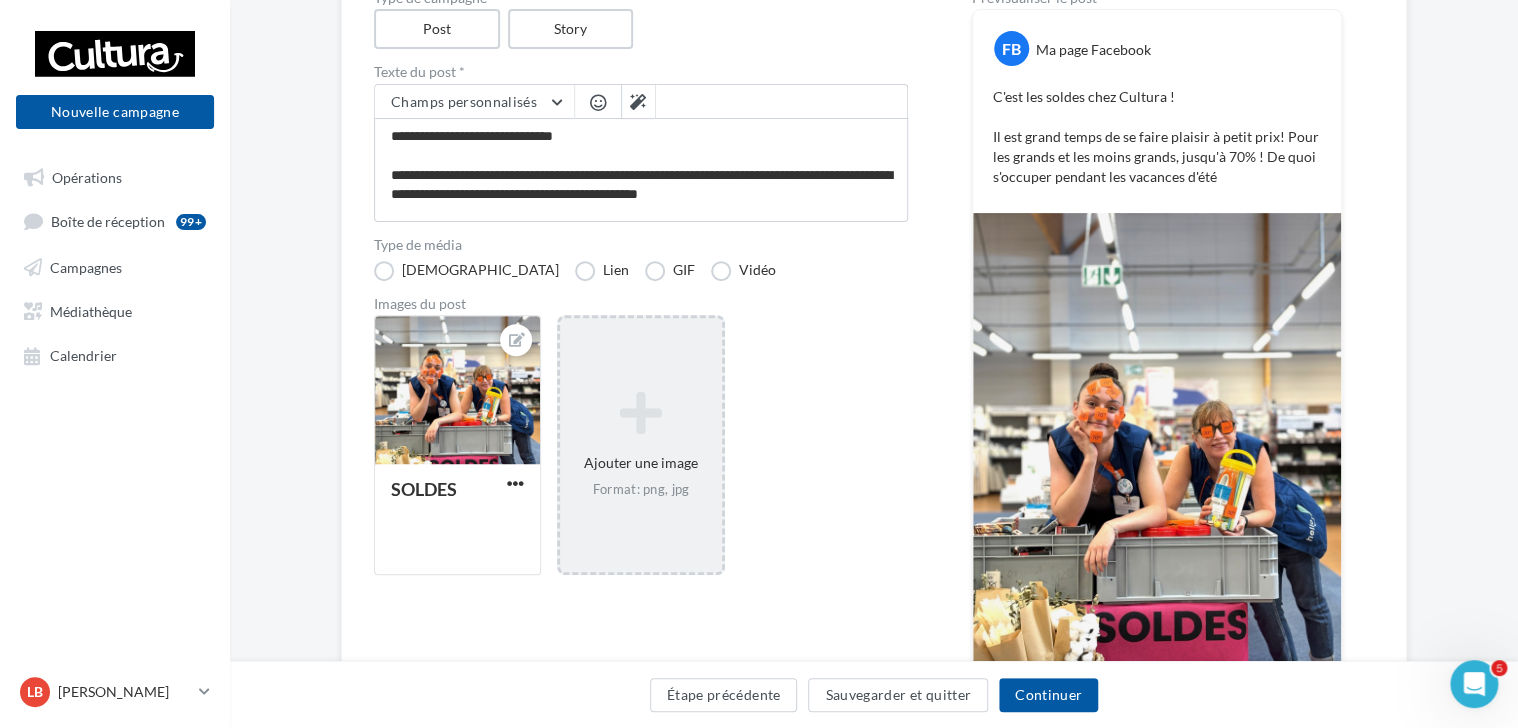 click at bounding box center [598, 102] 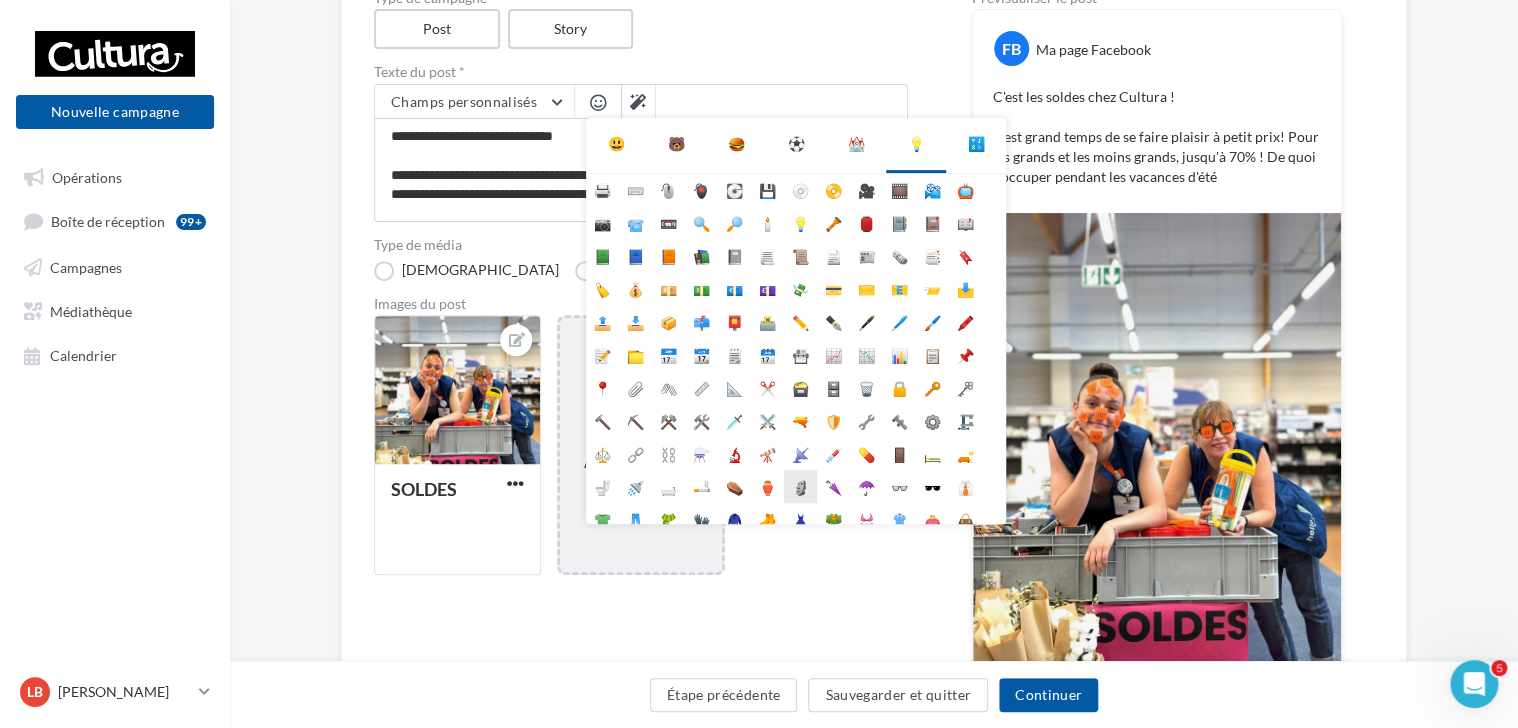scroll, scrollTop: 0, scrollLeft: 0, axis: both 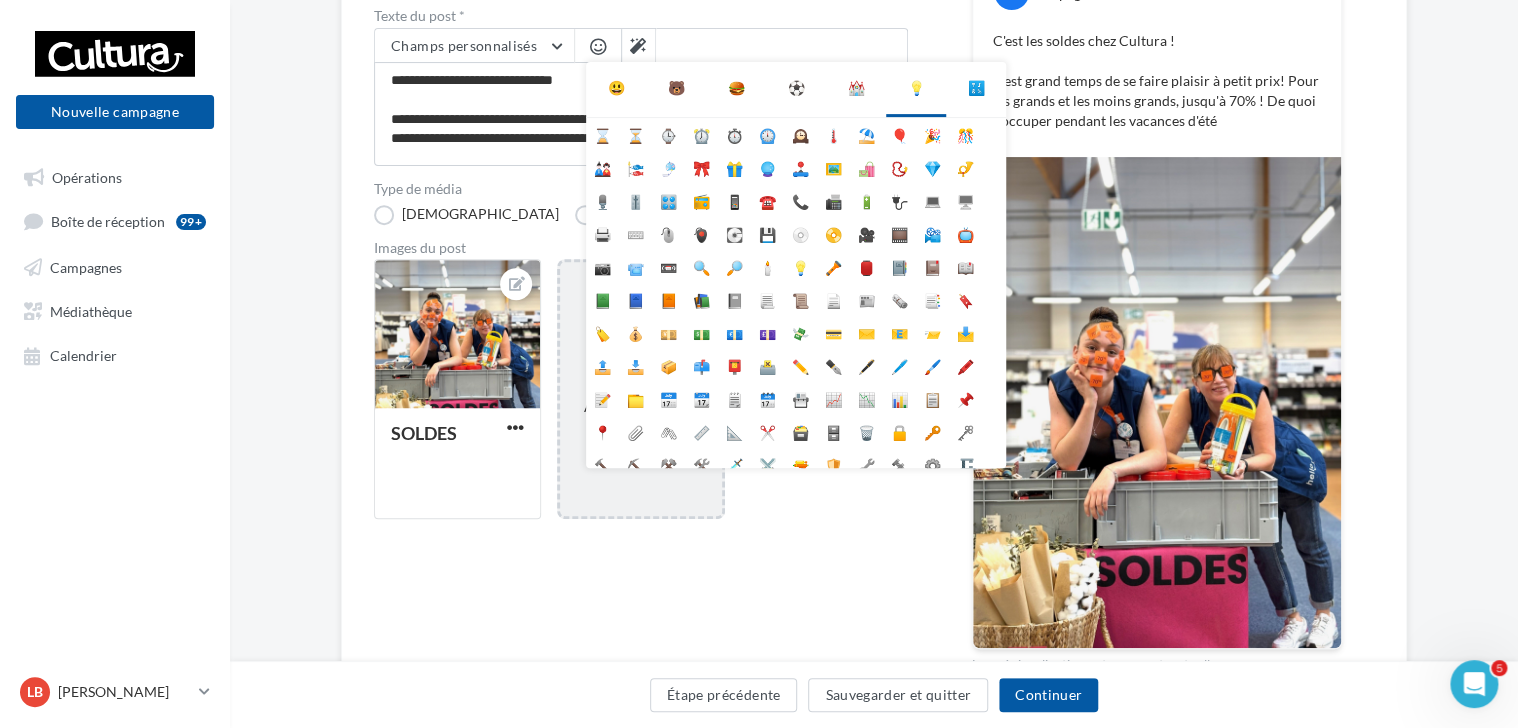 click on "😃" at bounding box center [616, 88] 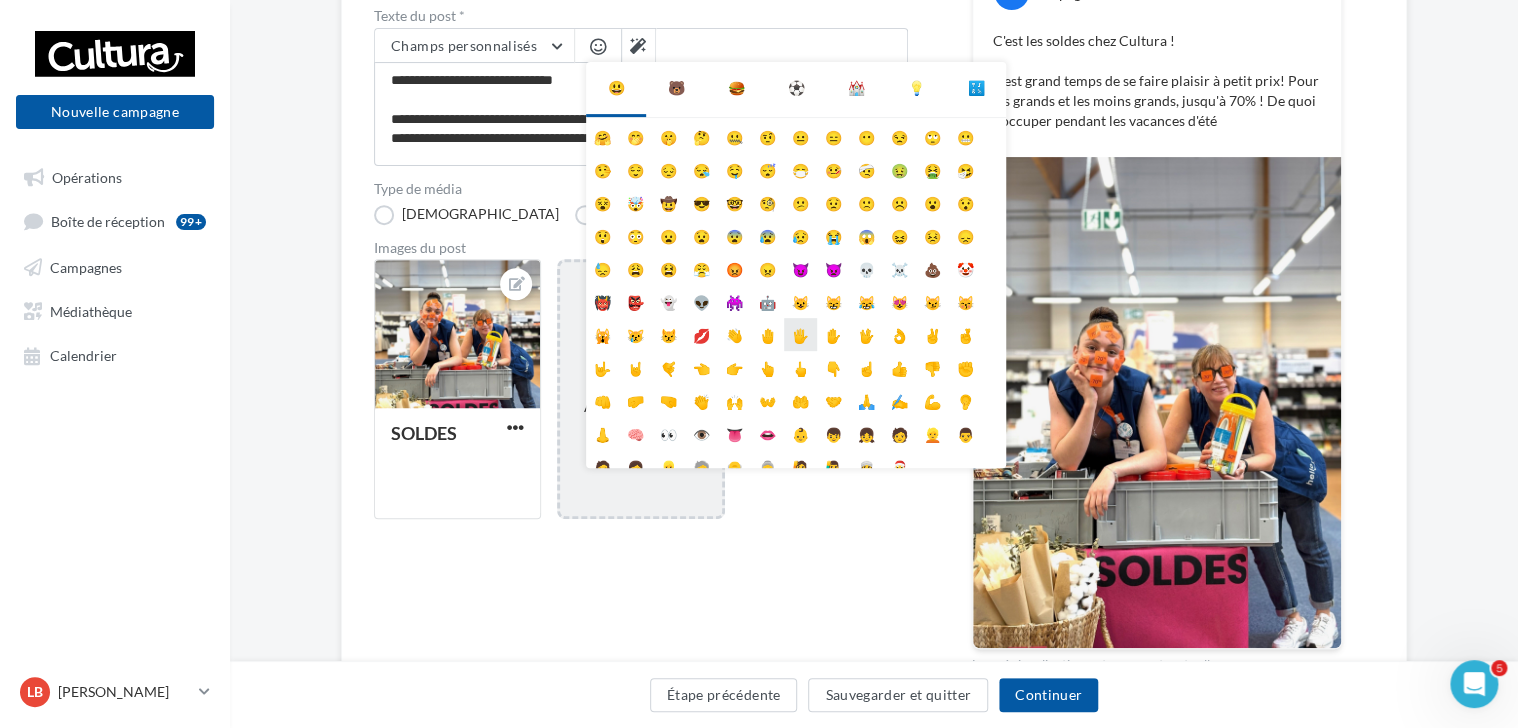 scroll, scrollTop: 78, scrollLeft: 0, axis: vertical 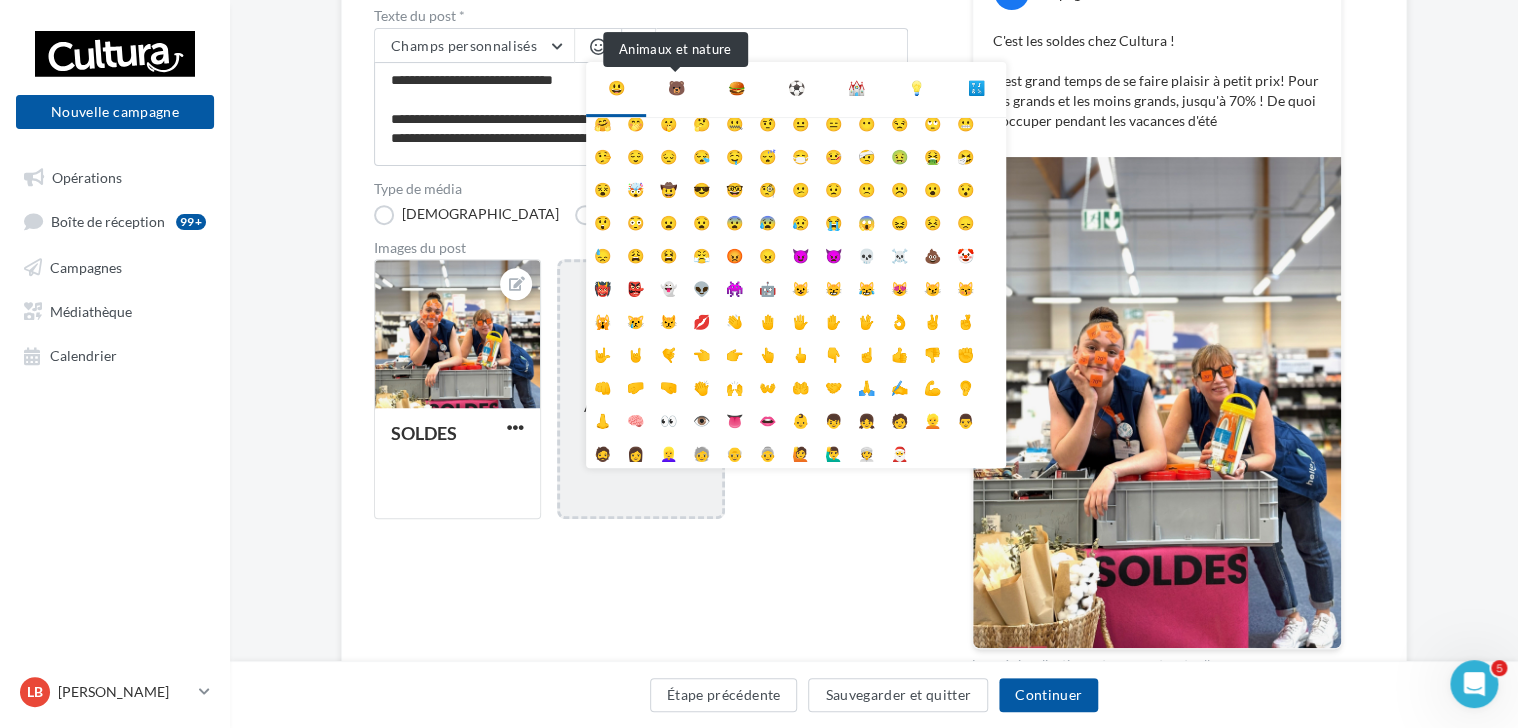 click on "🐻" at bounding box center (676, 88) 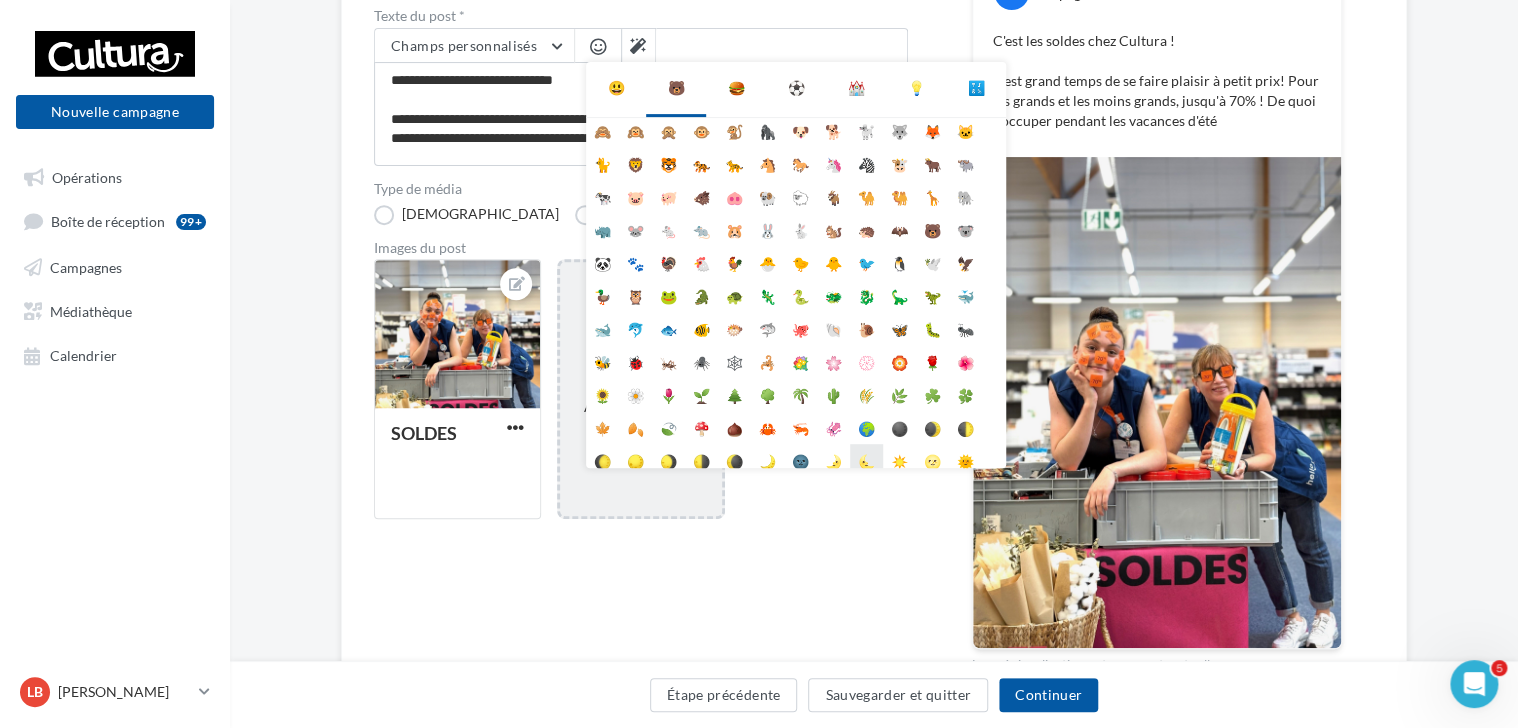 scroll, scrollTop: 0, scrollLeft: 0, axis: both 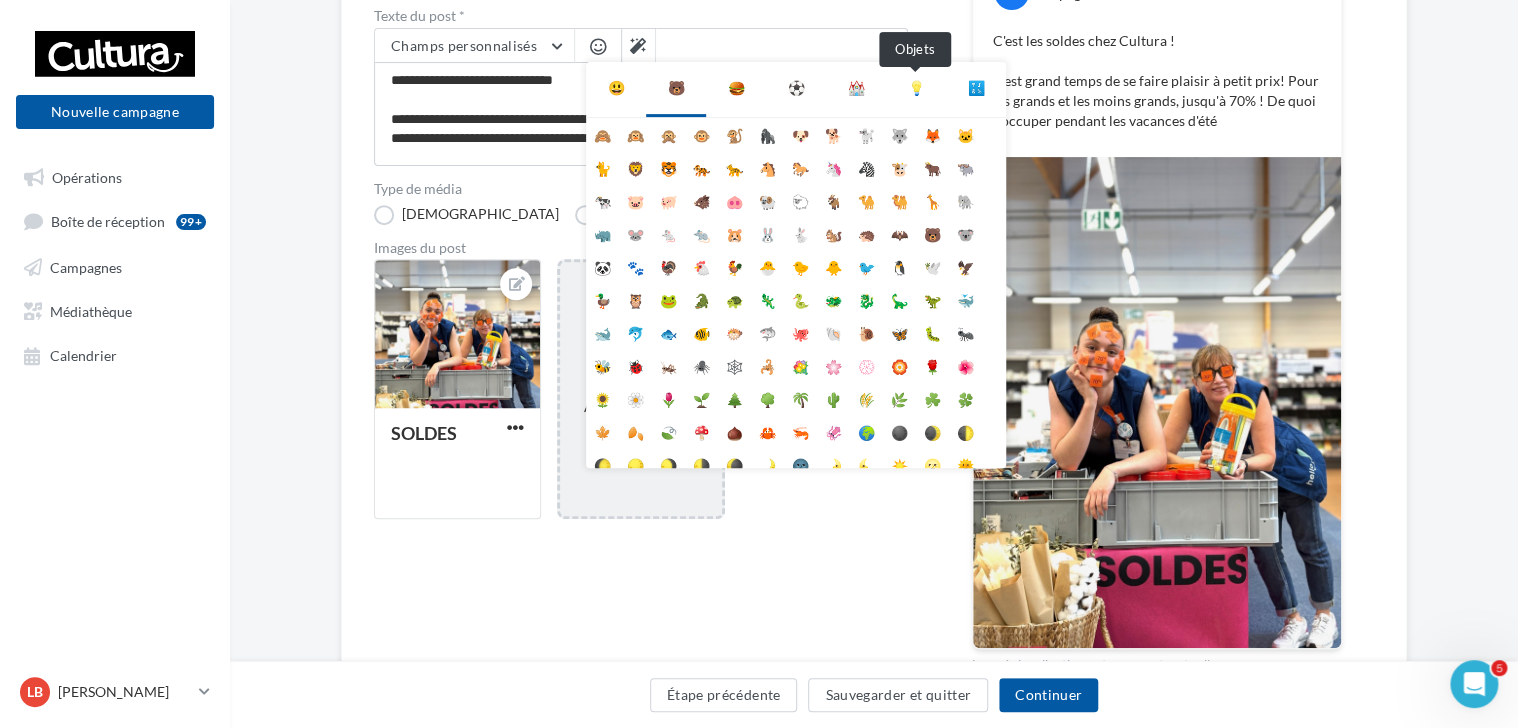 click on "💡" at bounding box center (916, 88) 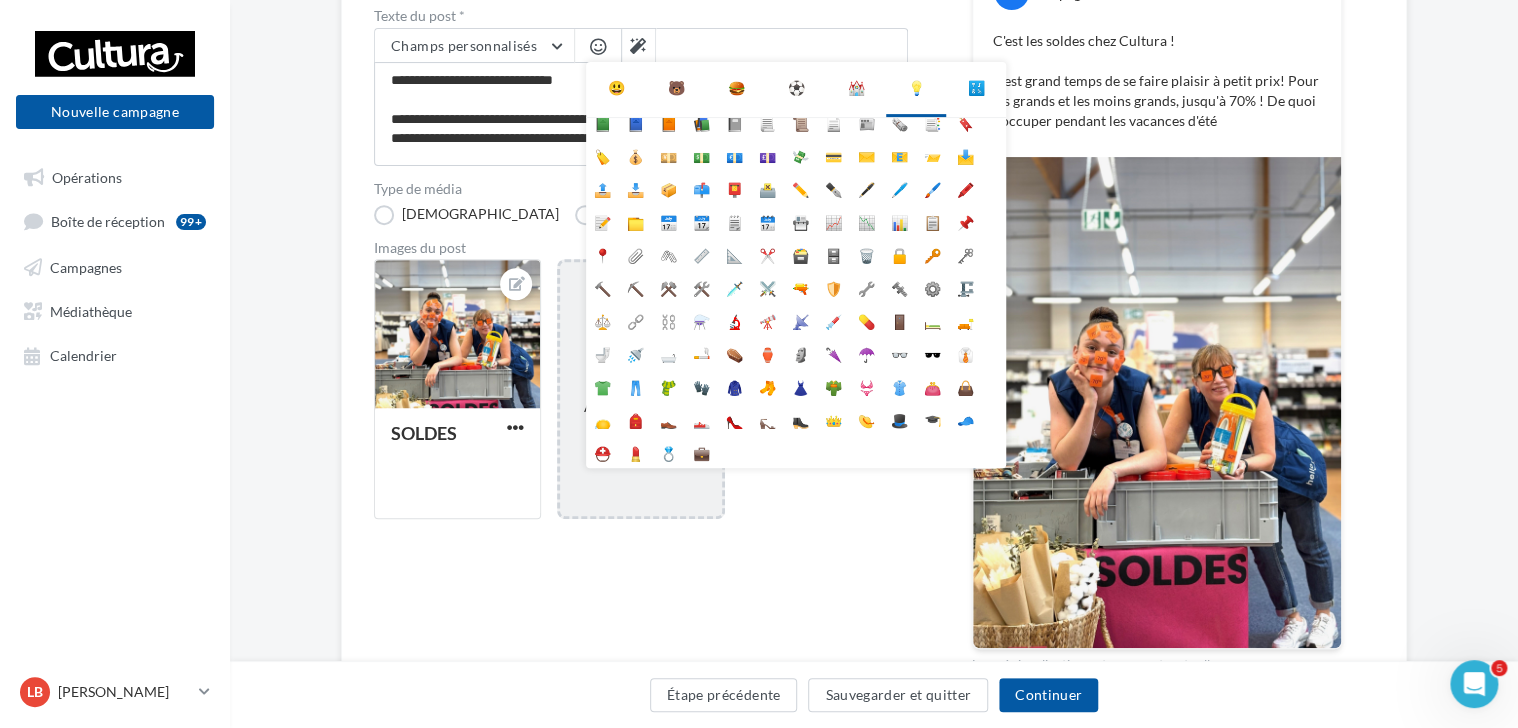 scroll, scrollTop: 0, scrollLeft: 0, axis: both 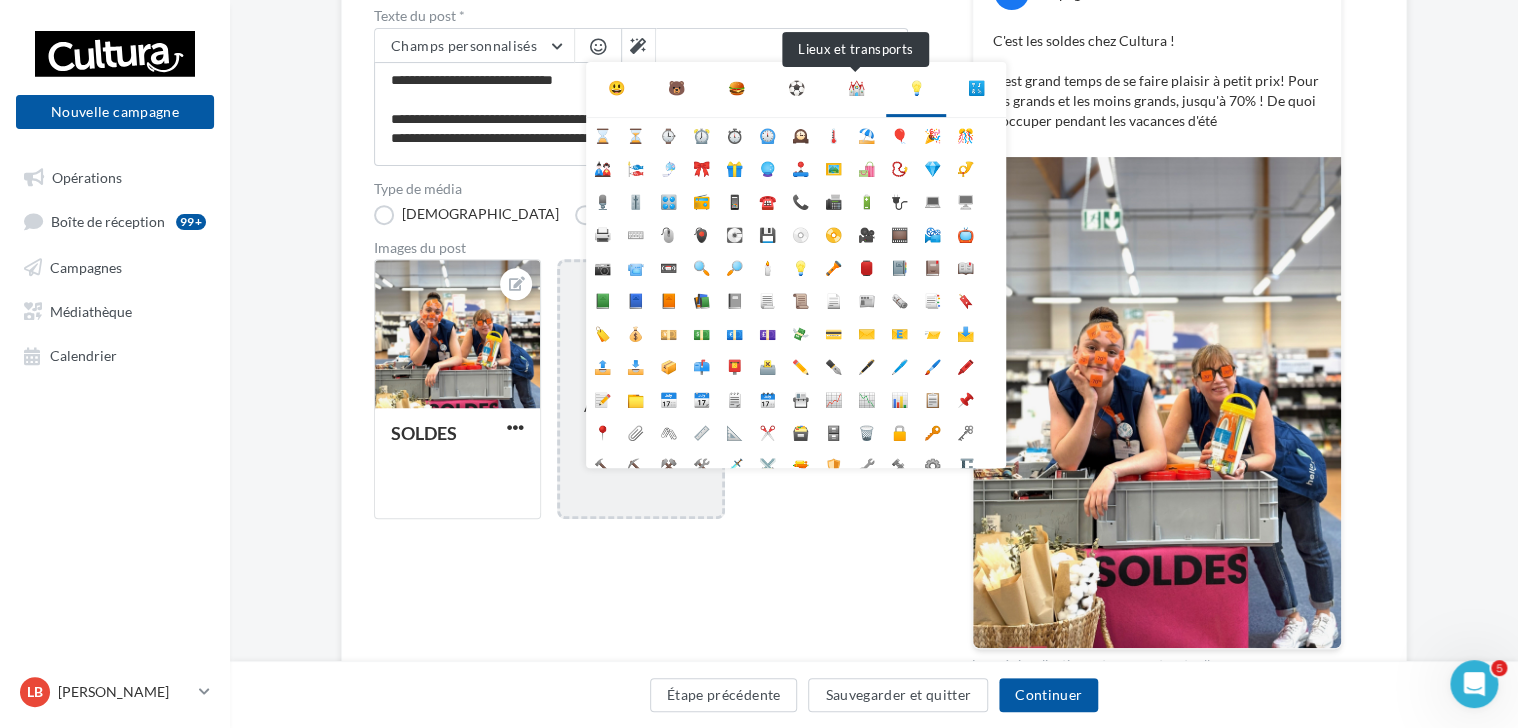 click on "⛪" at bounding box center [856, 88] 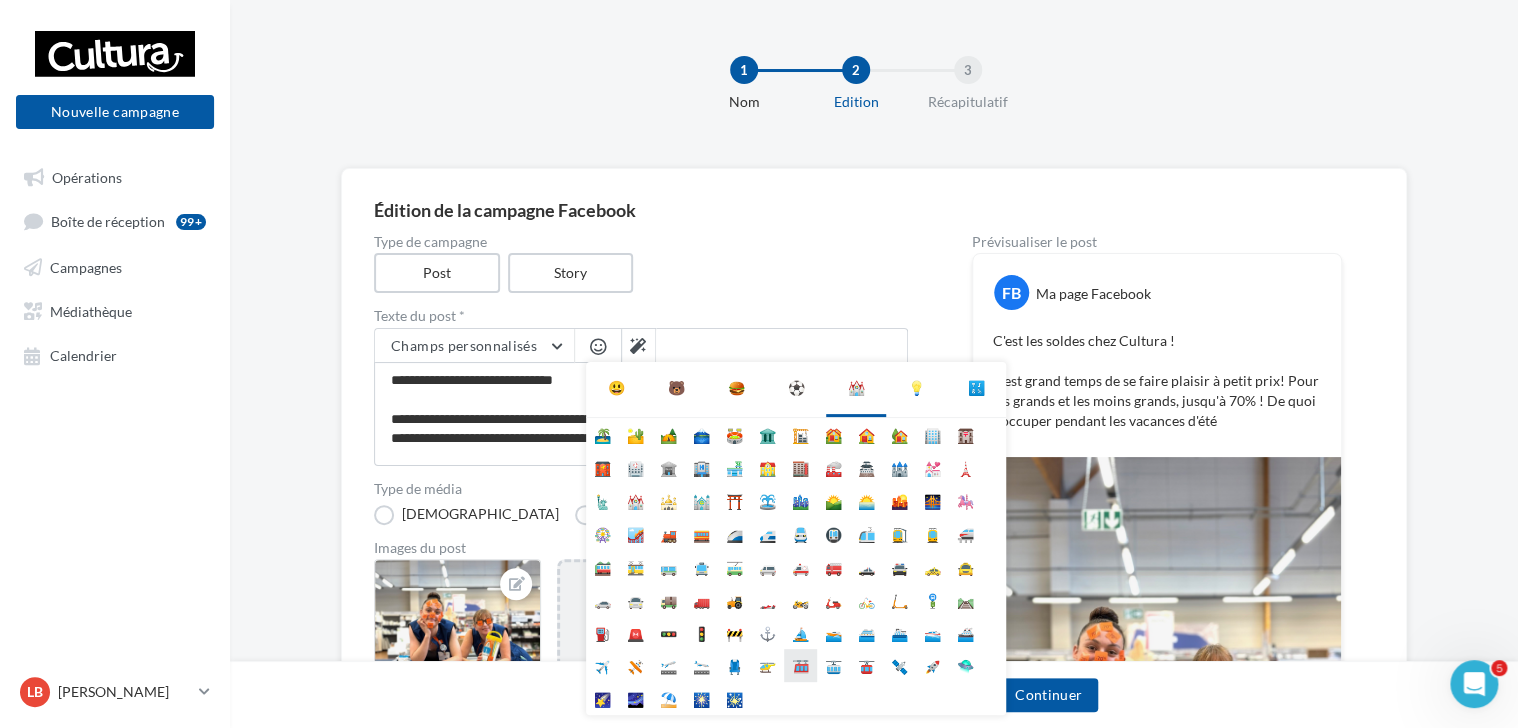 scroll, scrollTop: 300, scrollLeft: 0, axis: vertical 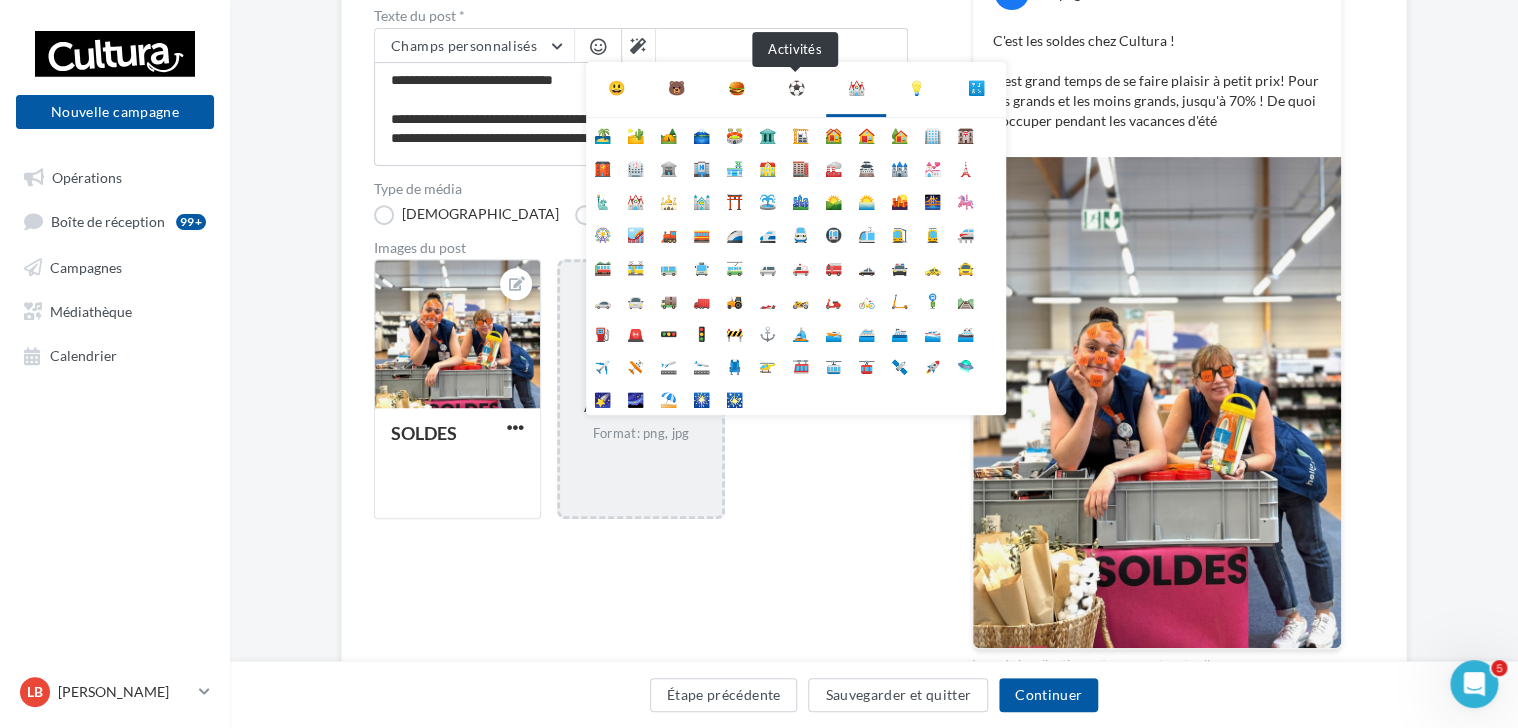 click on "⚽" at bounding box center [796, 88] 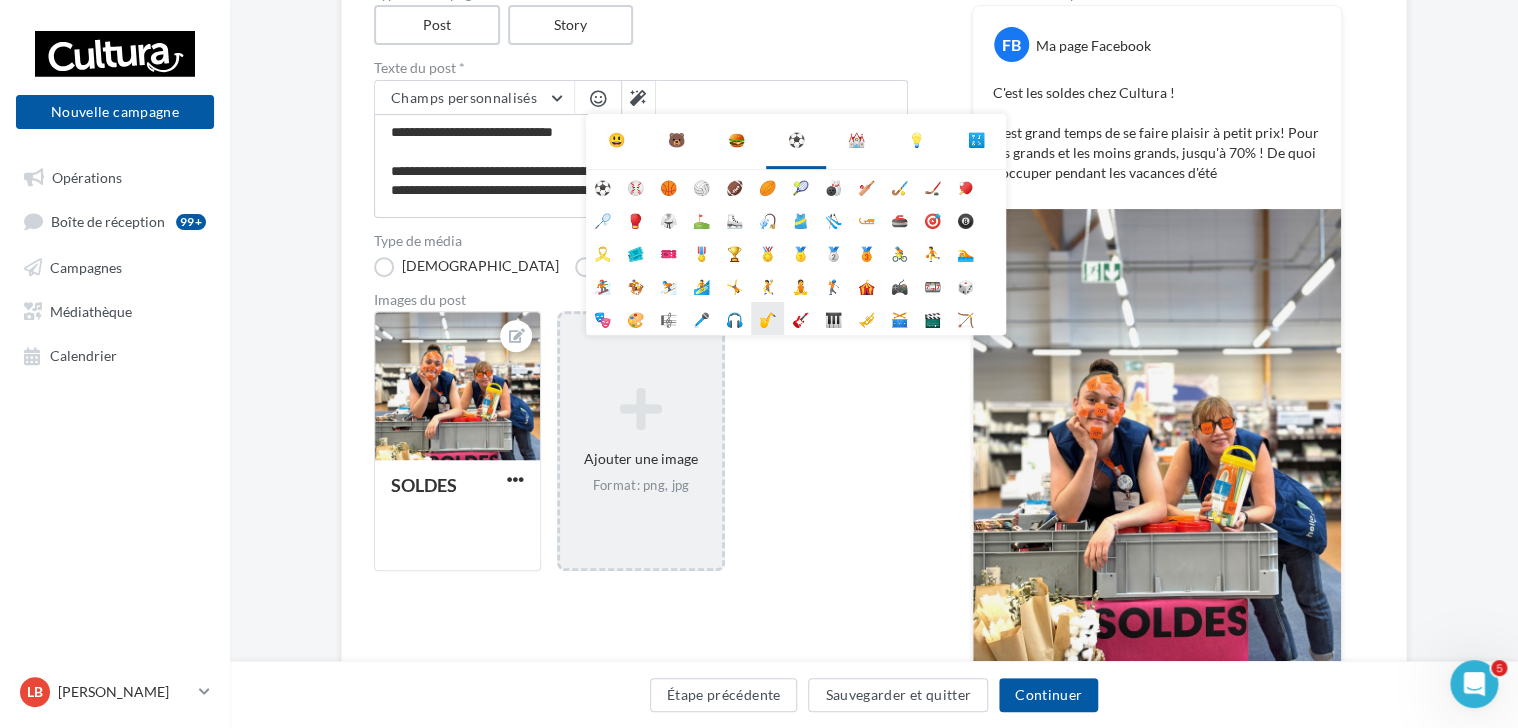 scroll, scrollTop: 200, scrollLeft: 0, axis: vertical 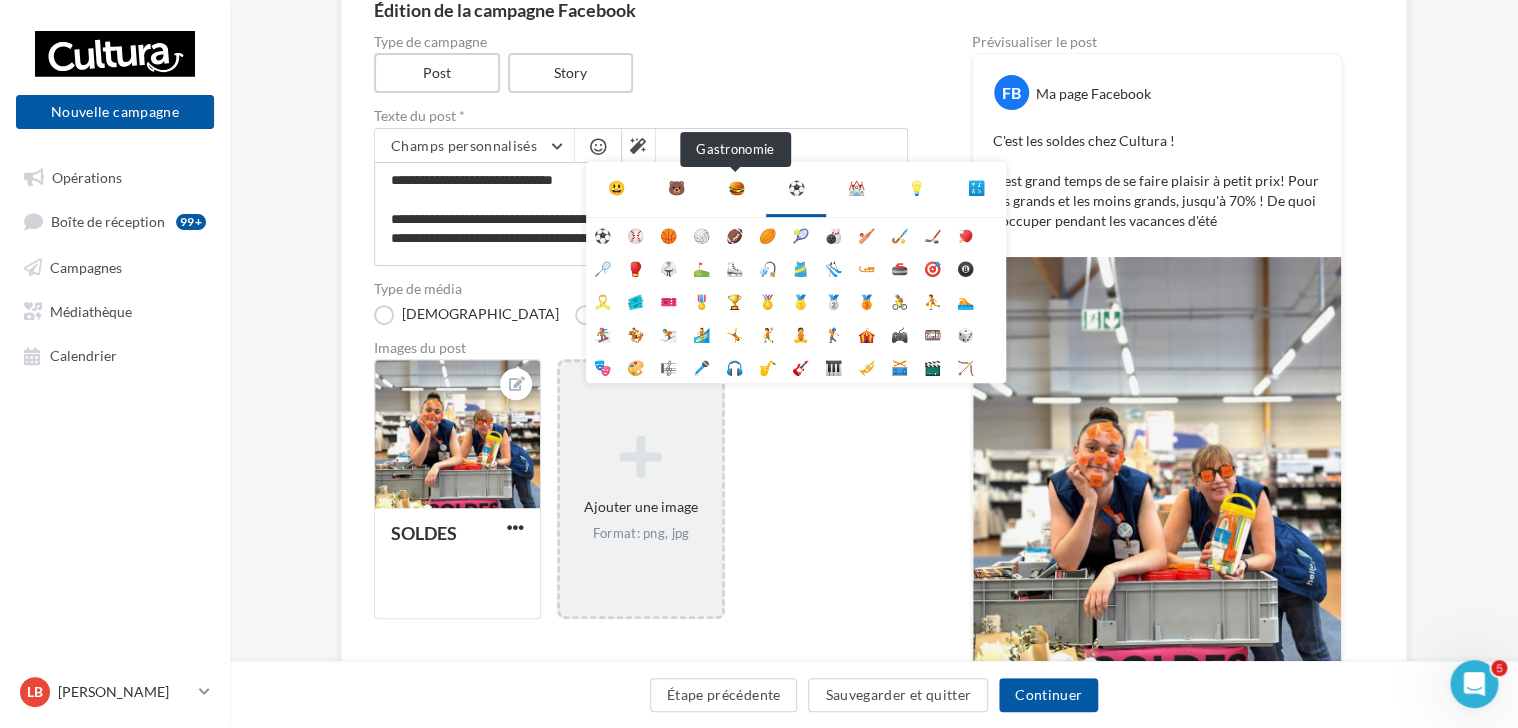 click on "🍔" at bounding box center (736, 188) 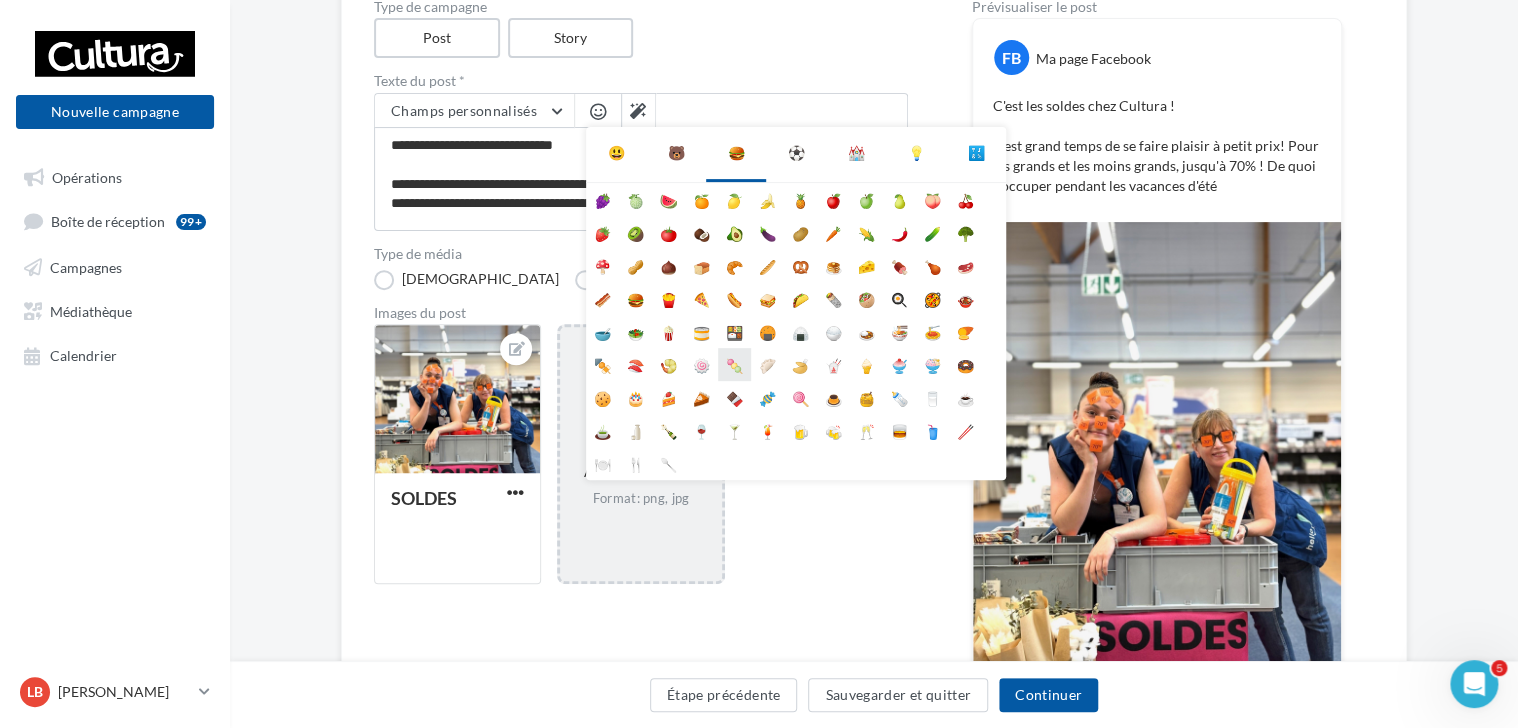 scroll, scrollTop: 0, scrollLeft: 0, axis: both 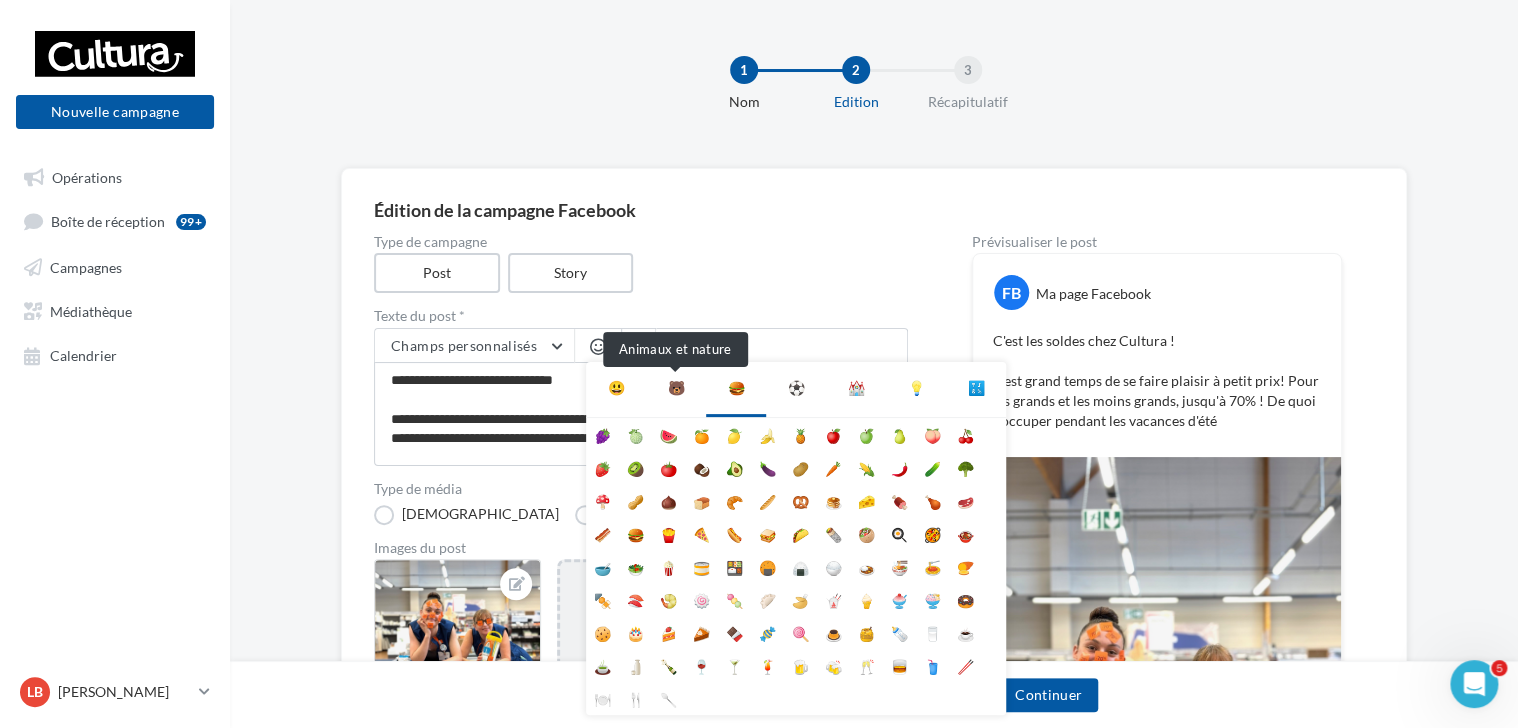 click on "🐻" at bounding box center (676, 388) 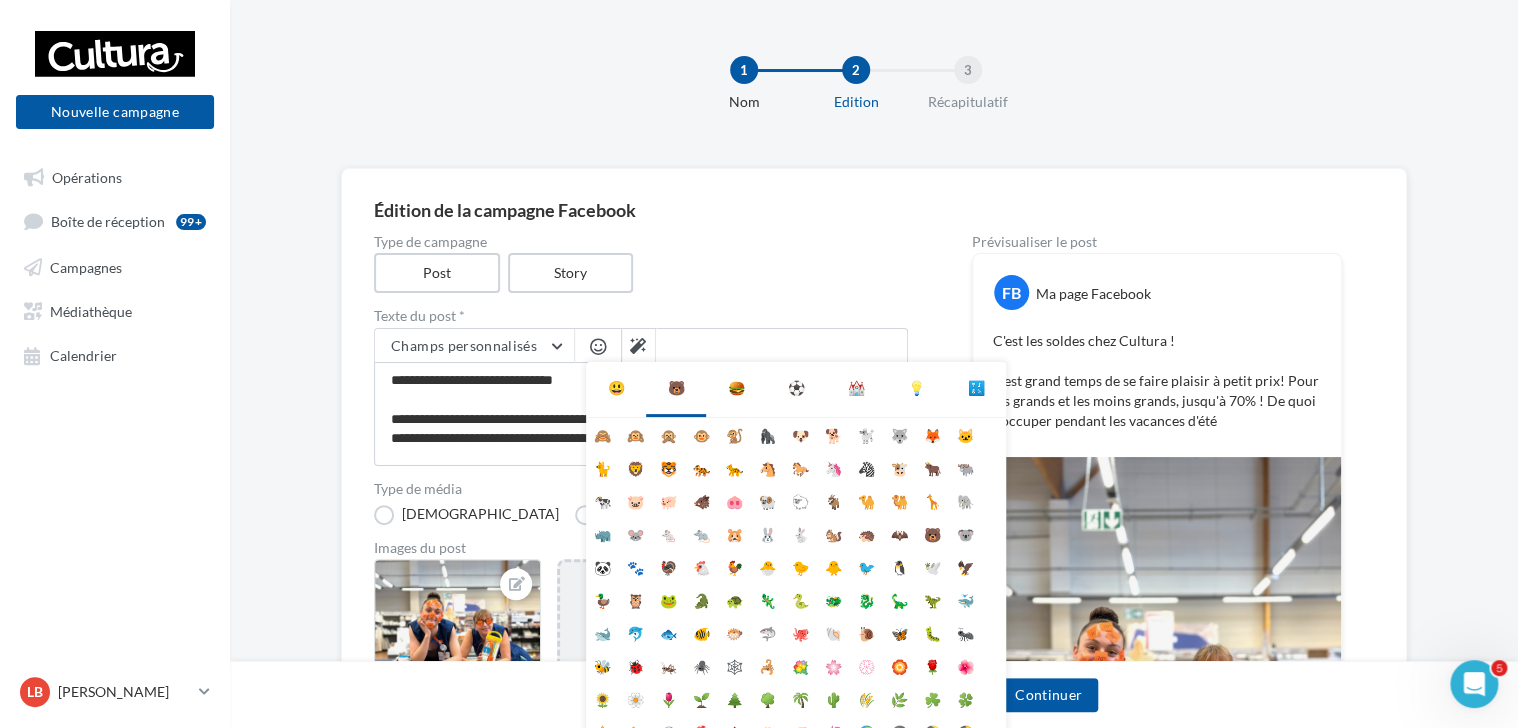 click on "😃" at bounding box center [616, 388] 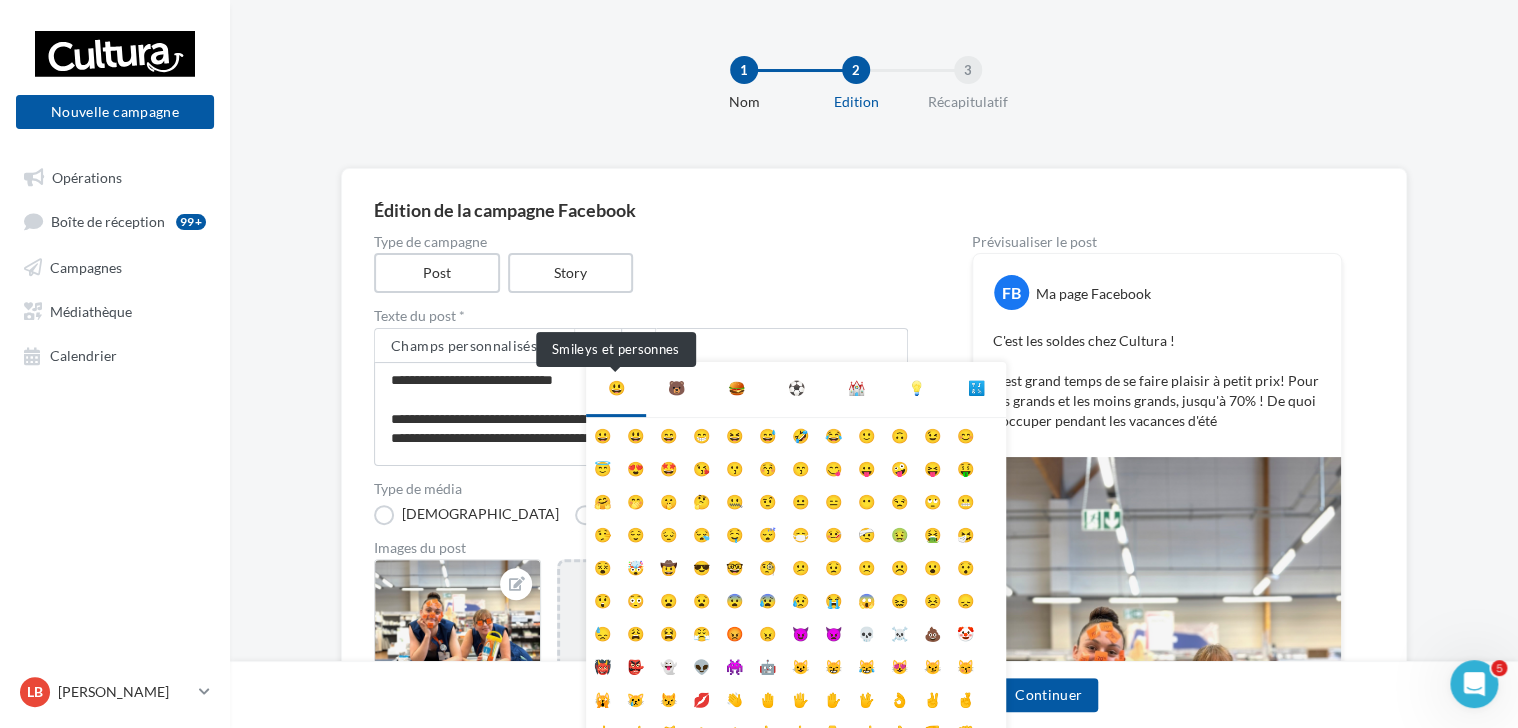 click on "😃" at bounding box center (616, 388) 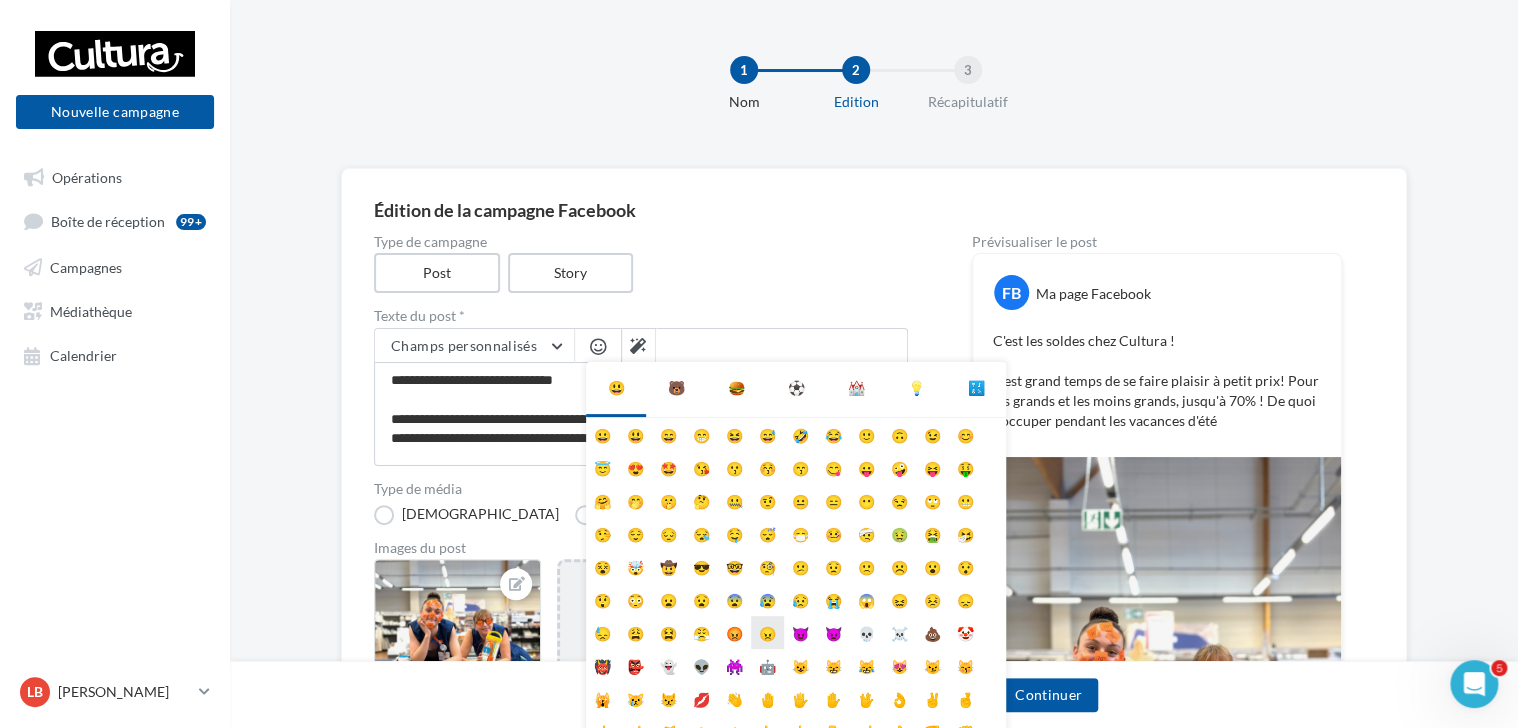 scroll, scrollTop: 78, scrollLeft: 0, axis: vertical 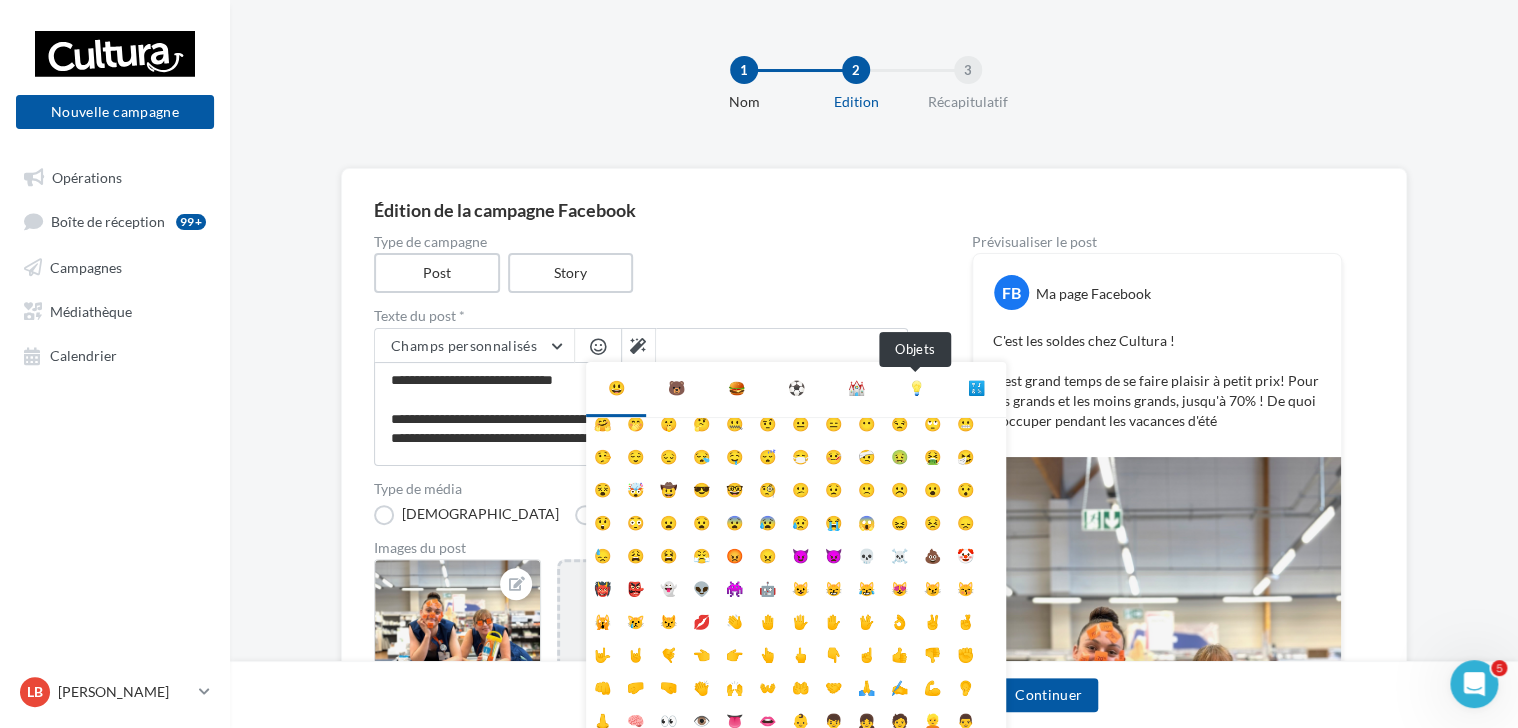 click on "💡" at bounding box center [916, 388] 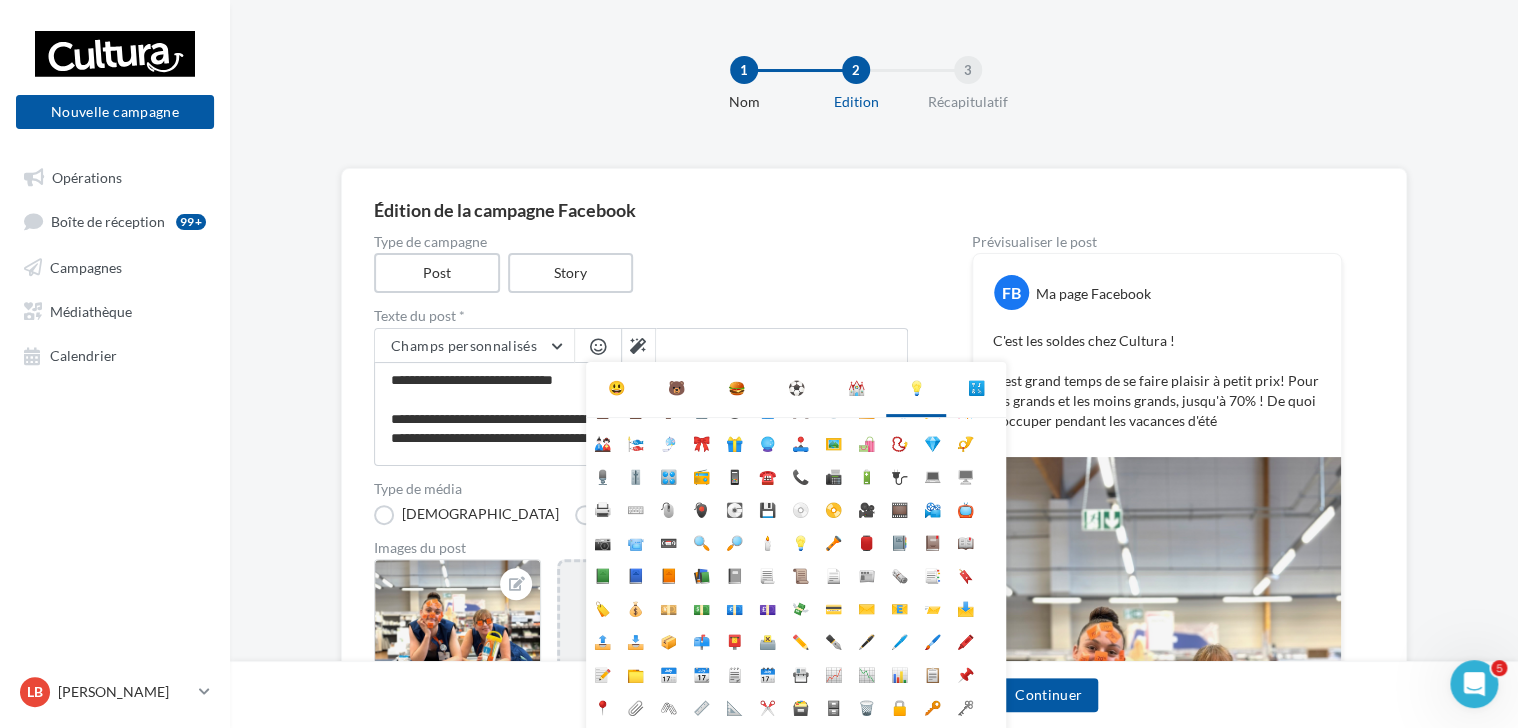 scroll, scrollTop: 0, scrollLeft: 0, axis: both 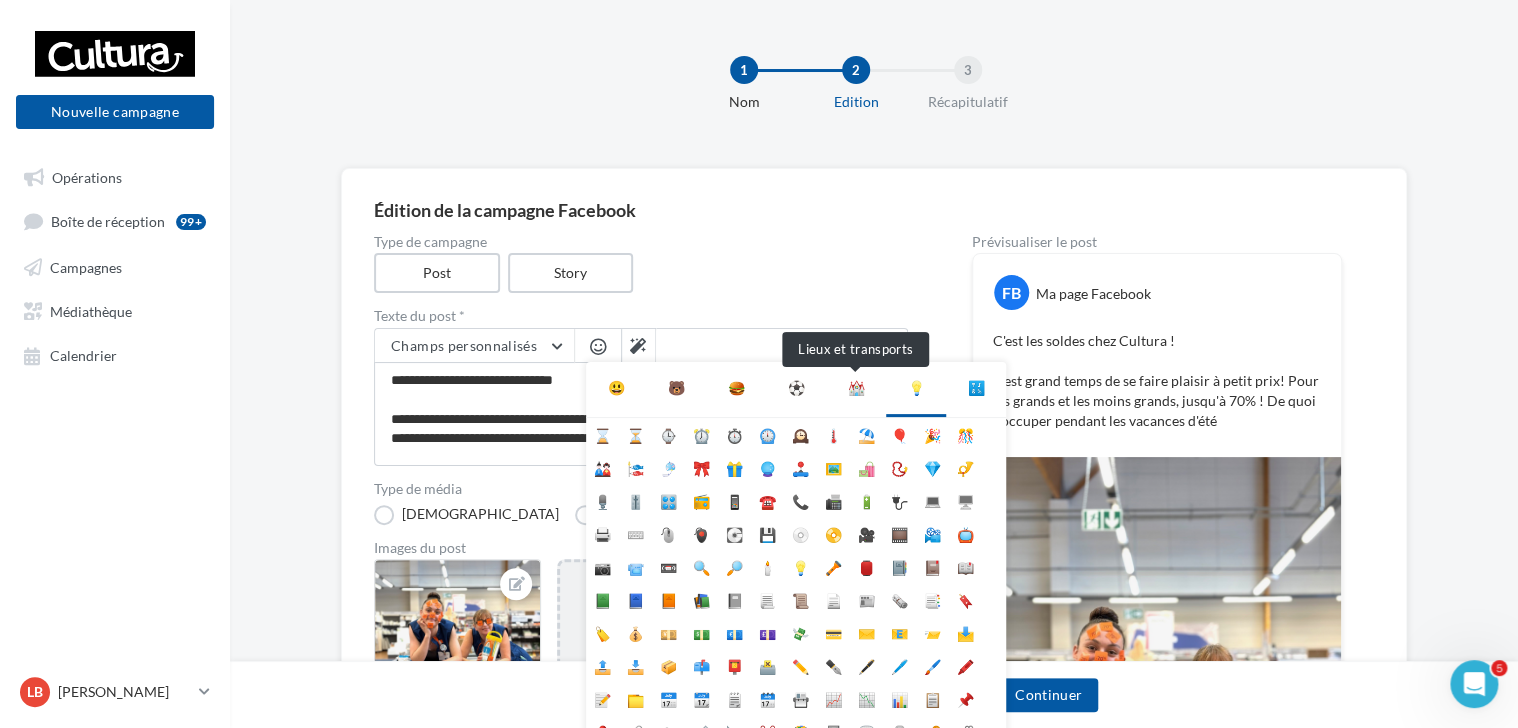 click on "⛪" at bounding box center (856, 388) 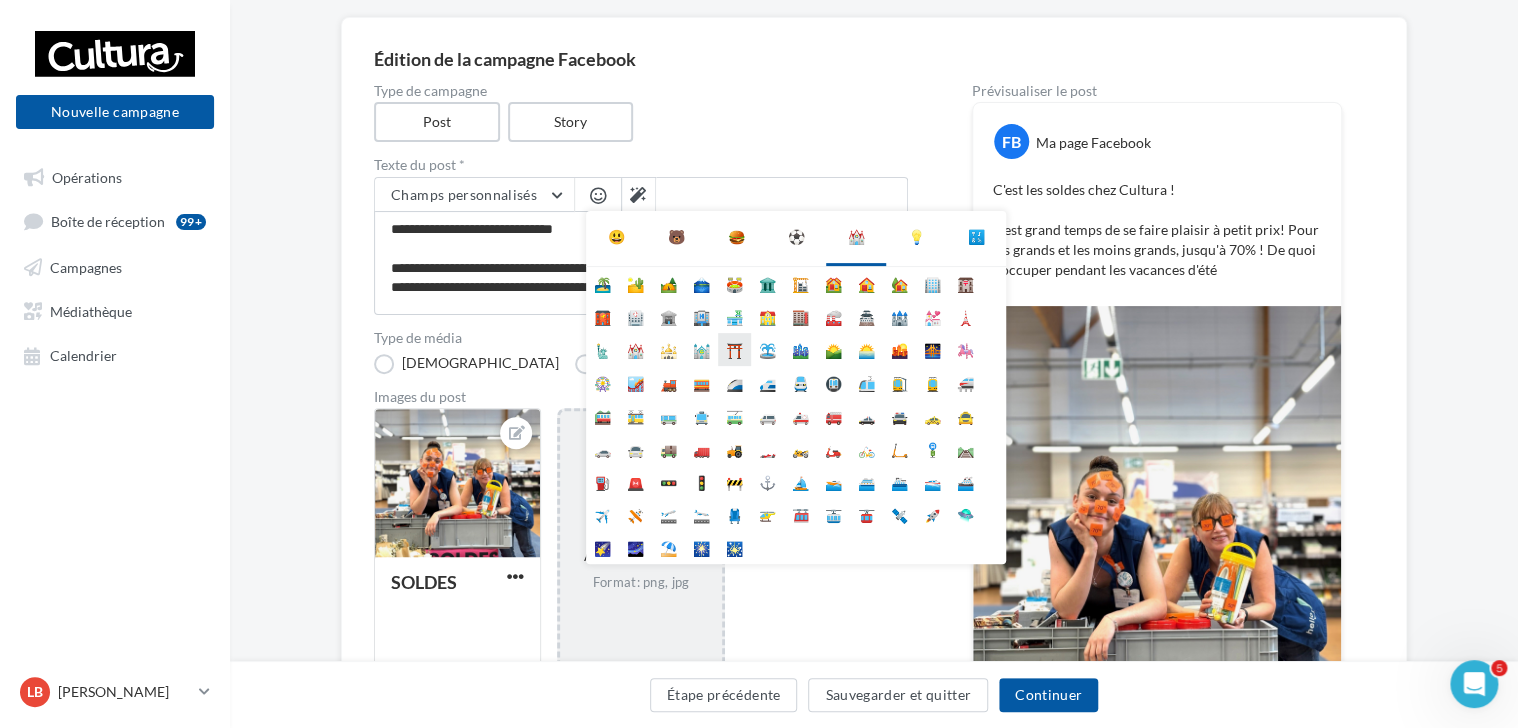 scroll, scrollTop: 200, scrollLeft: 0, axis: vertical 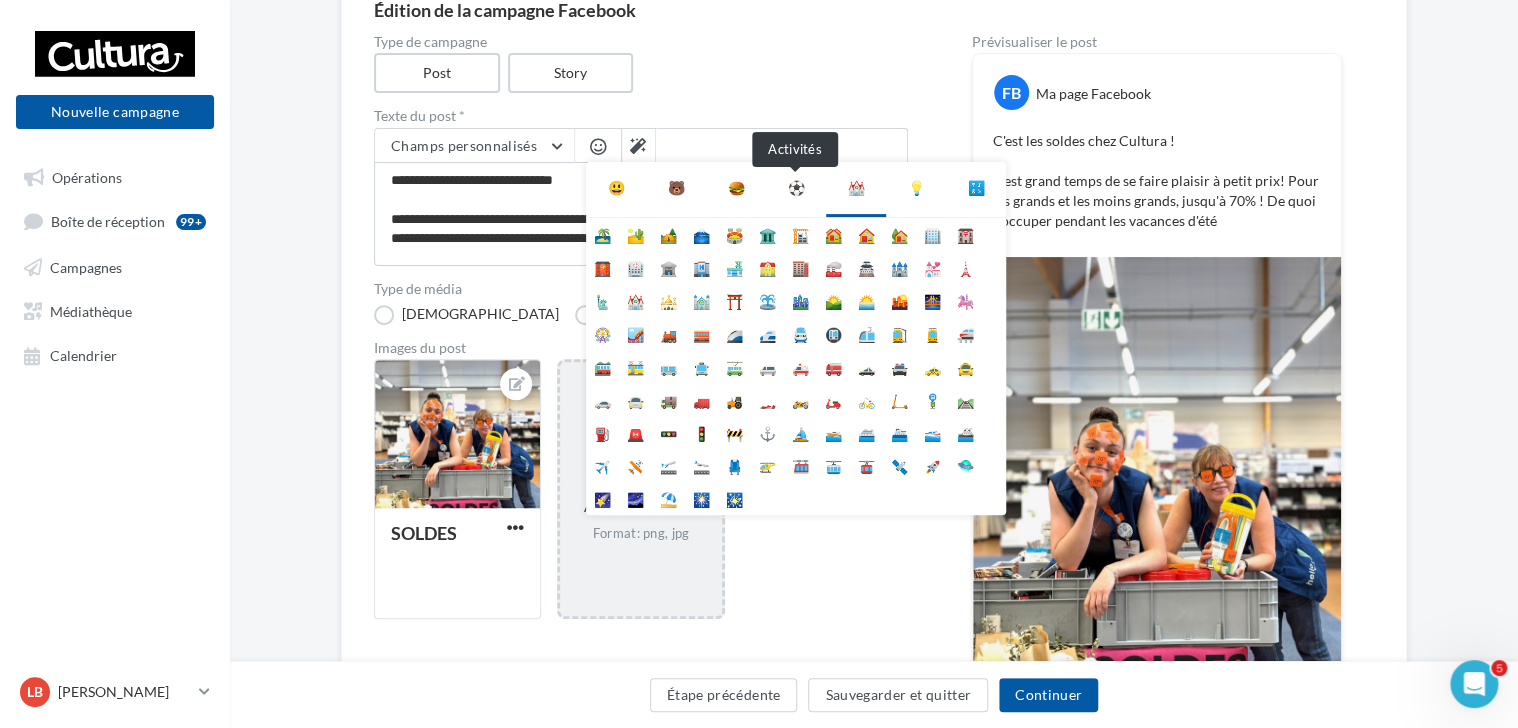 click on "⚽" at bounding box center [796, 188] 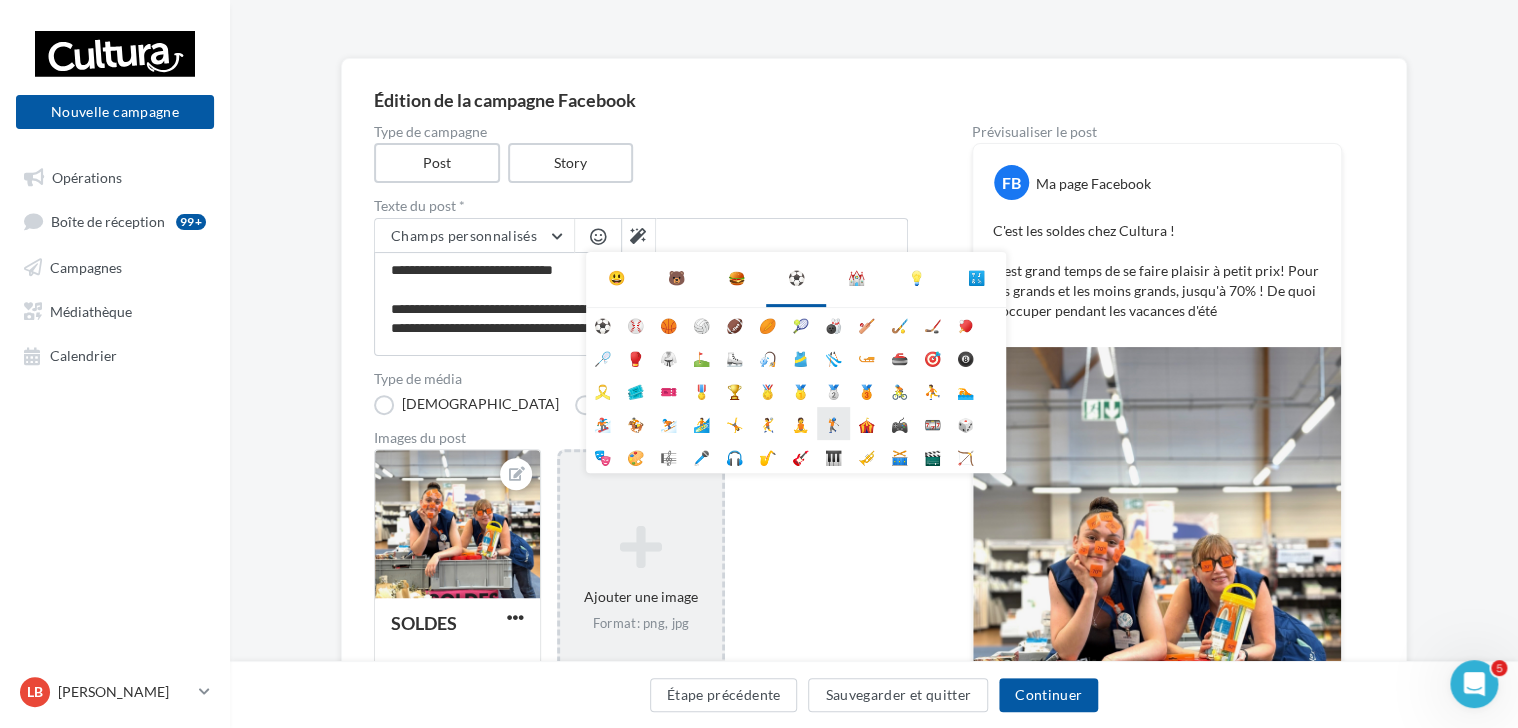 scroll, scrollTop: 13, scrollLeft: 0, axis: vertical 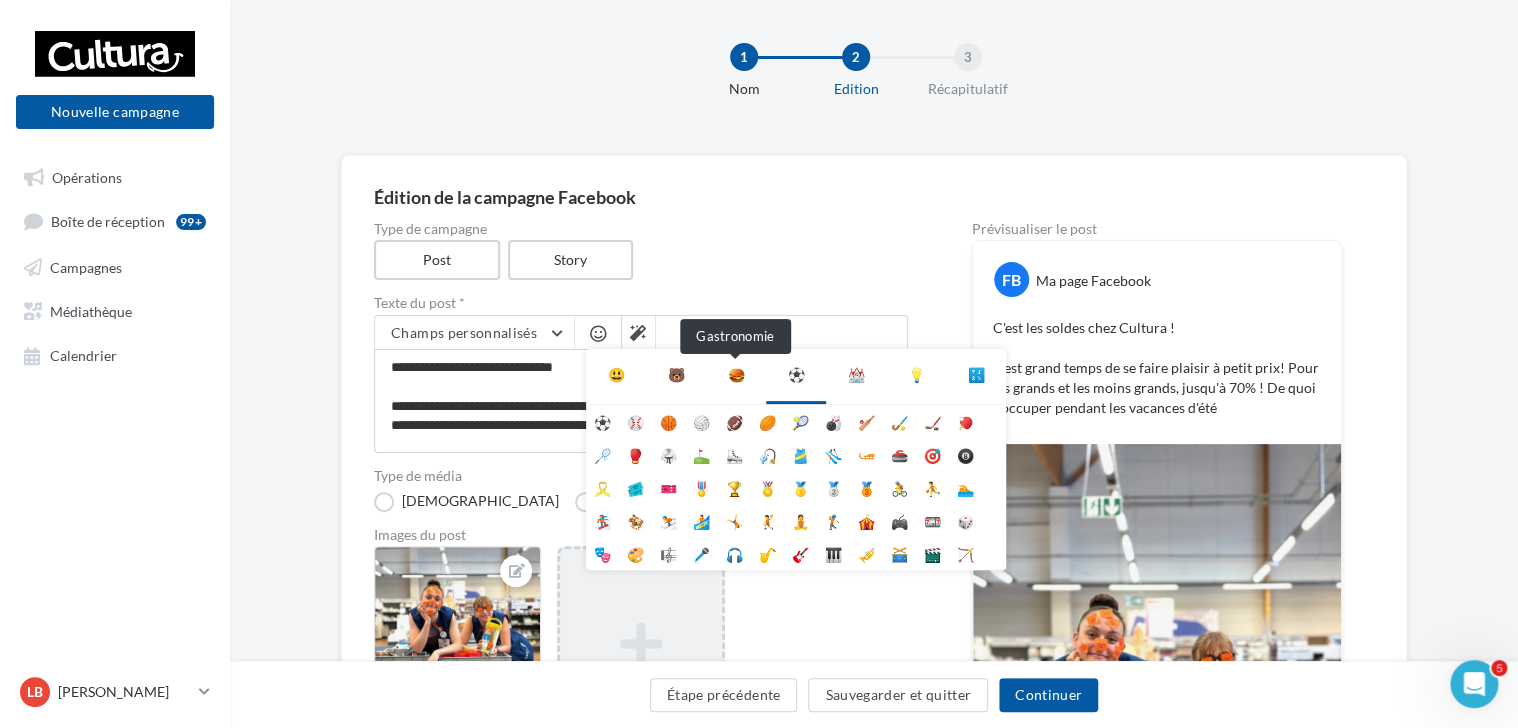 click on "🍔" at bounding box center [736, 375] 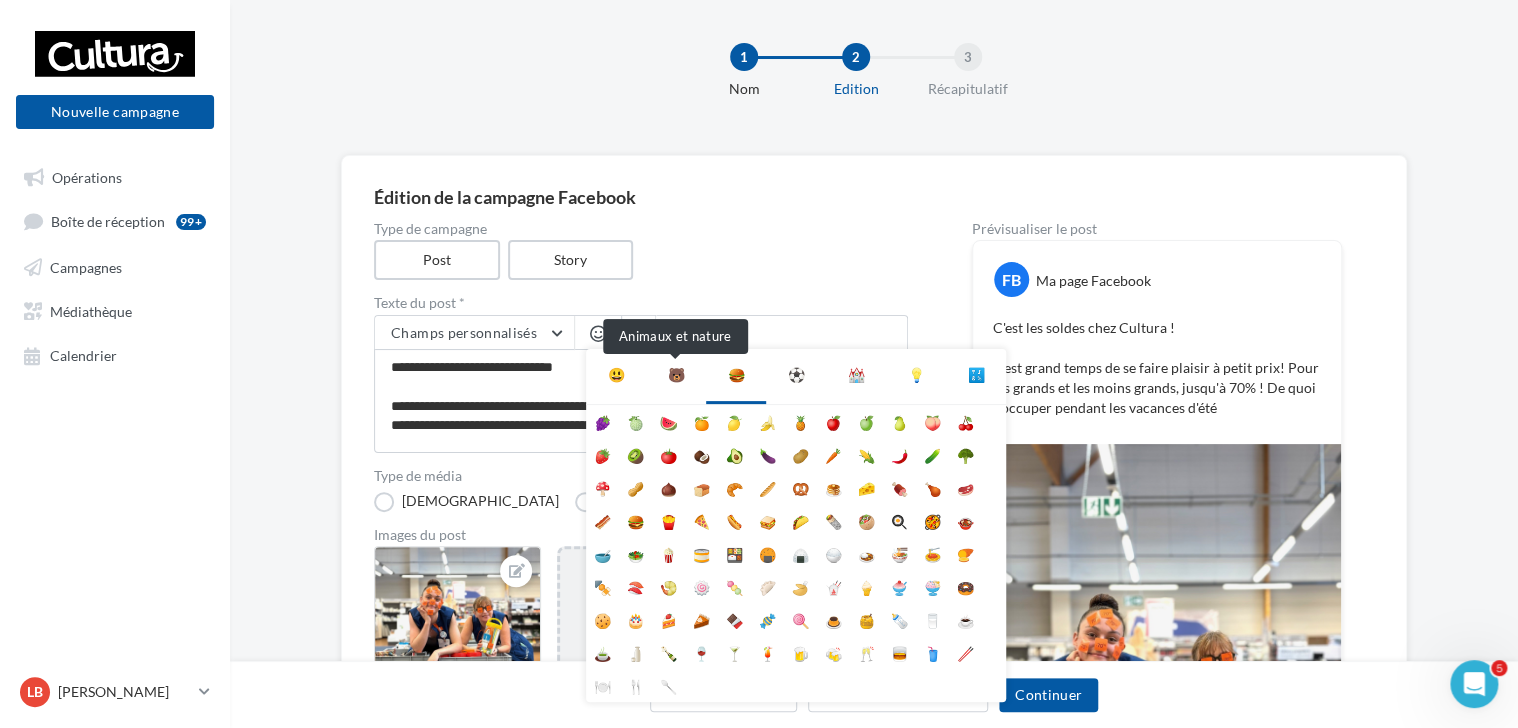 click on "🐻" at bounding box center [676, 375] 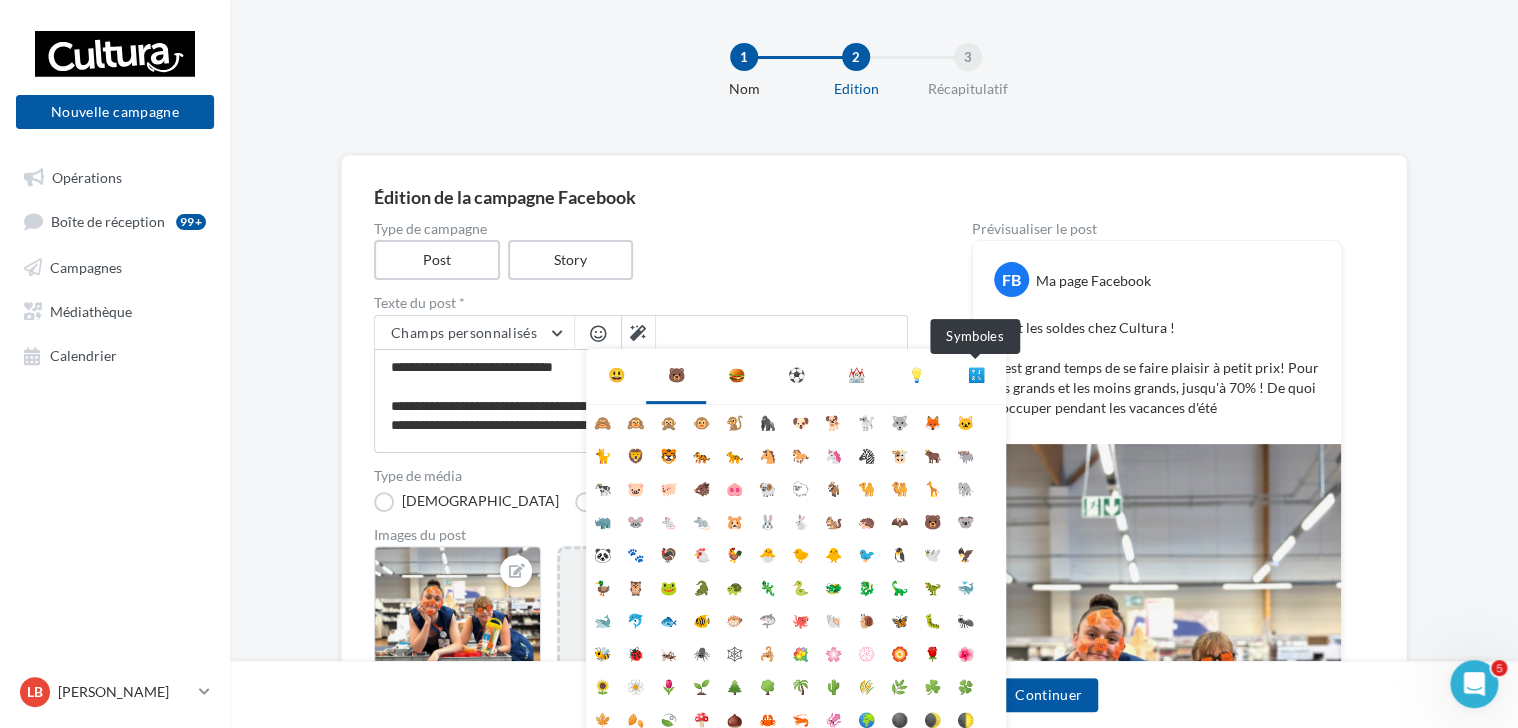 click on "🔣" at bounding box center (976, 375) 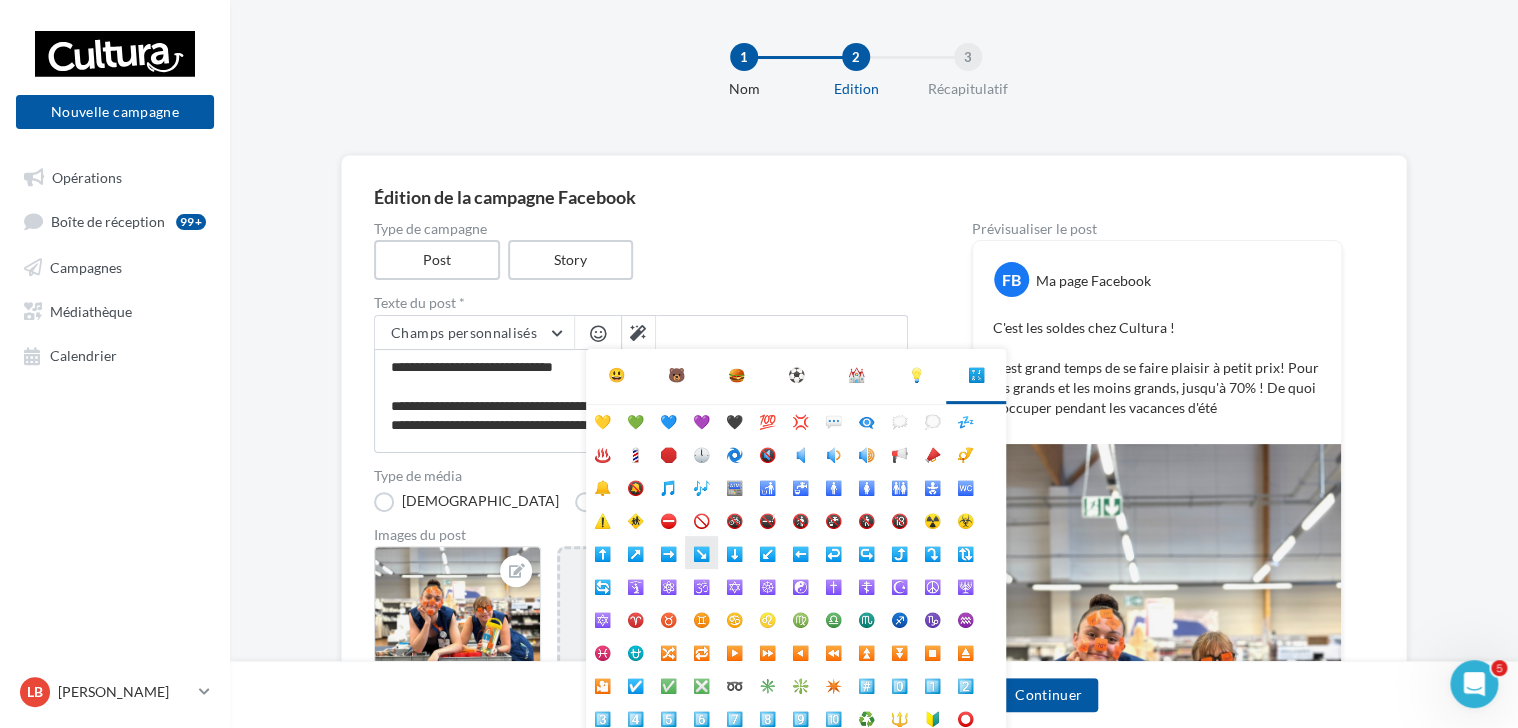 scroll, scrollTop: 0, scrollLeft: 0, axis: both 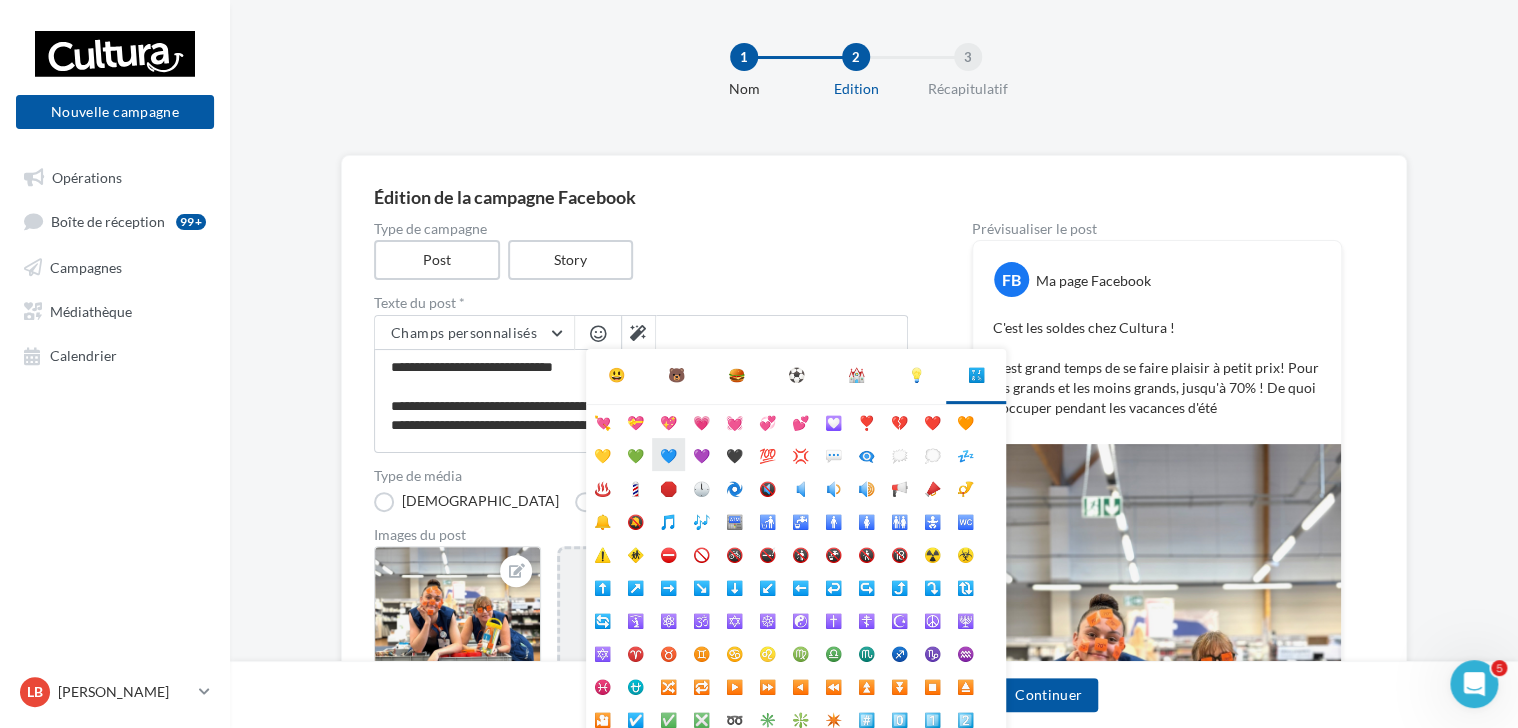 click on "💙" at bounding box center (668, 454) 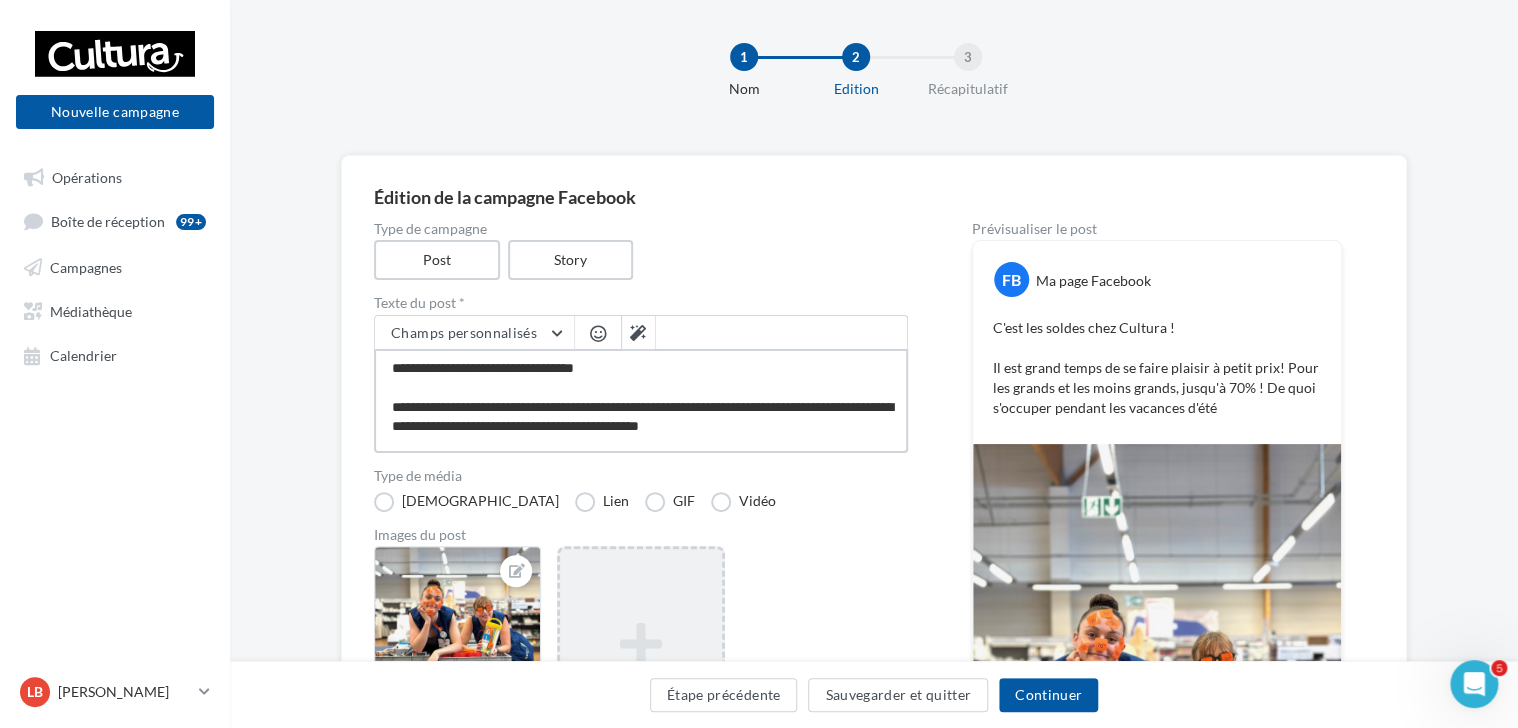 click on "**********" at bounding box center [641, 401] 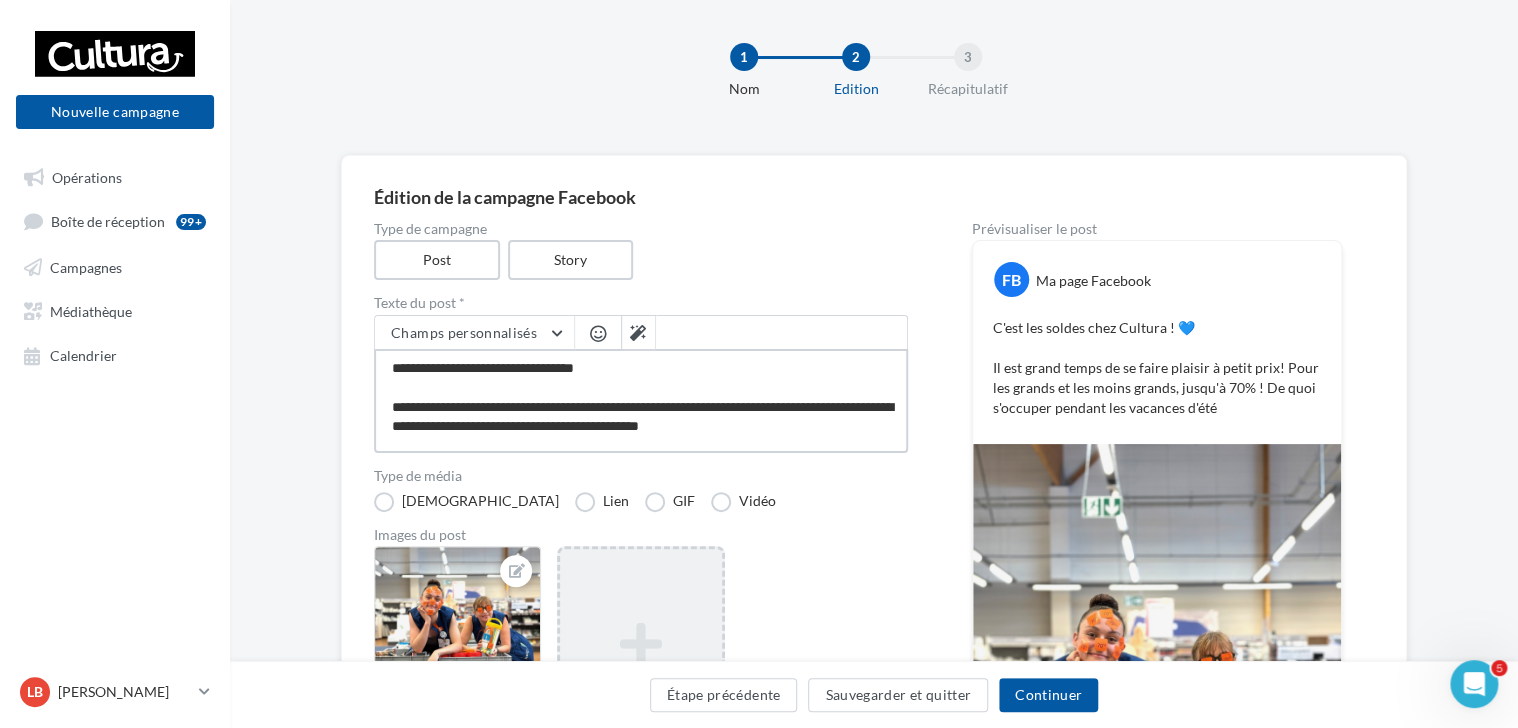 click on "**********" at bounding box center [641, 401] 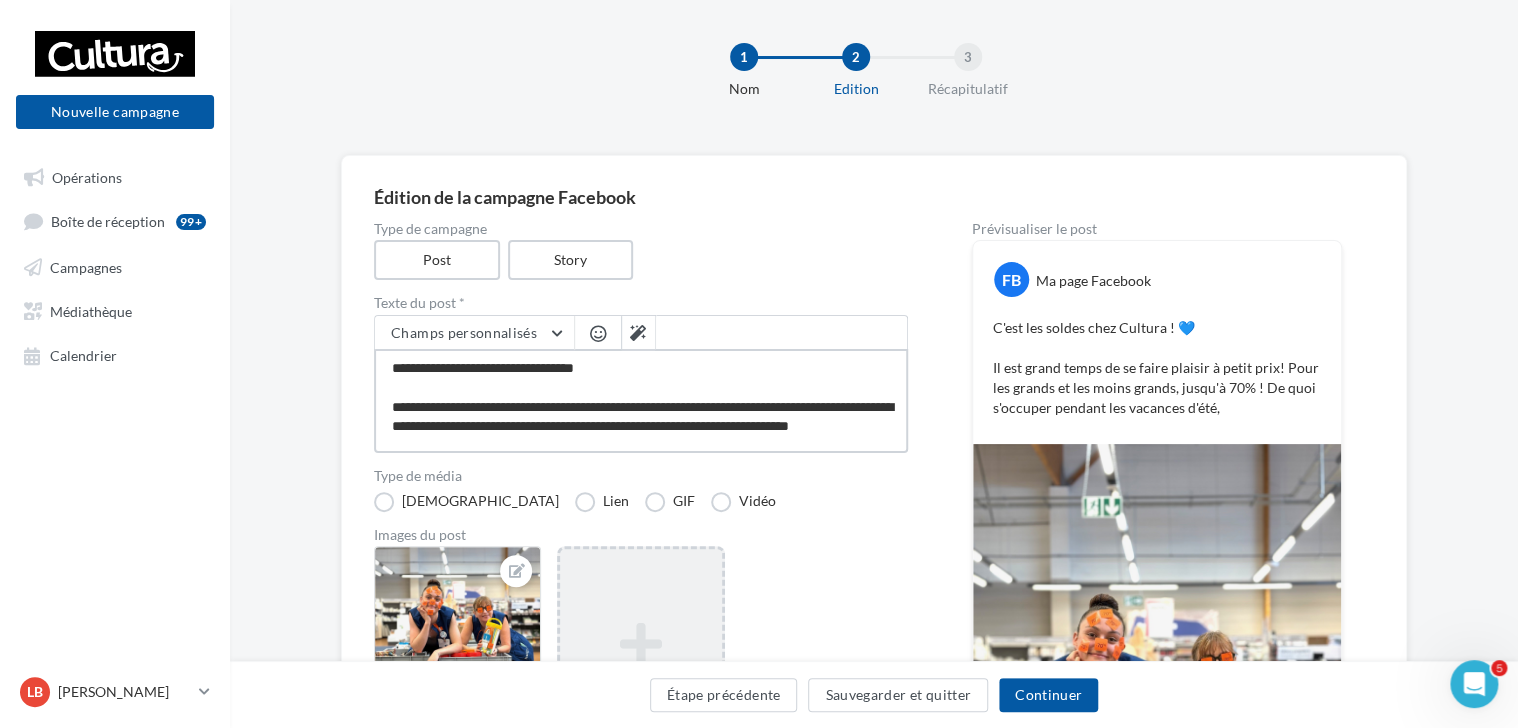 scroll, scrollTop: 0, scrollLeft: 0, axis: both 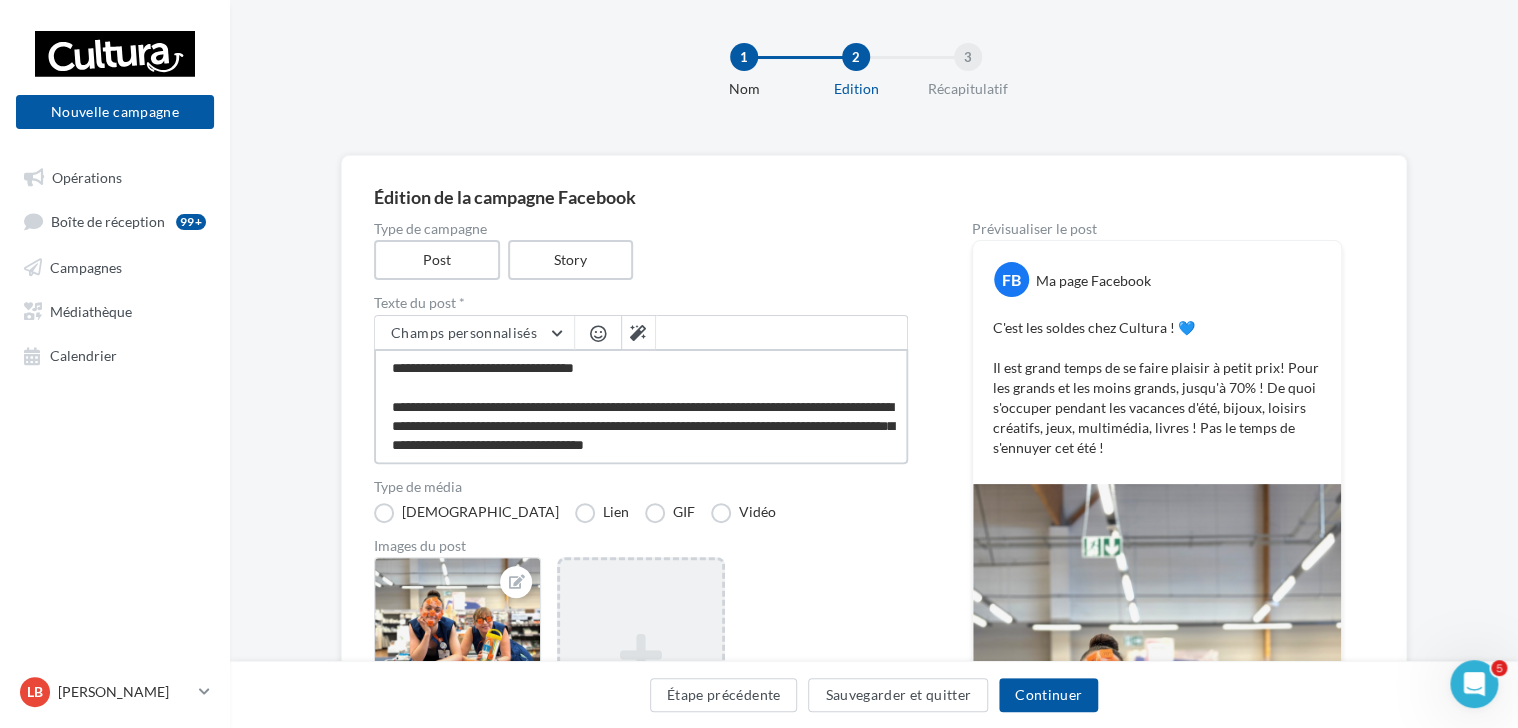 drag, startPoint x: 792, startPoint y: 424, endPoint x: 761, endPoint y: 422, distance: 31.06445 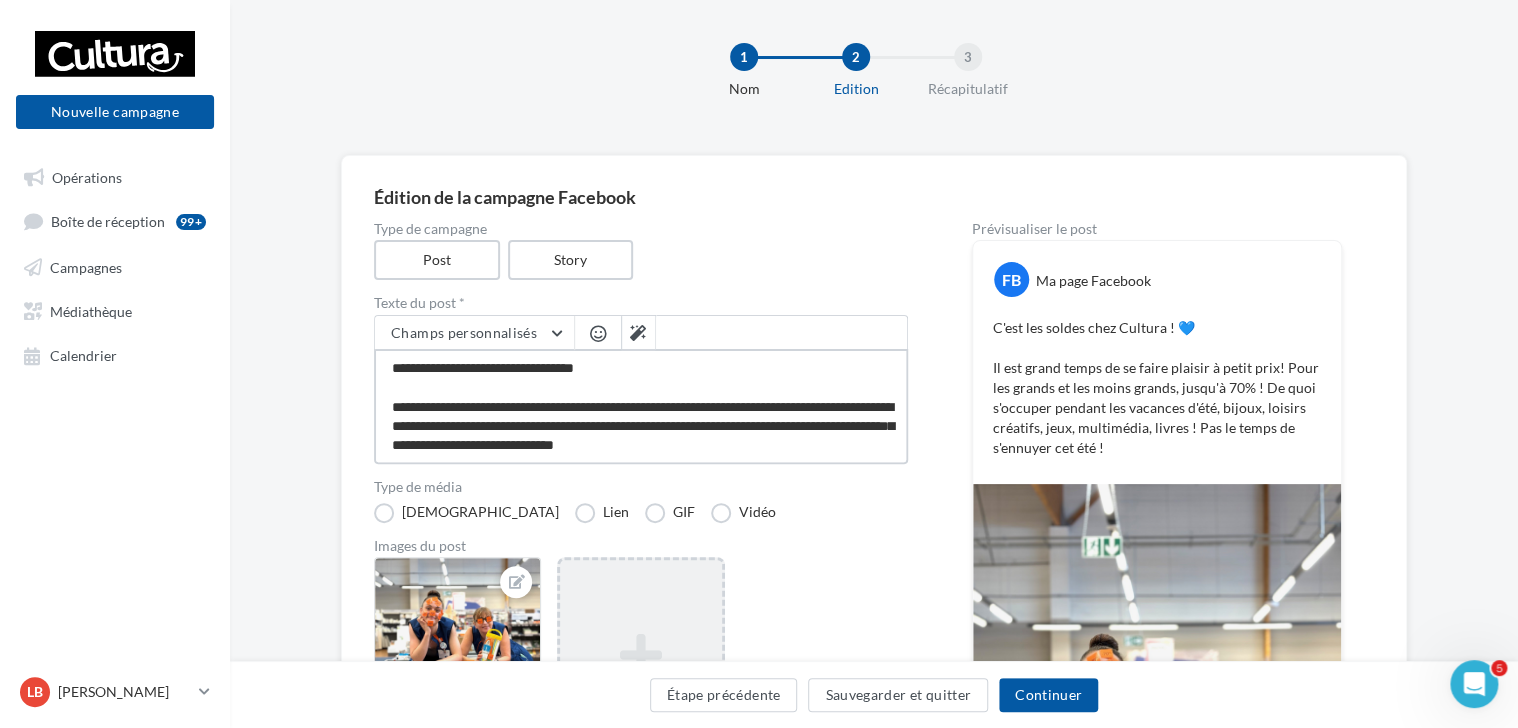 click on "**********" at bounding box center (641, 406) 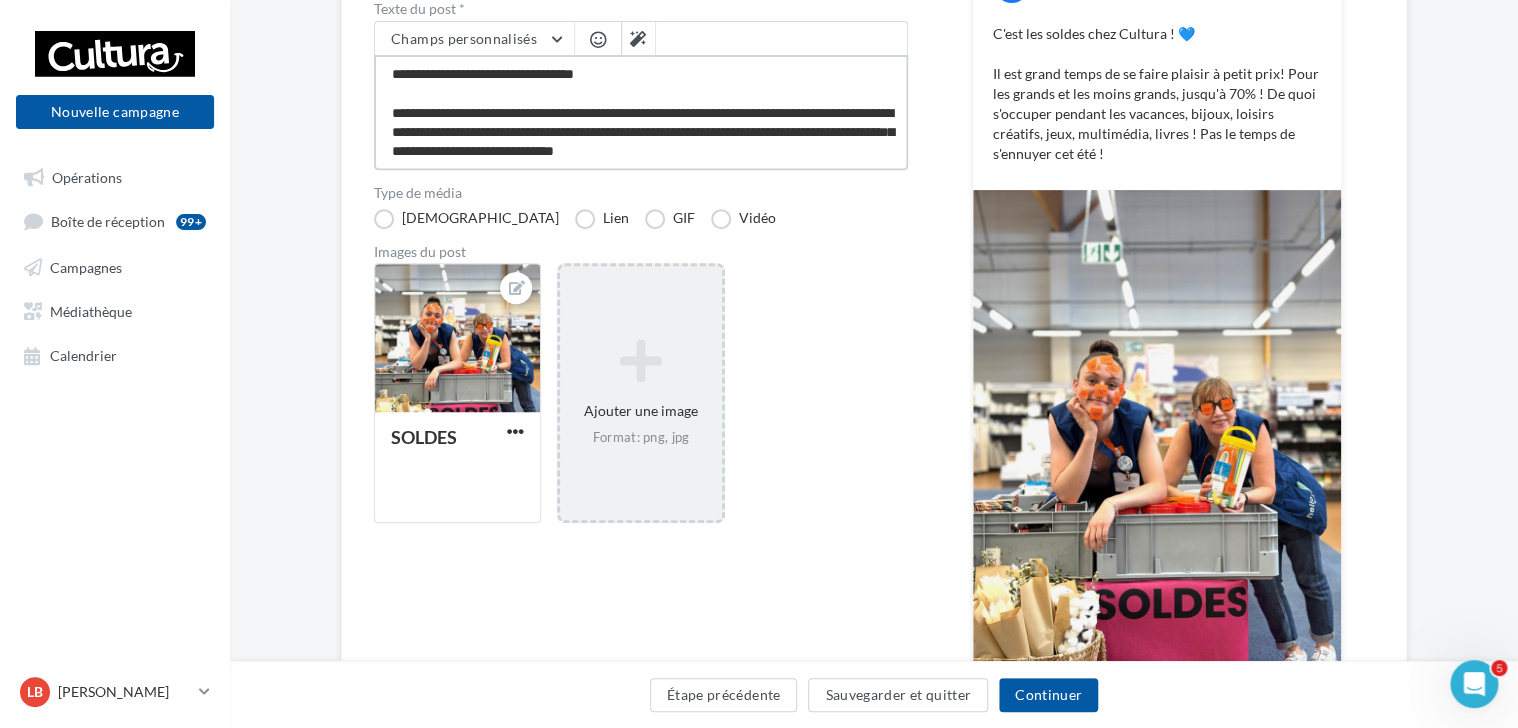 scroll, scrollTop: 353, scrollLeft: 0, axis: vertical 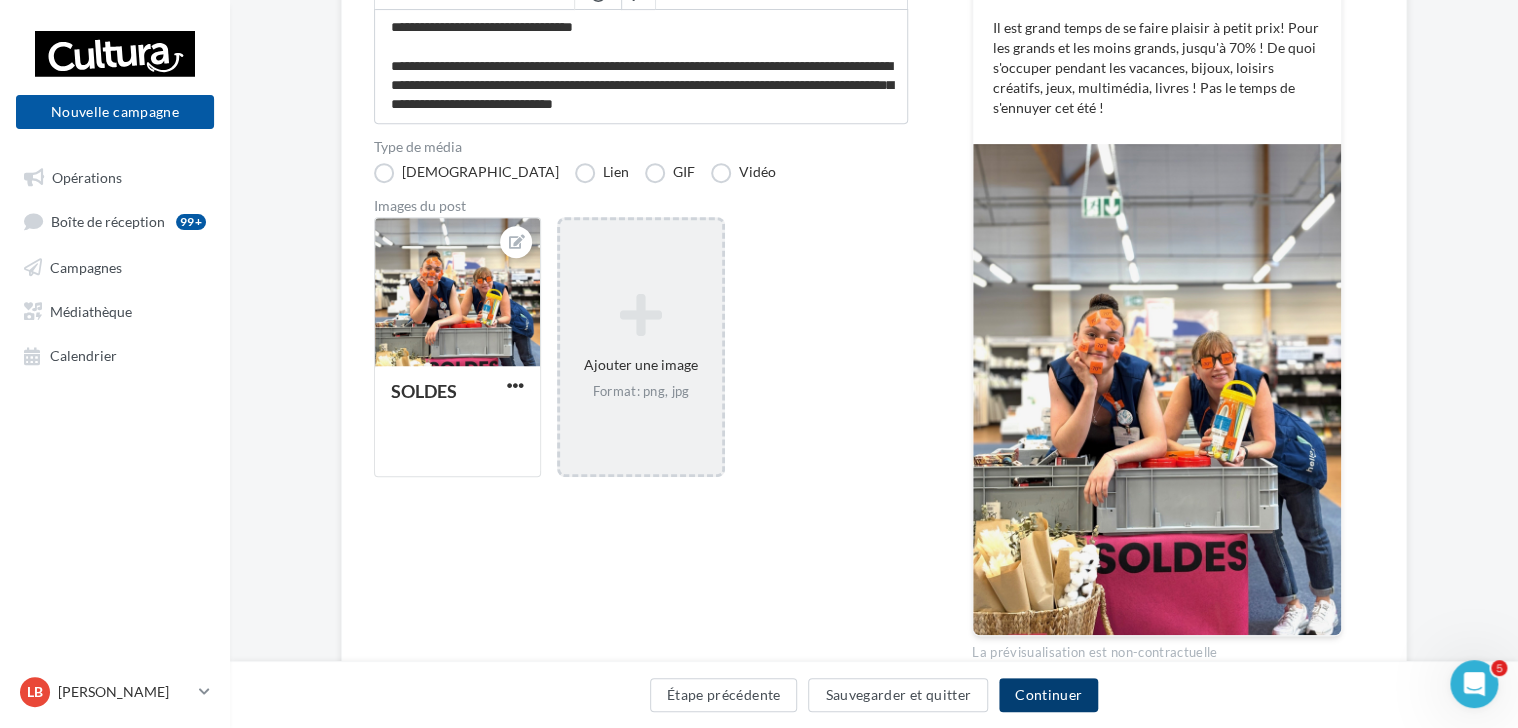 click on "Continuer" at bounding box center [1048, 695] 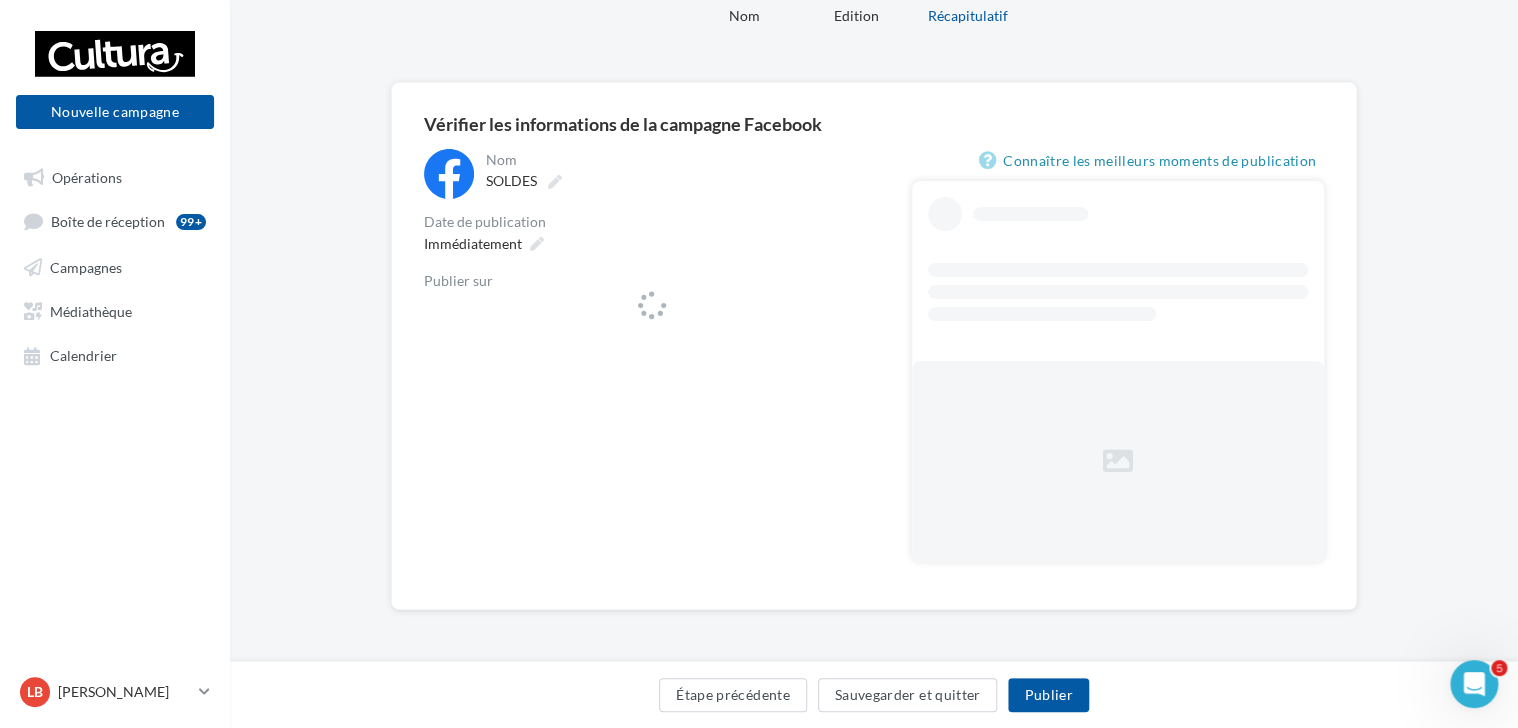 scroll, scrollTop: 0, scrollLeft: 0, axis: both 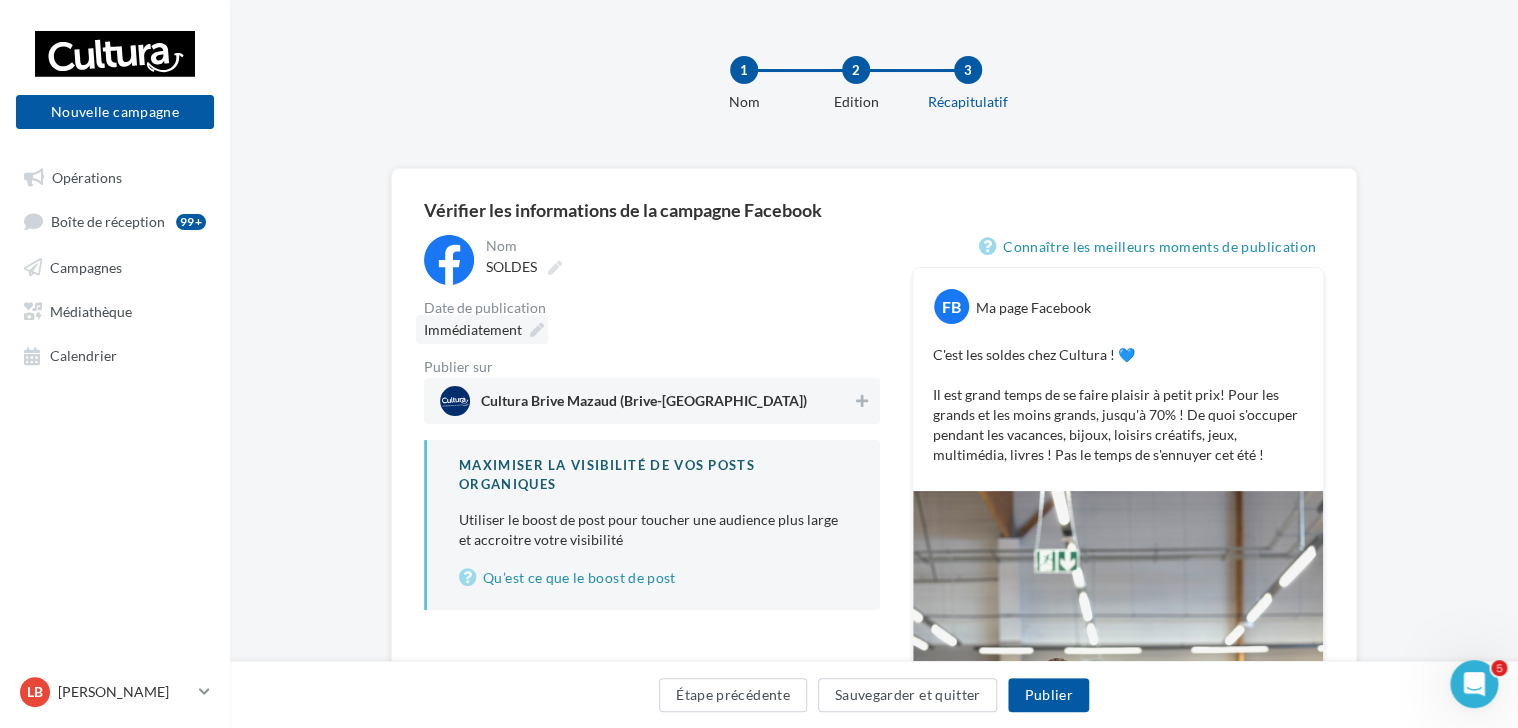 click at bounding box center (537, 330) 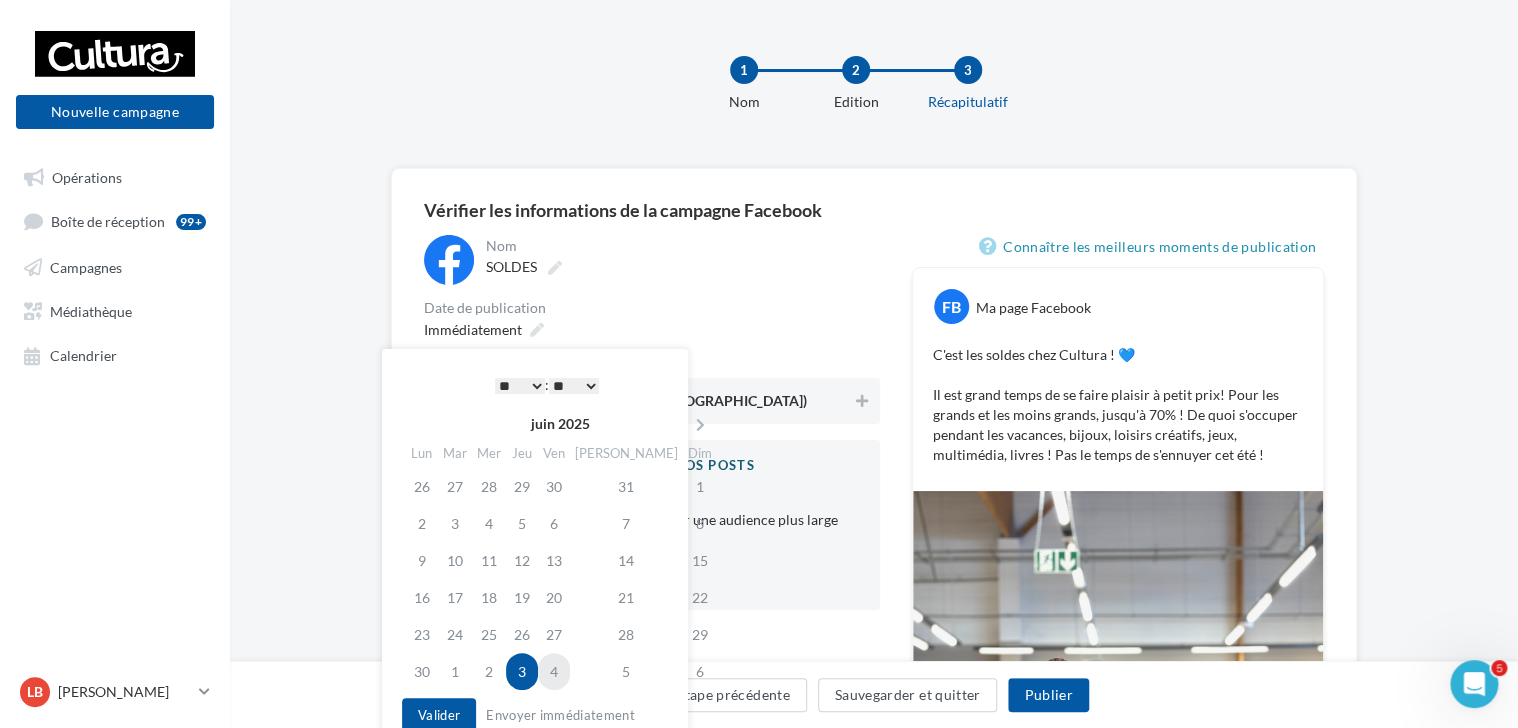 click on "4" at bounding box center [554, 671] 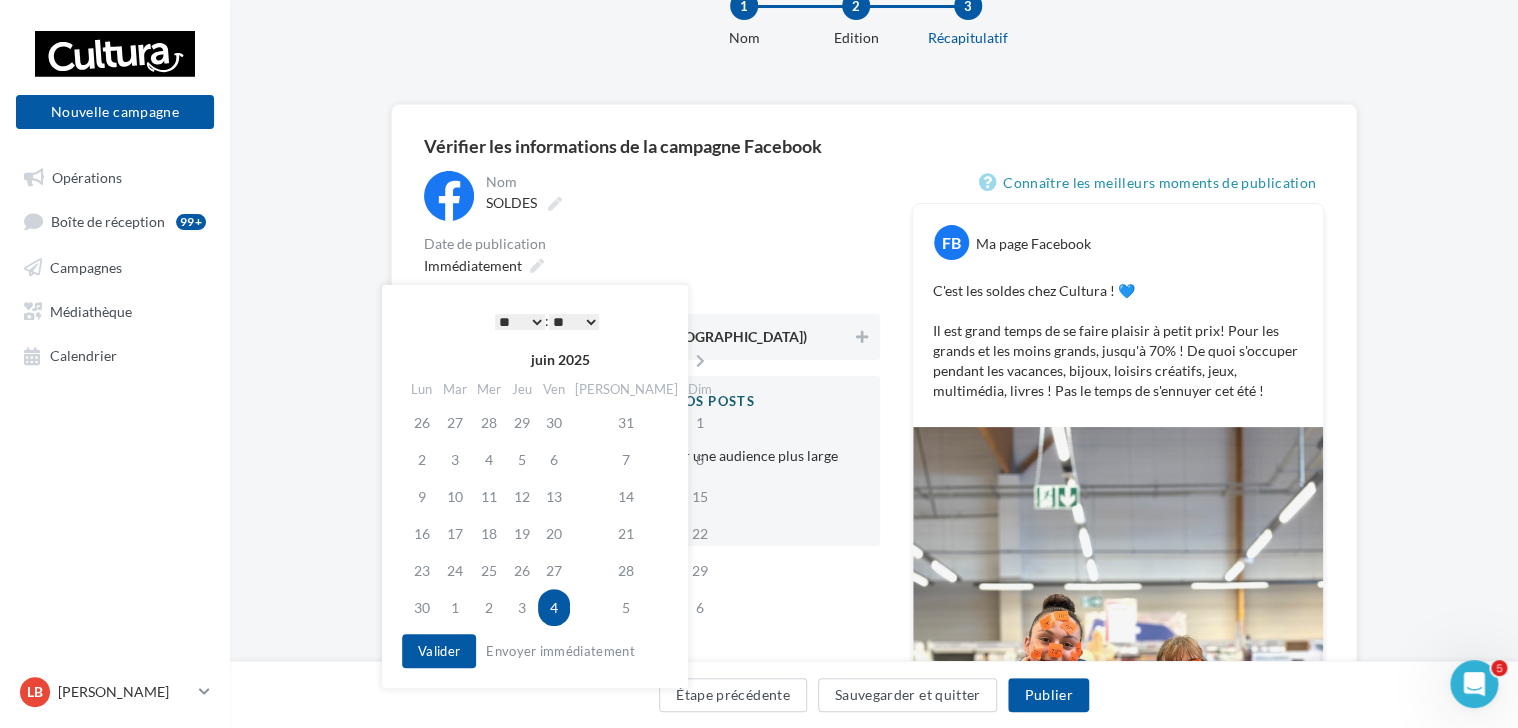 scroll, scrollTop: 200, scrollLeft: 0, axis: vertical 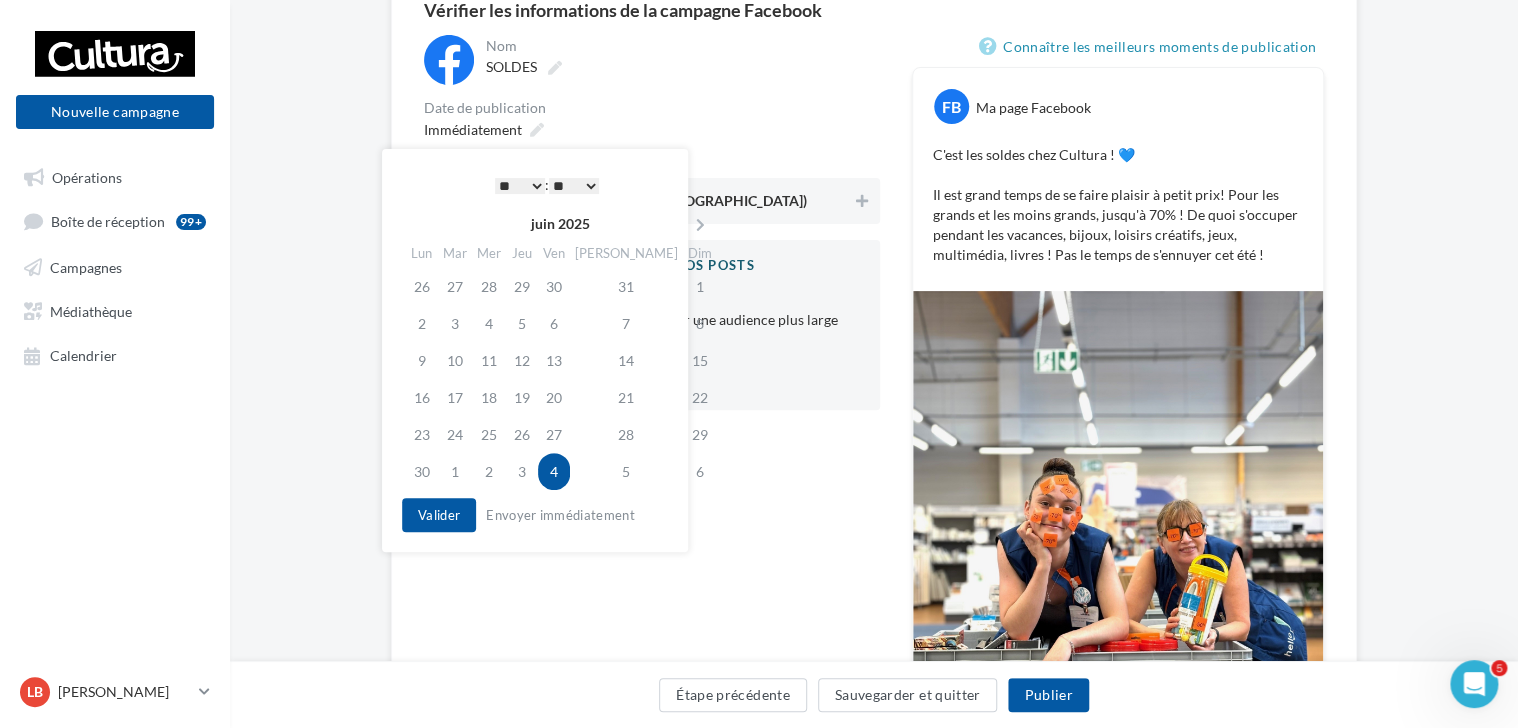 click on "* * * * * * * * * * ** ** ** ** ** ** ** ** ** ** ** ** ** **" at bounding box center (520, 186) 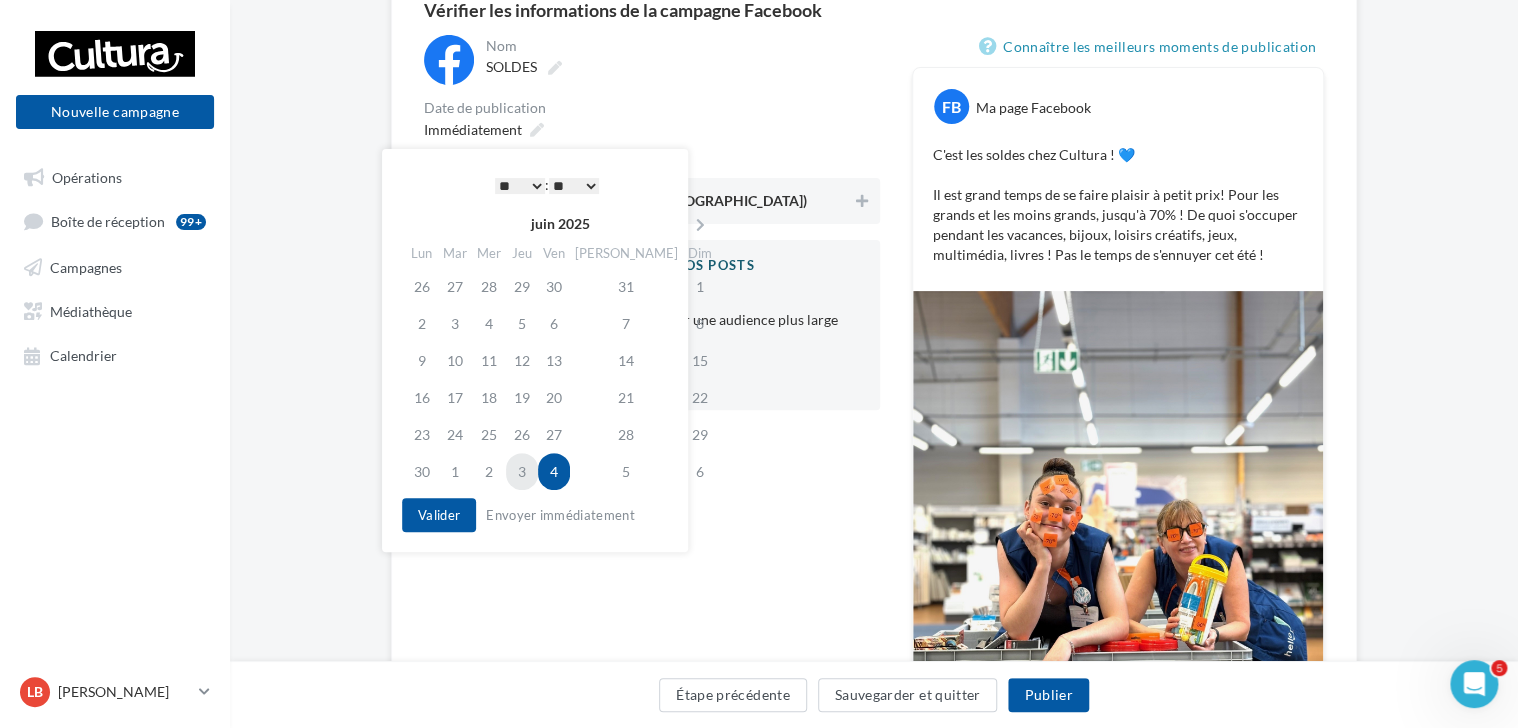 click on "3" at bounding box center [522, 471] 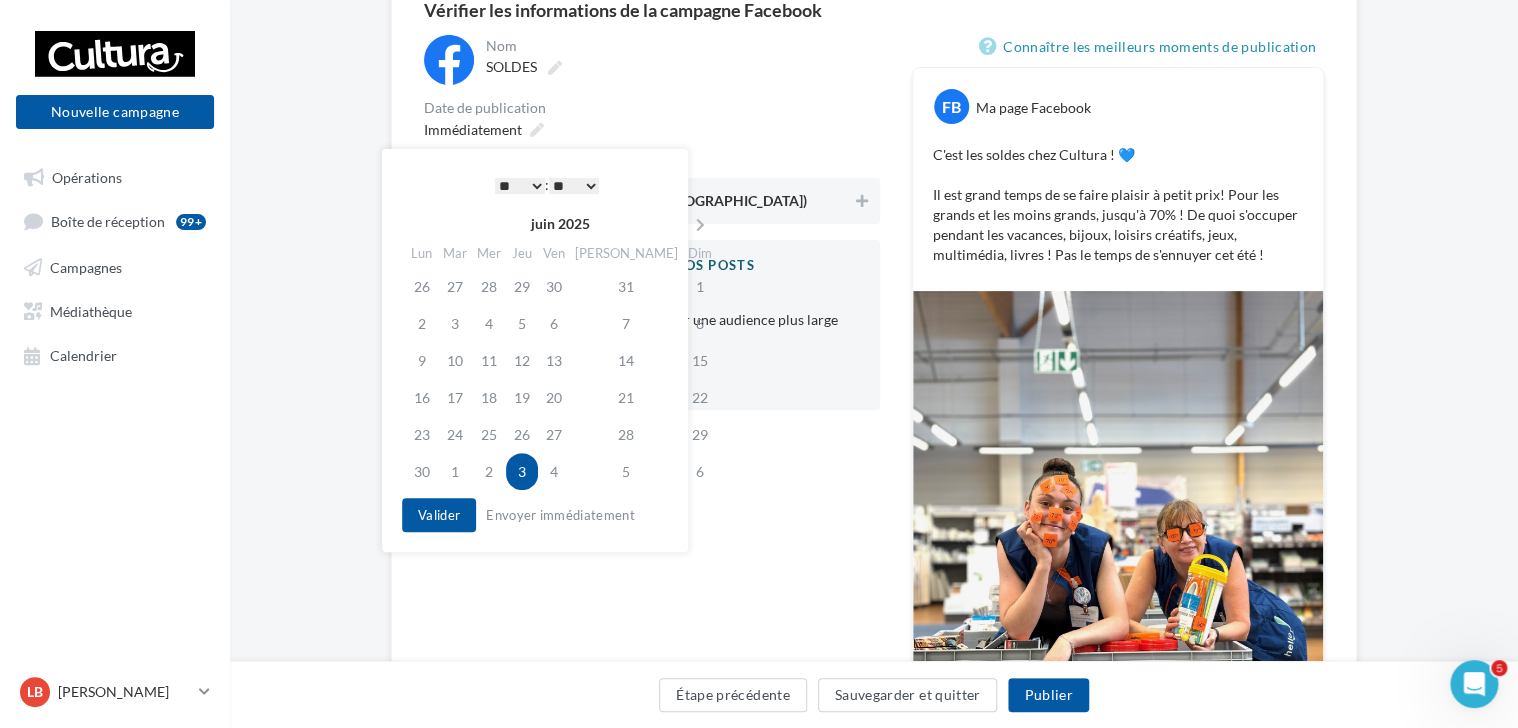 click on "** ** ** ** ** **" at bounding box center [574, 186] 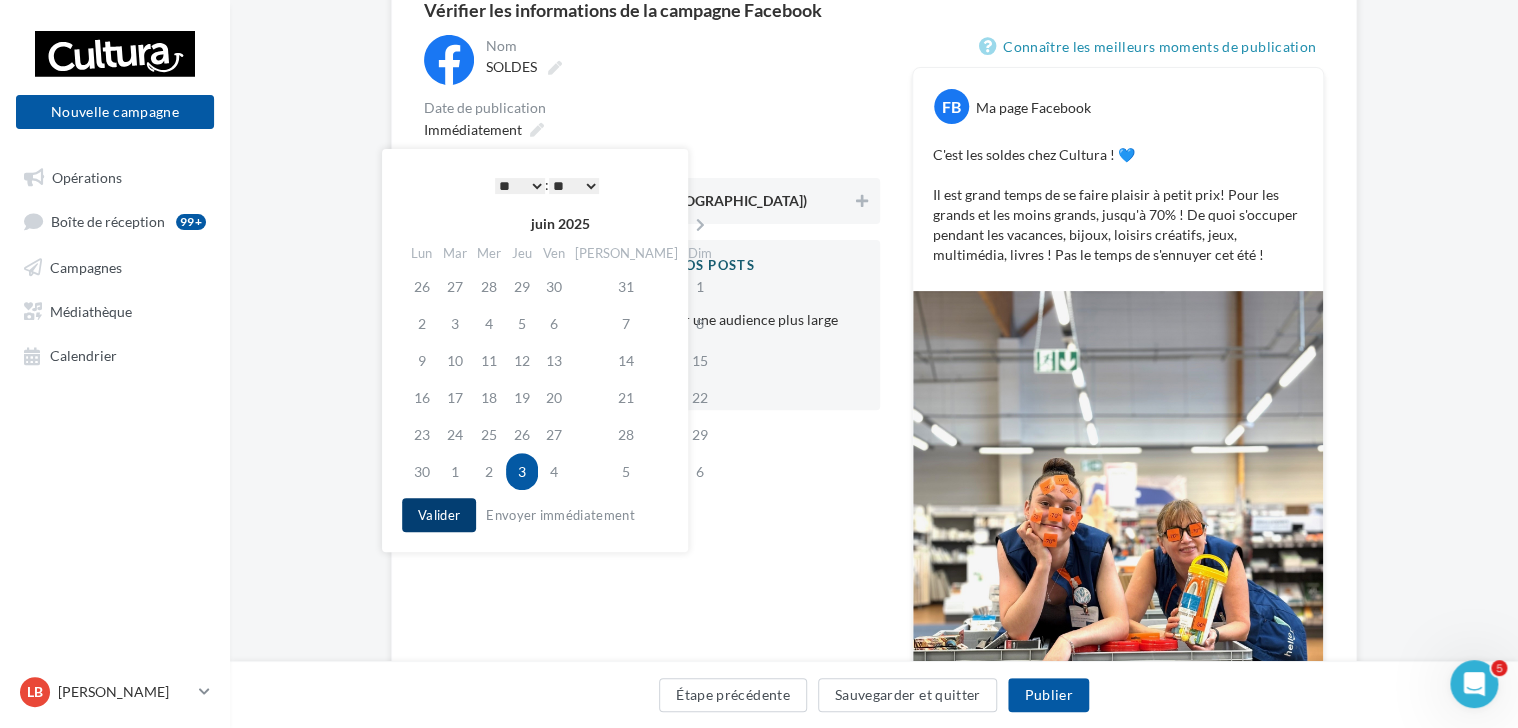 click on "Valider" at bounding box center [439, 515] 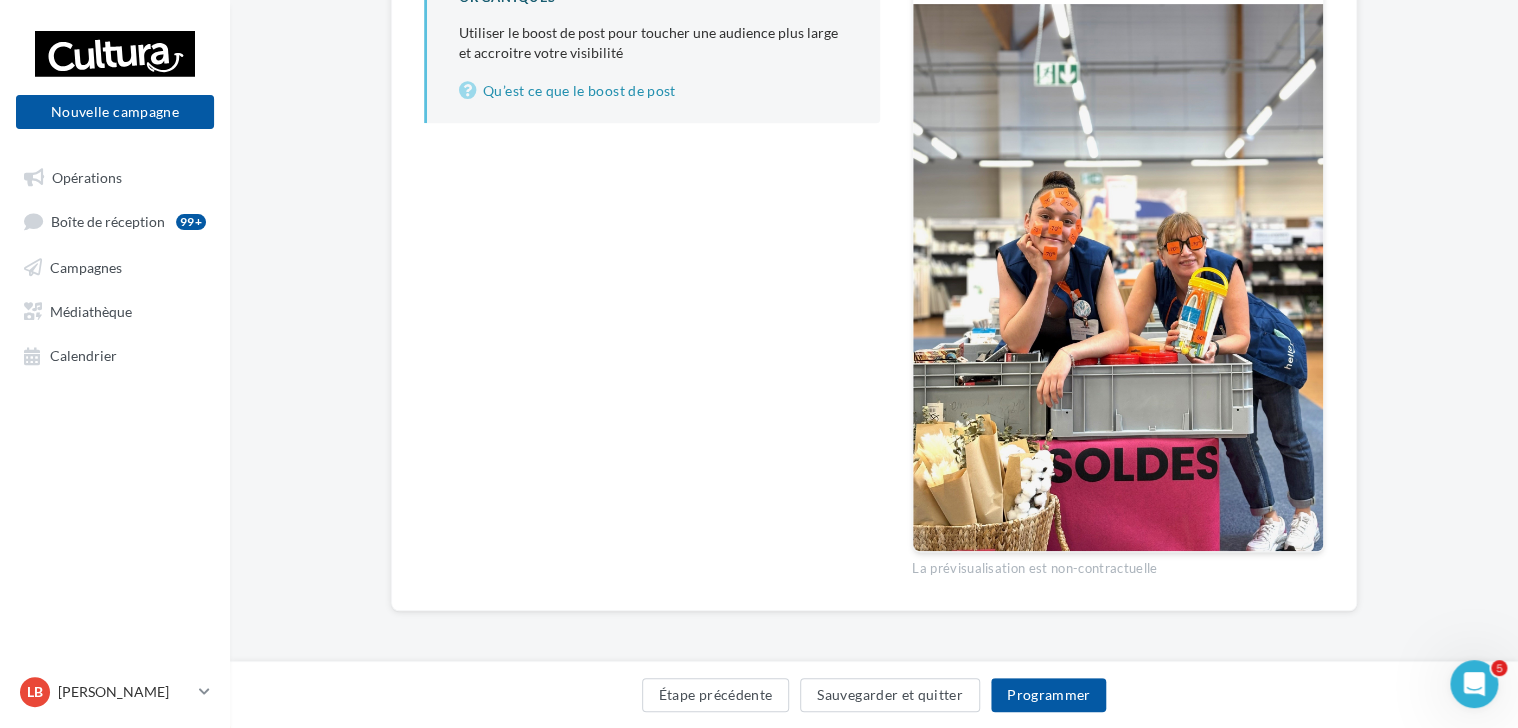 scroll, scrollTop: 387, scrollLeft: 0, axis: vertical 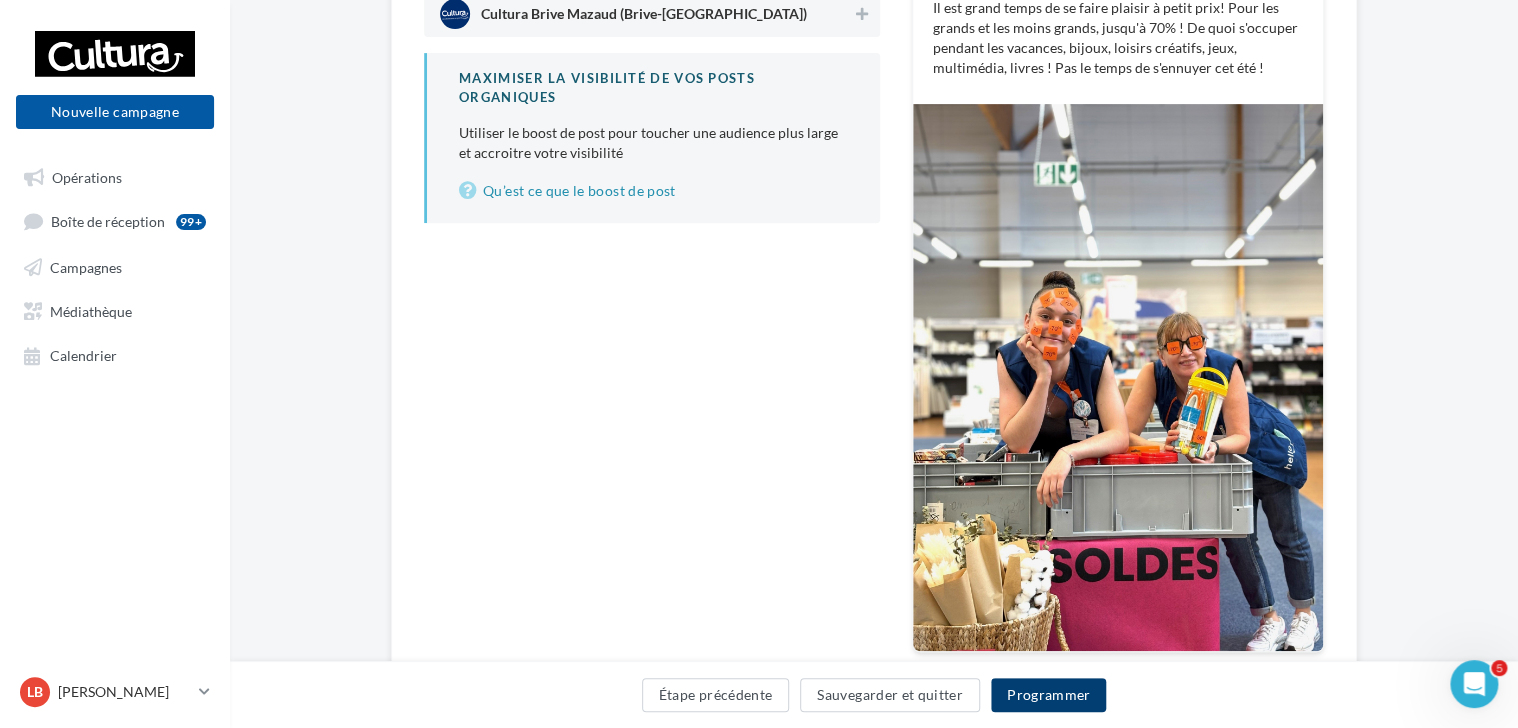 click on "Programmer" at bounding box center (1049, 695) 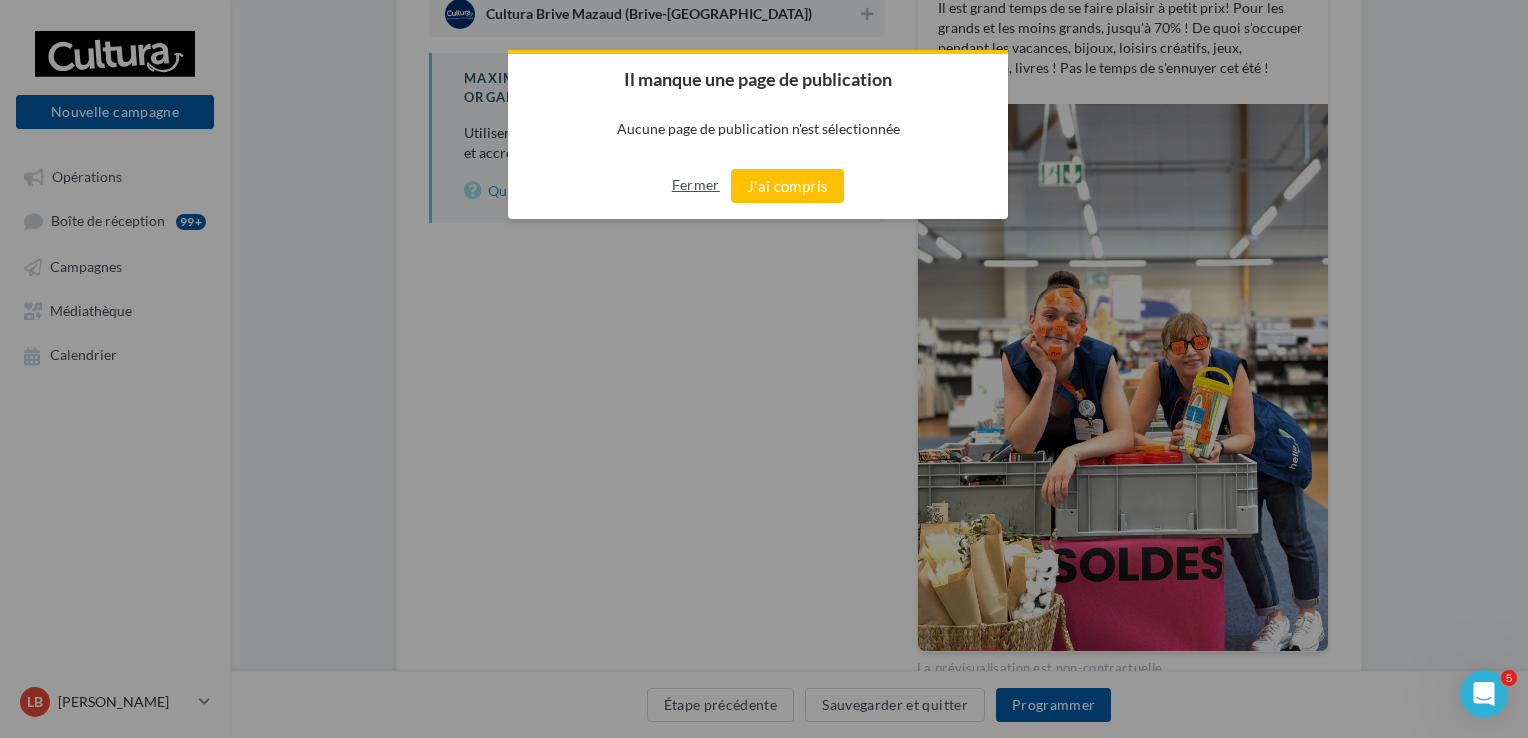 click on "Fermer" at bounding box center (696, 185) 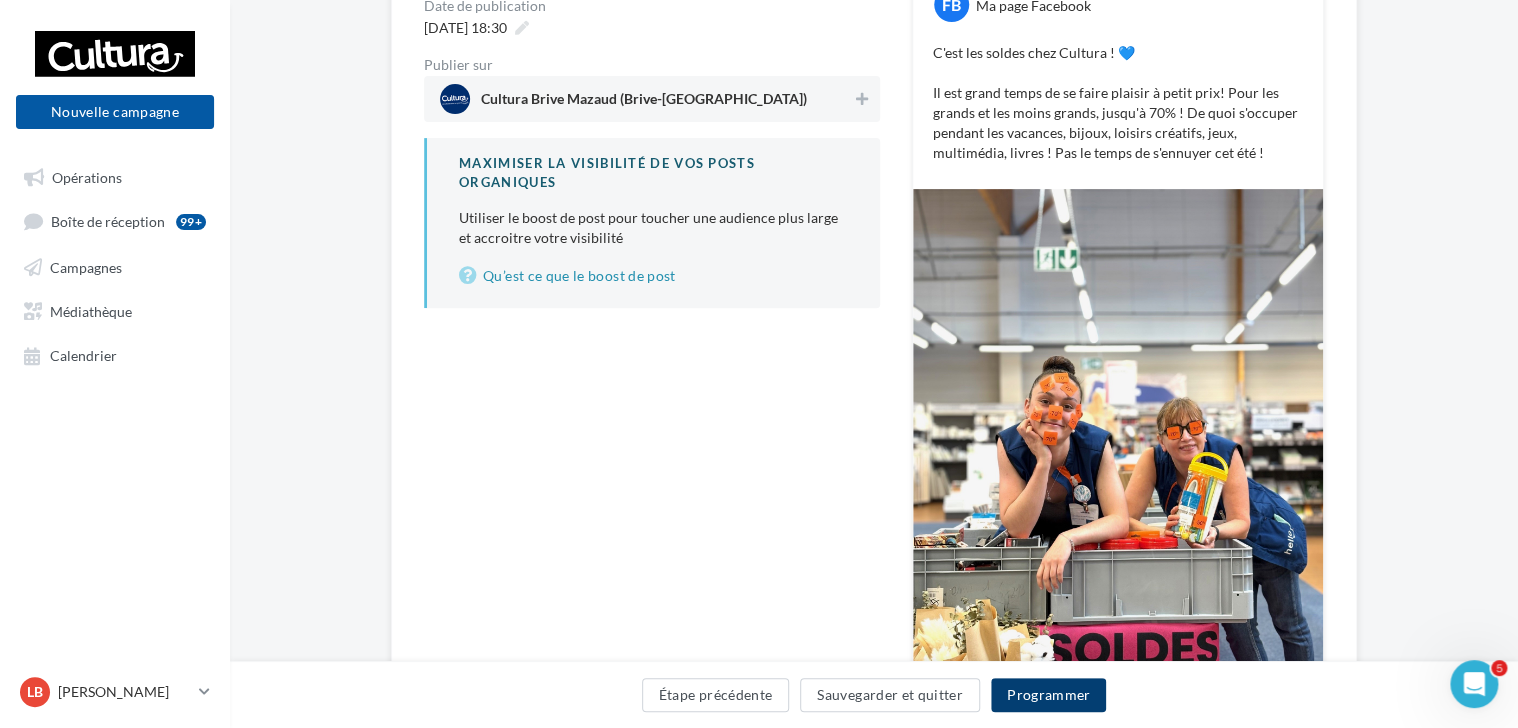 scroll, scrollTop: 187, scrollLeft: 0, axis: vertical 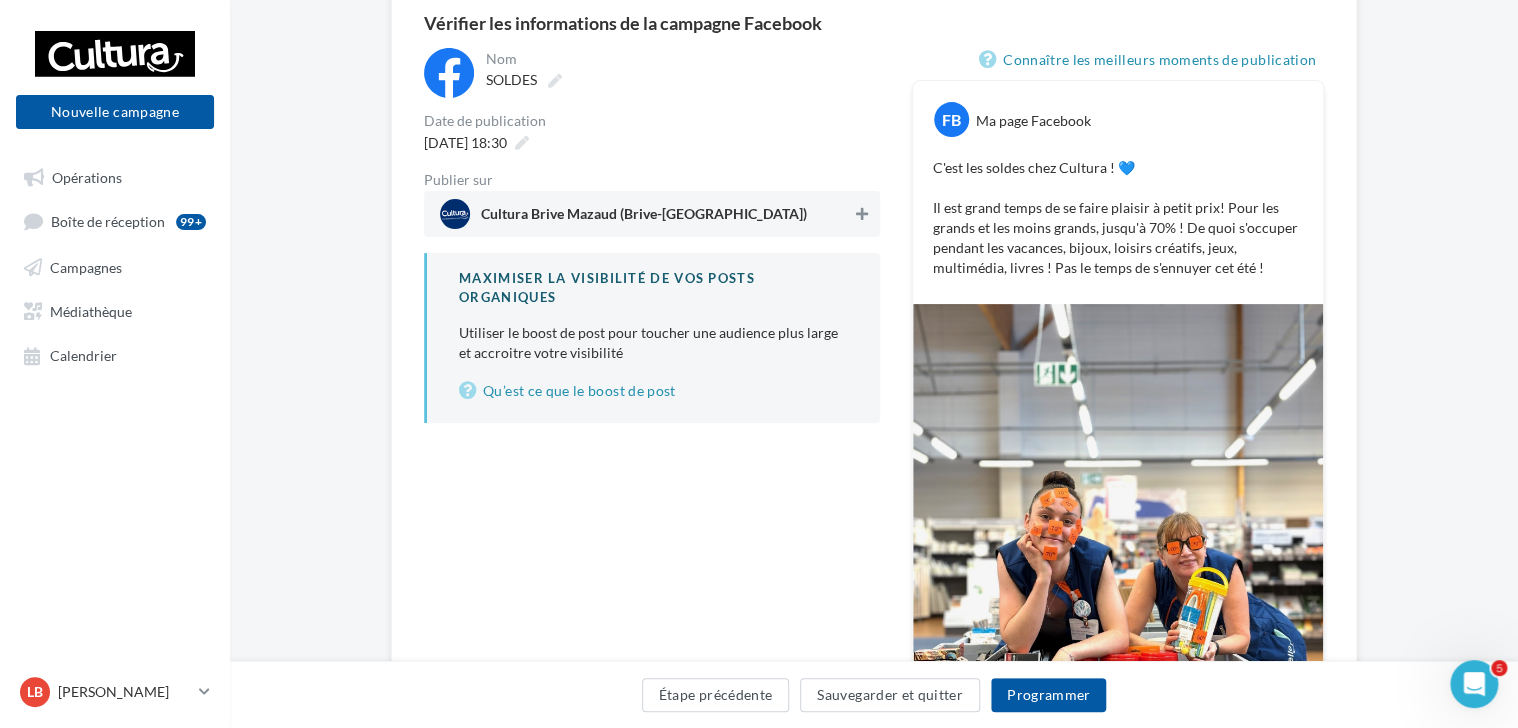 click at bounding box center (862, 214) 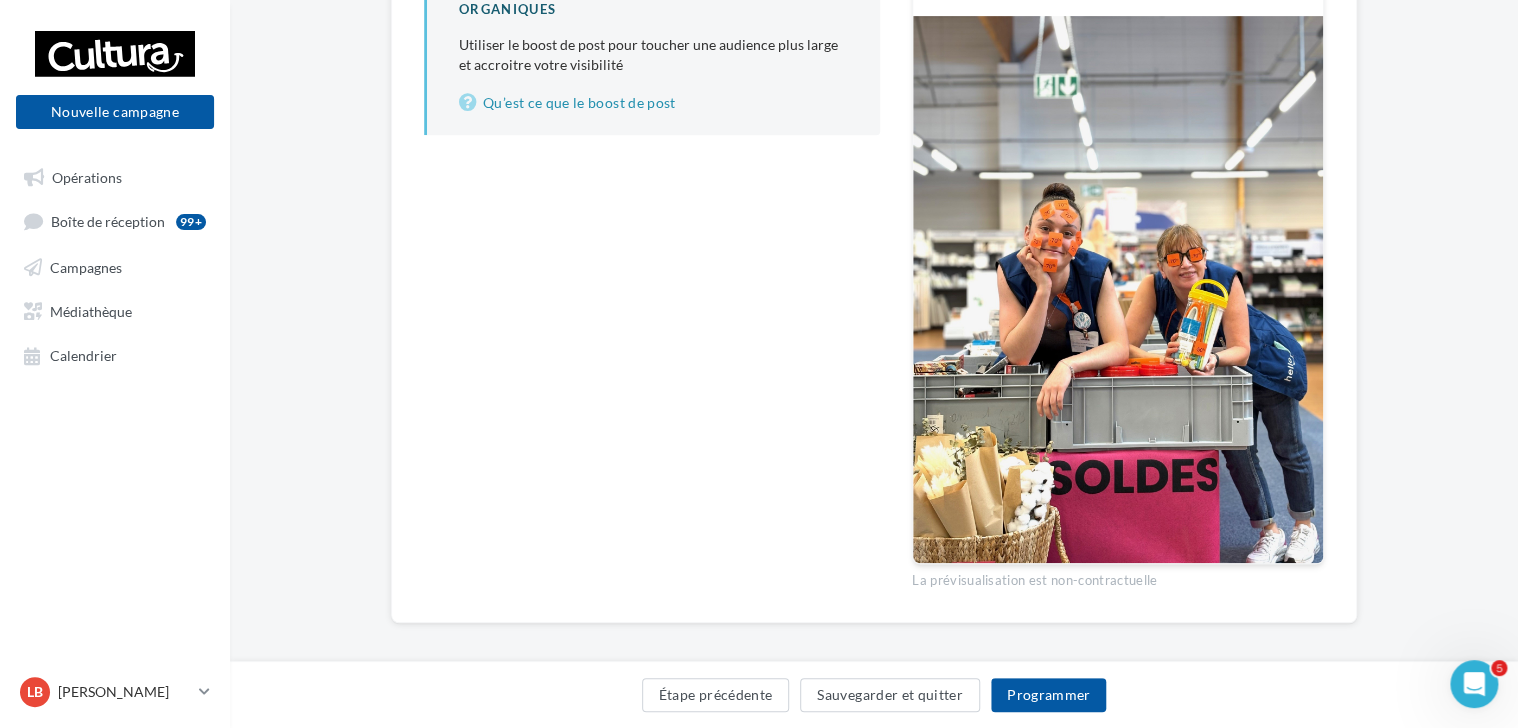 scroll, scrollTop: 487, scrollLeft: 0, axis: vertical 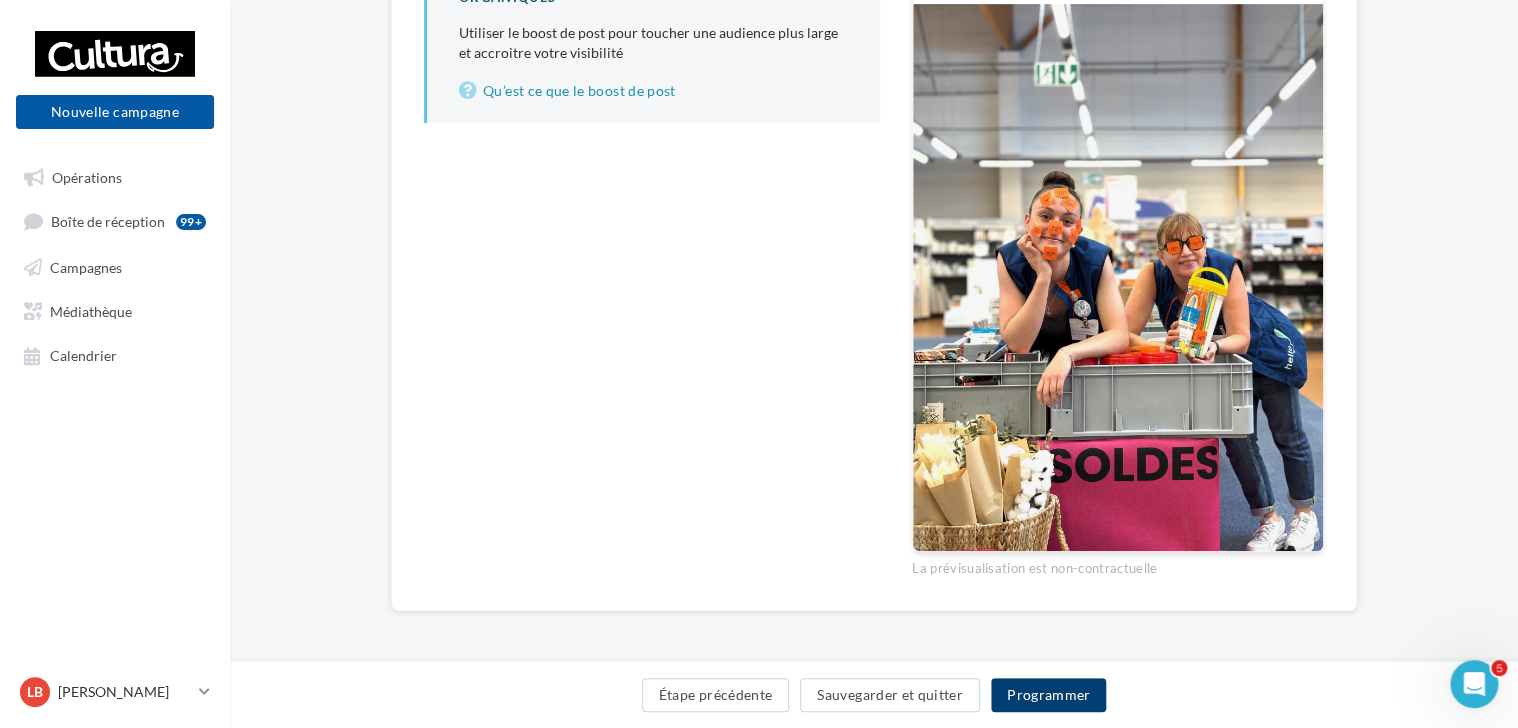 click on "Programmer" at bounding box center [1049, 695] 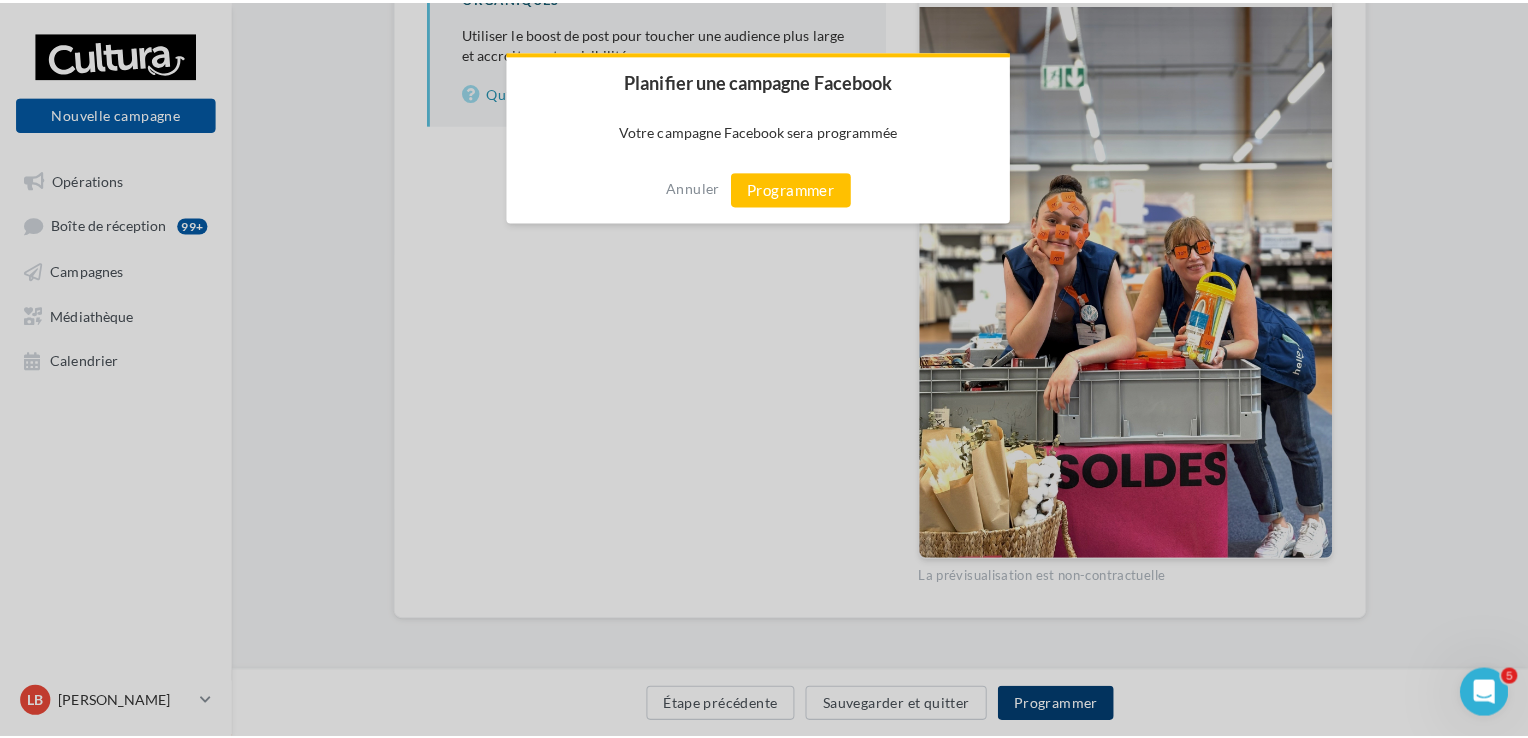 scroll, scrollTop: 476, scrollLeft: 0, axis: vertical 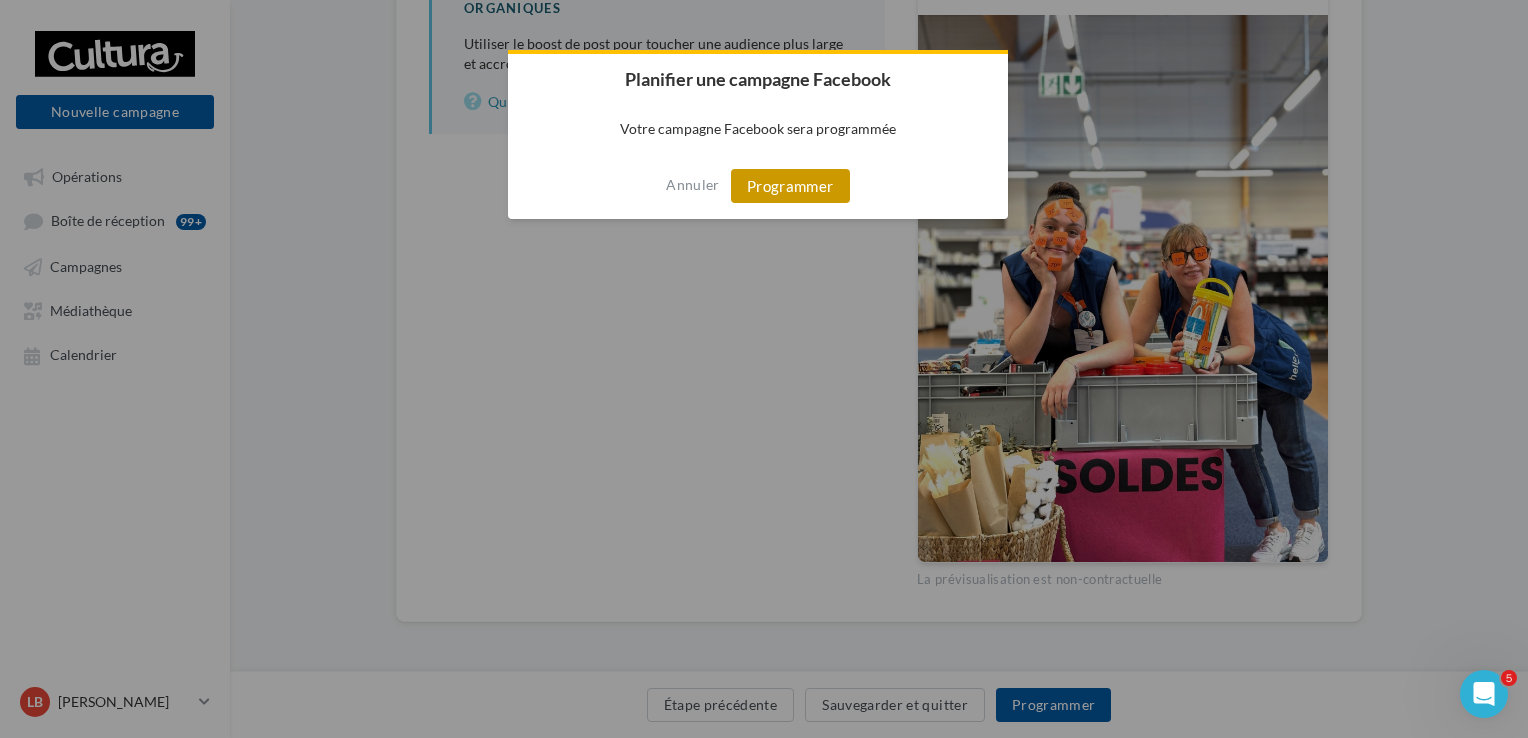 click on "Programmer" at bounding box center [790, 186] 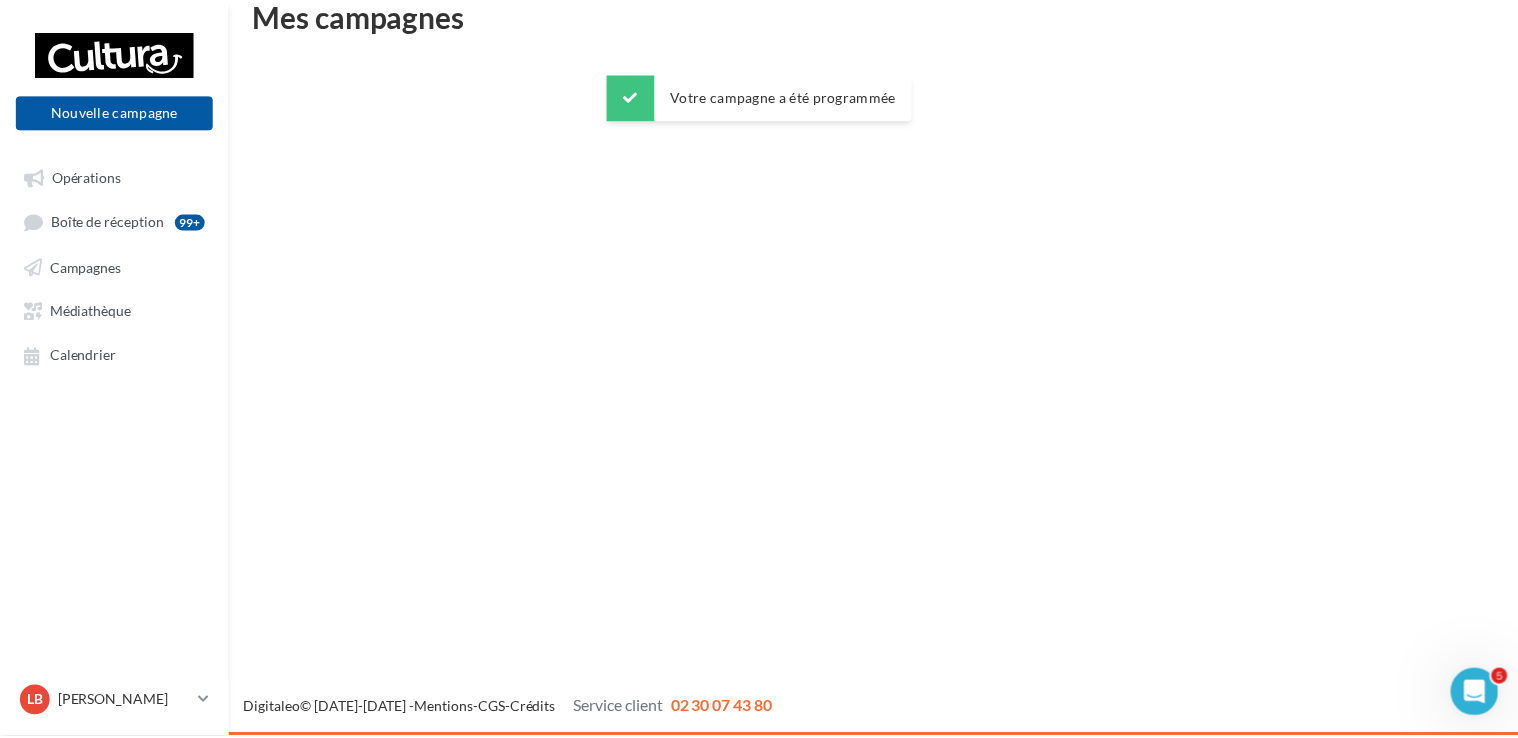 scroll, scrollTop: 32, scrollLeft: 0, axis: vertical 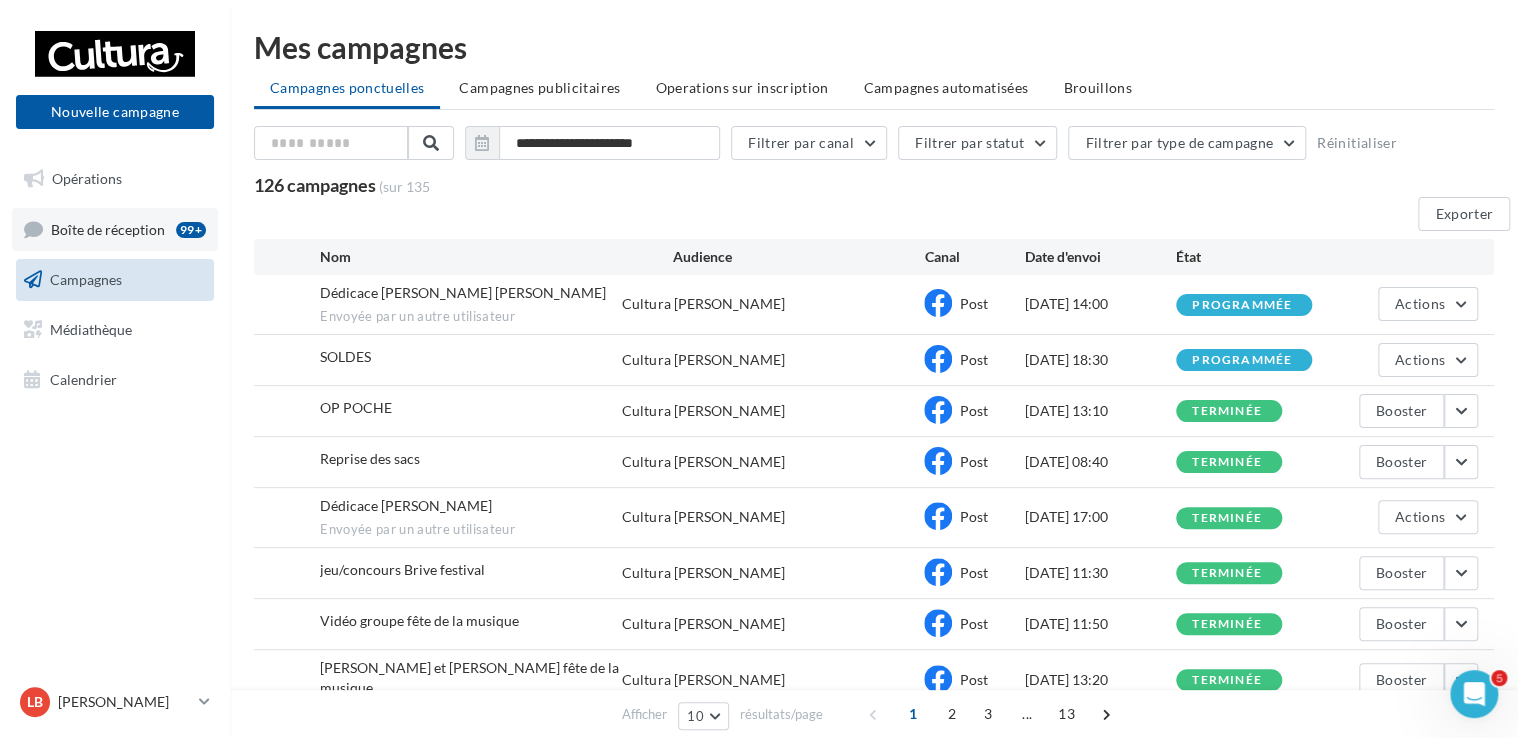 click on "Boîte de réception
99+" at bounding box center [115, 229] 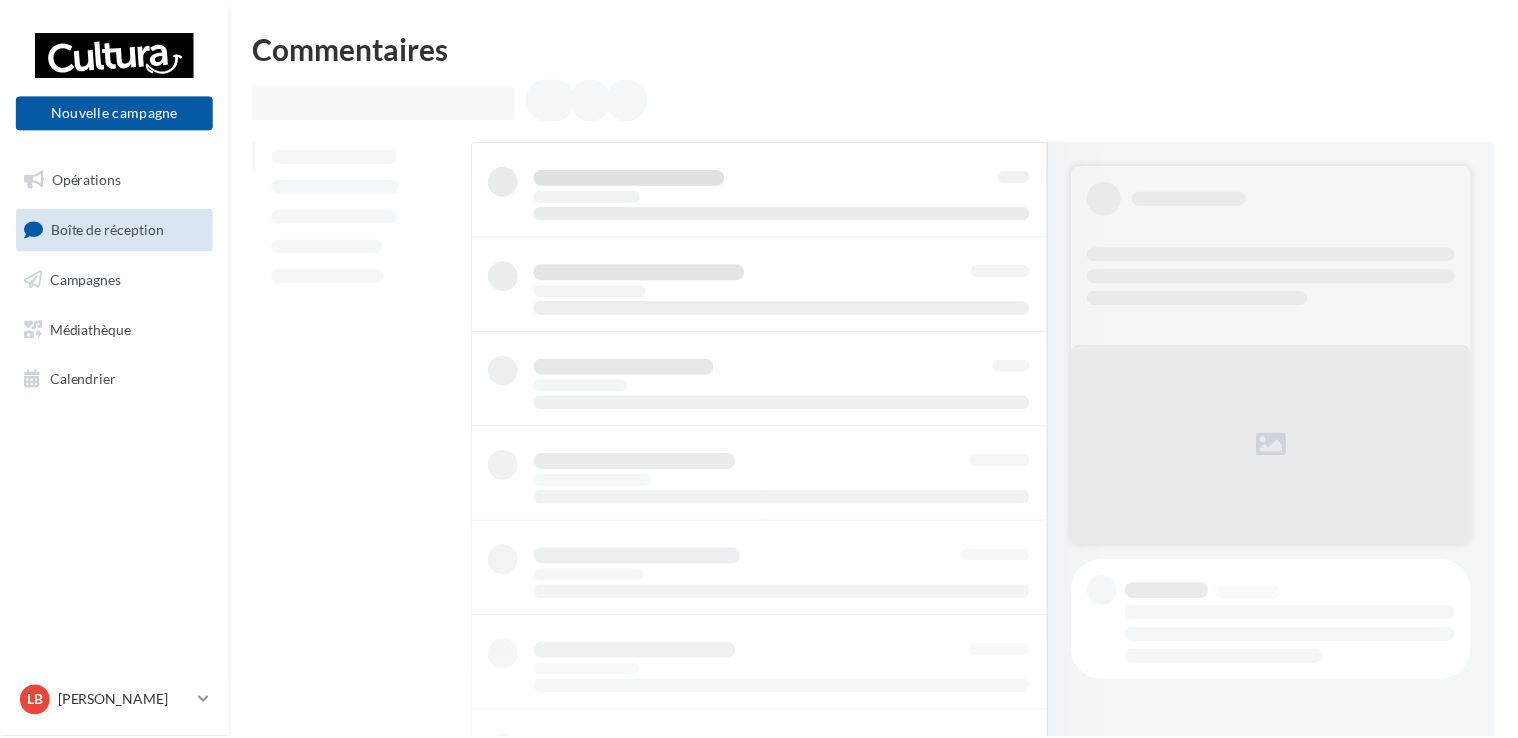 scroll, scrollTop: 0, scrollLeft: 0, axis: both 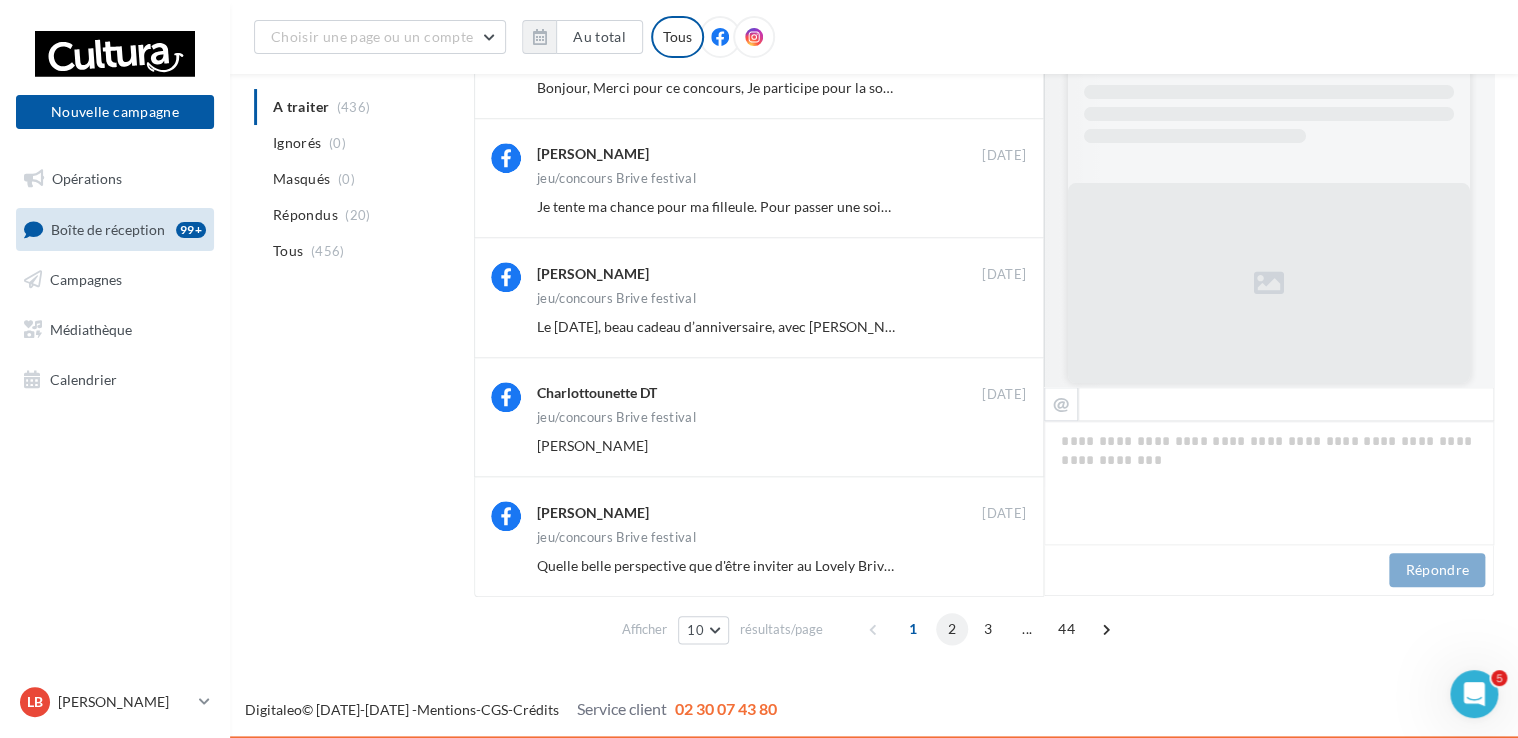click on "2" at bounding box center [952, 629] 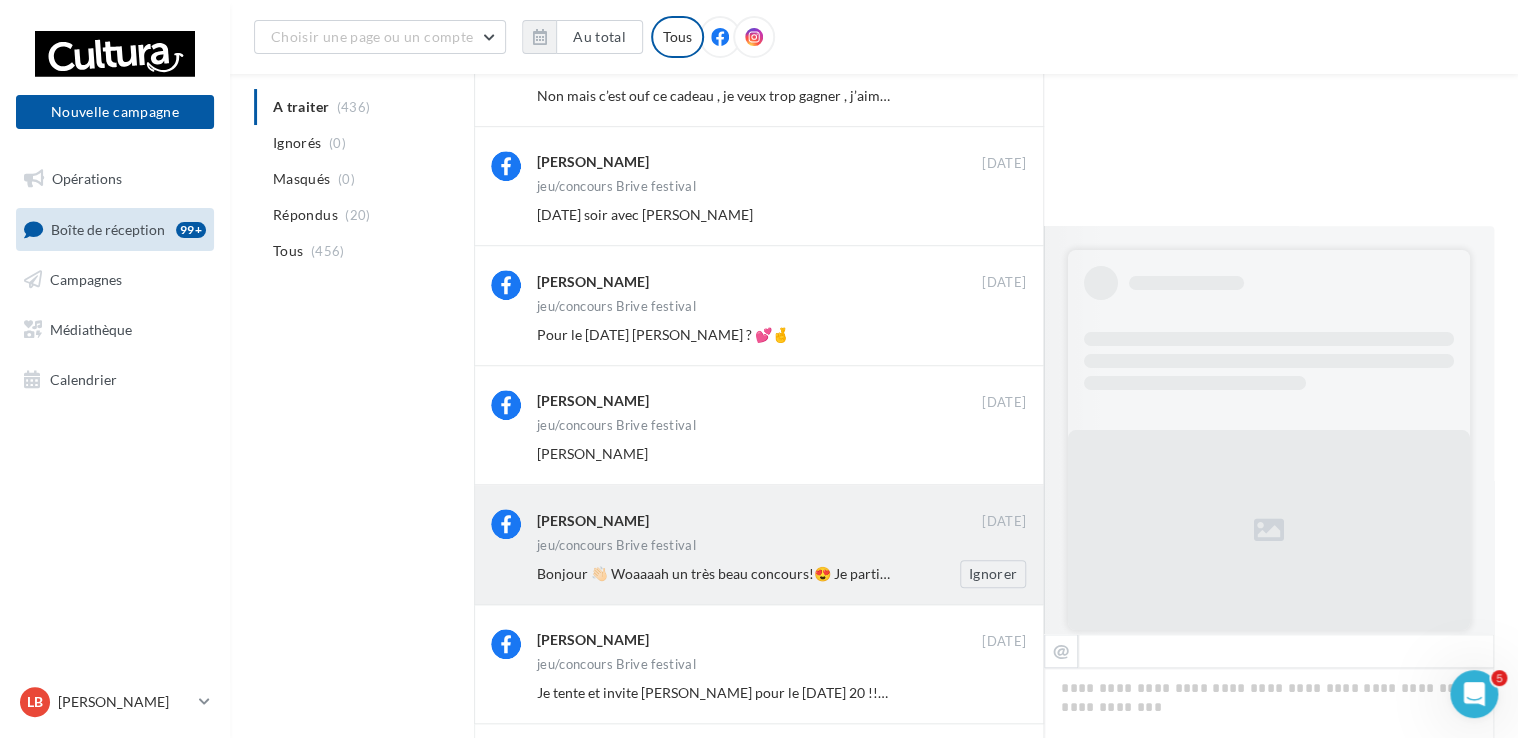 scroll, scrollTop: 784, scrollLeft: 0, axis: vertical 